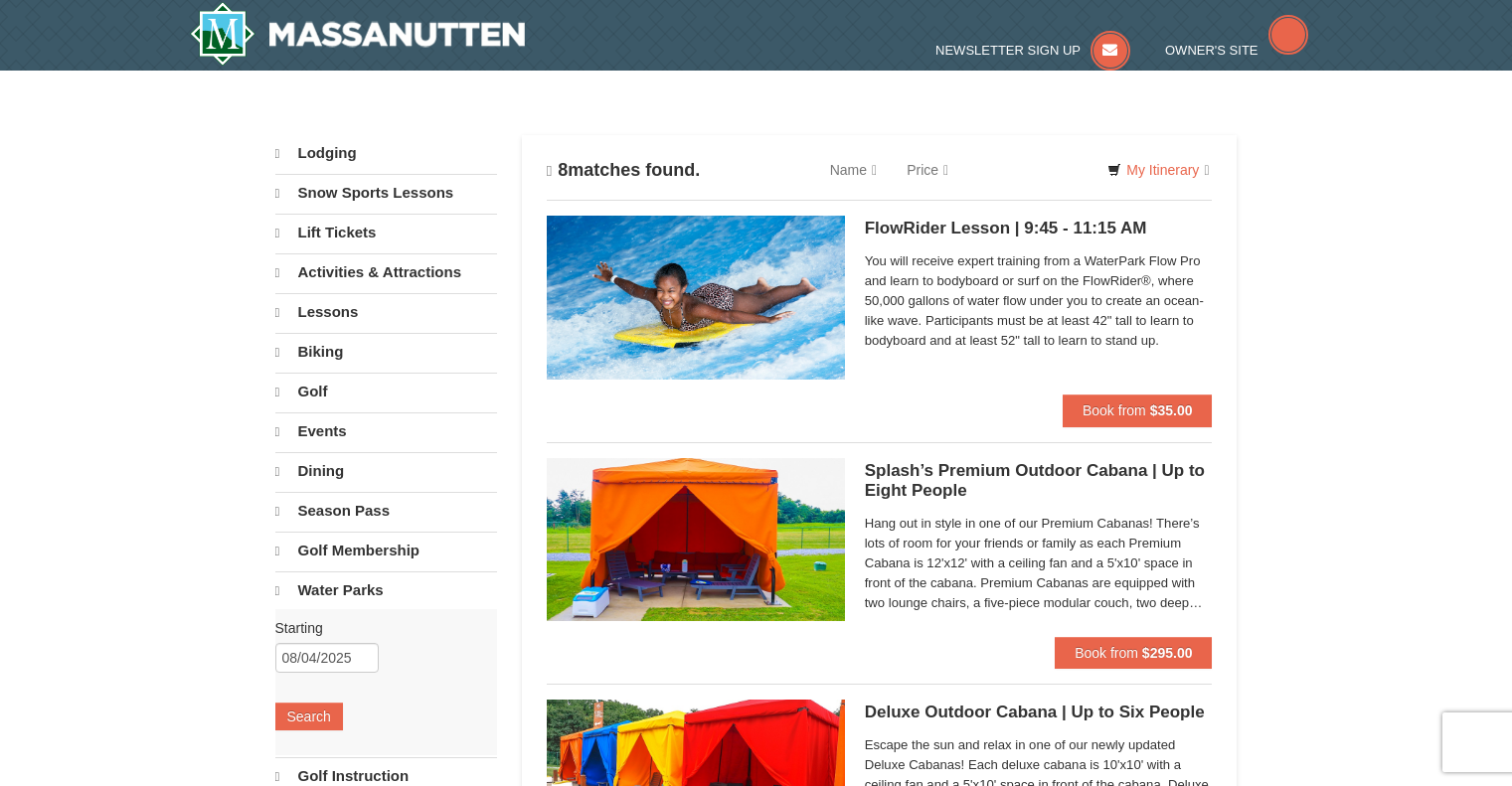 scroll, scrollTop: 0, scrollLeft: 0, axis: both 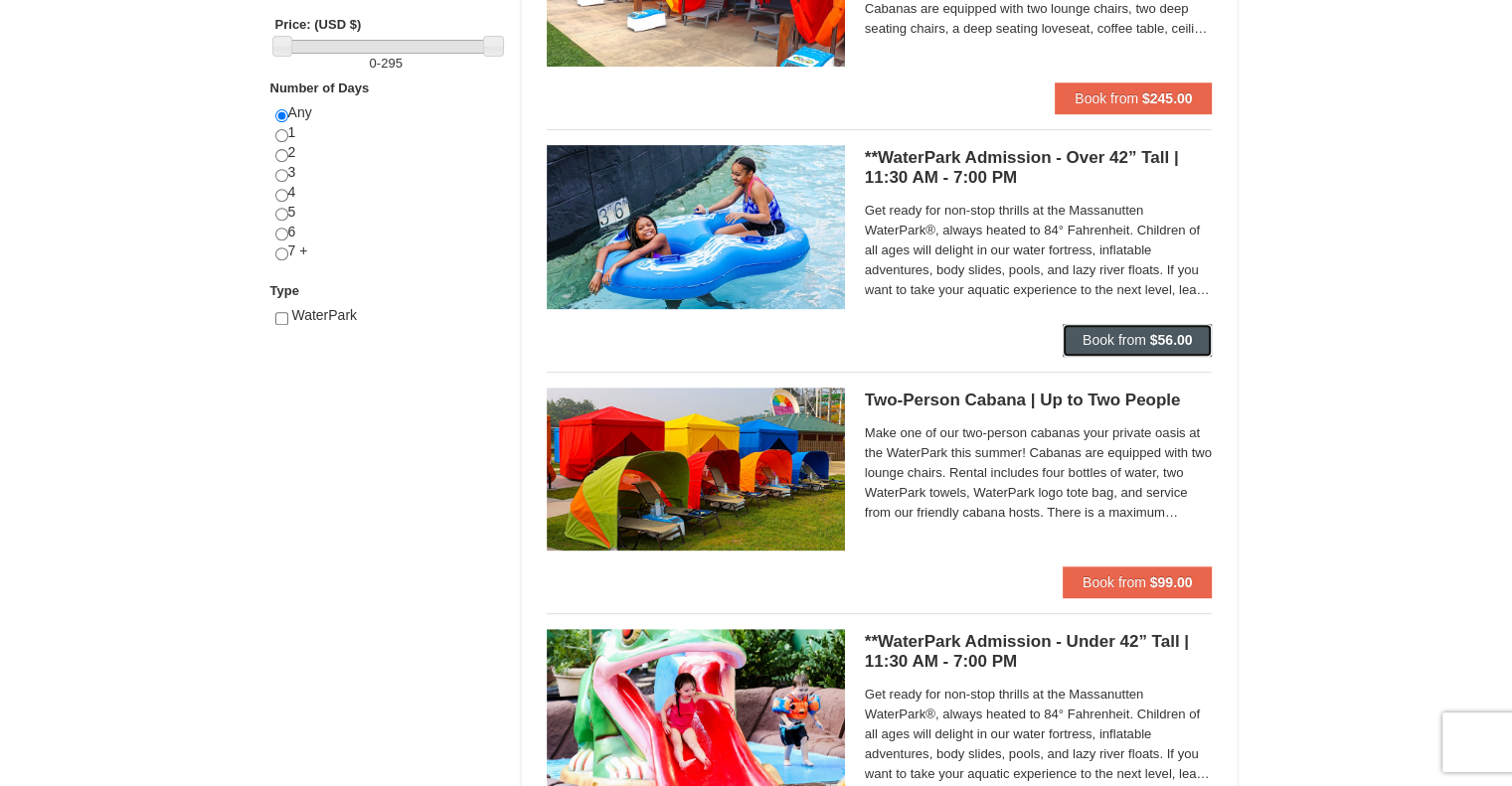 click on "$56.00" at bounding box center (1171, 340) 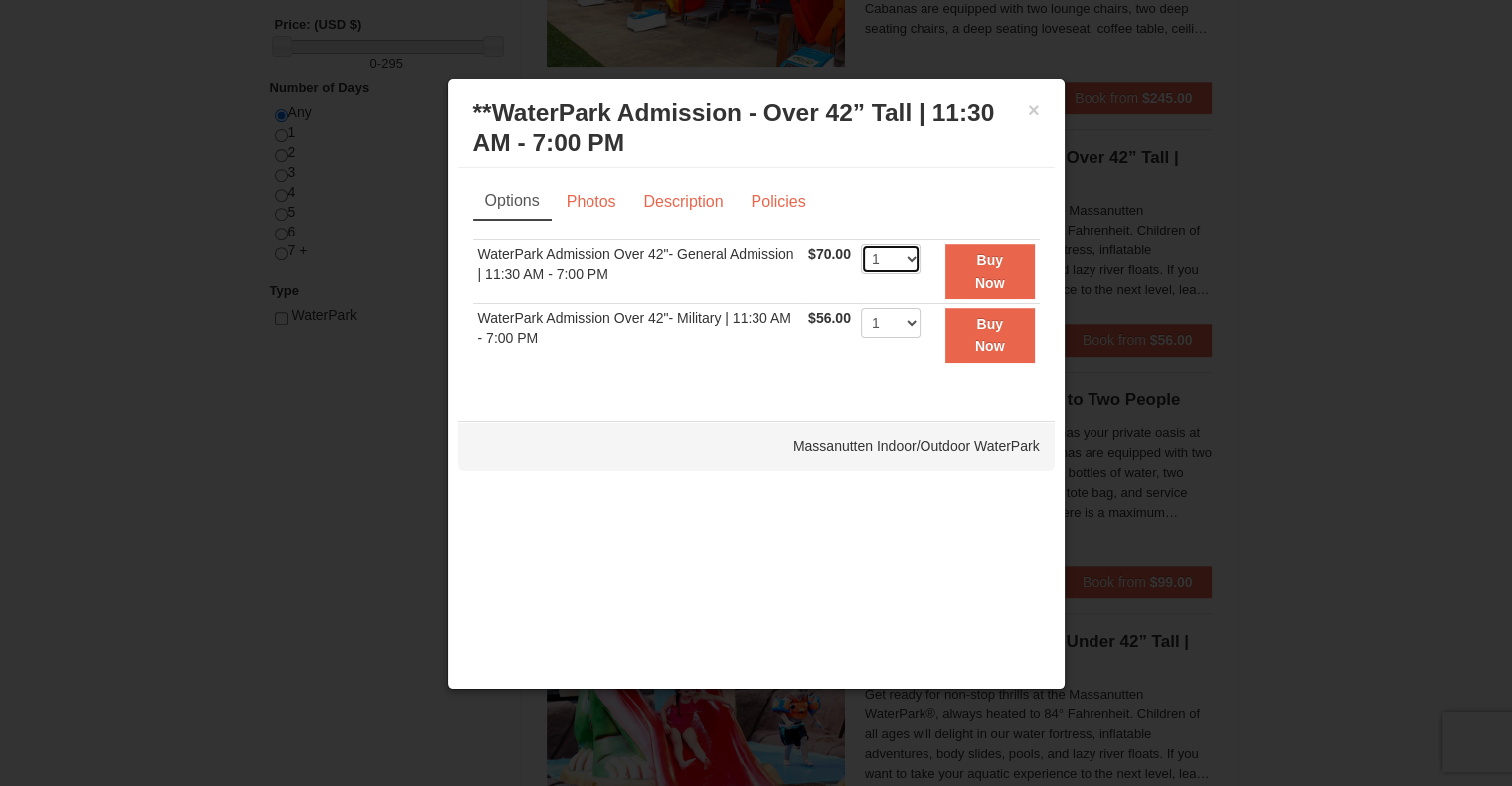 click on "1
2
3
4
5
6
7
8
9
10
11
12
13
14
15
16
17
18
19
20
21 22" at bounding box center (891, 259) 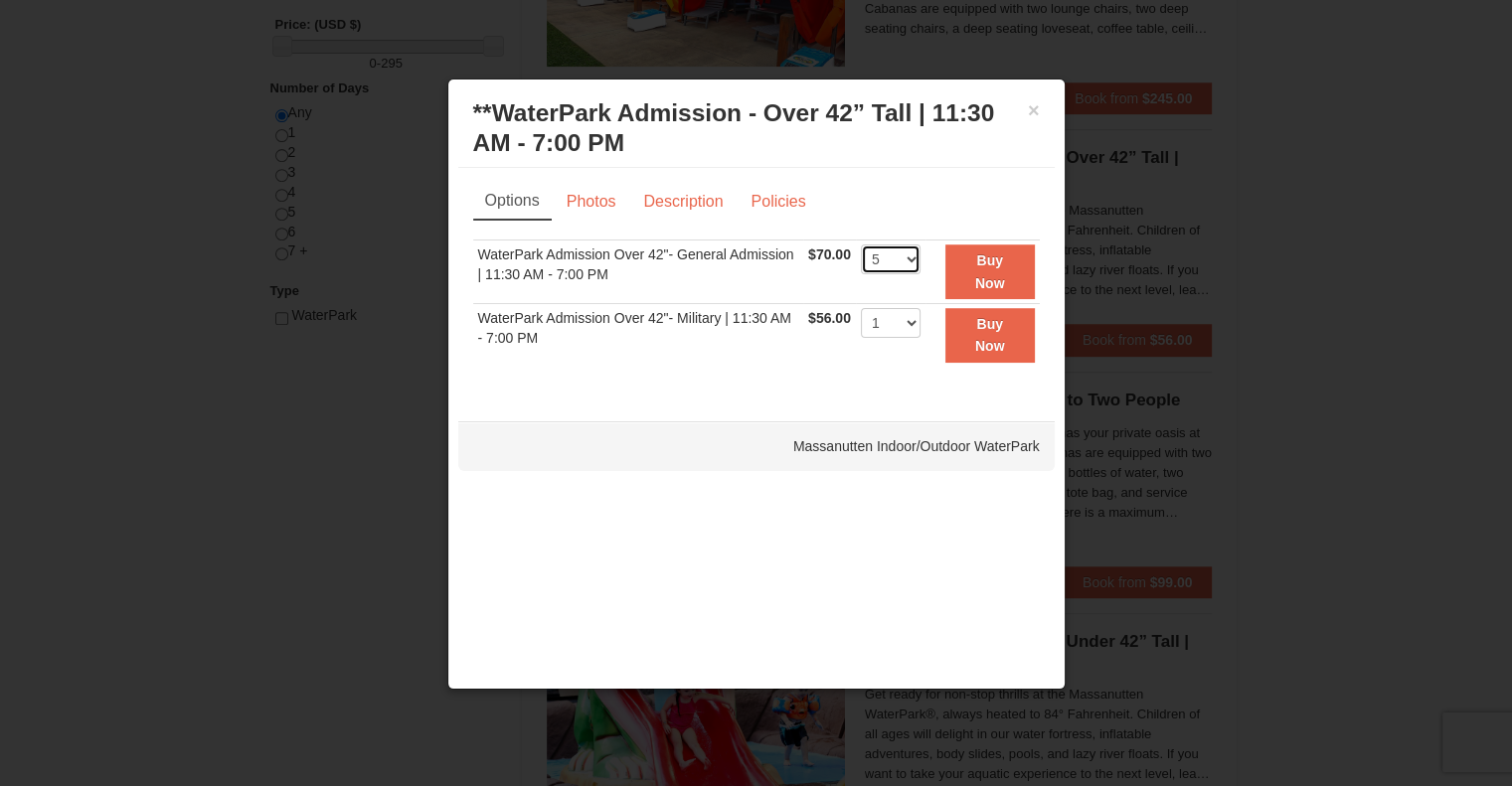 click on "1
2
3
4
5
6
7
8
9
10
11
12
13
14
15
16
17
18
19
20
21 22" at bounding box center [891, 259] 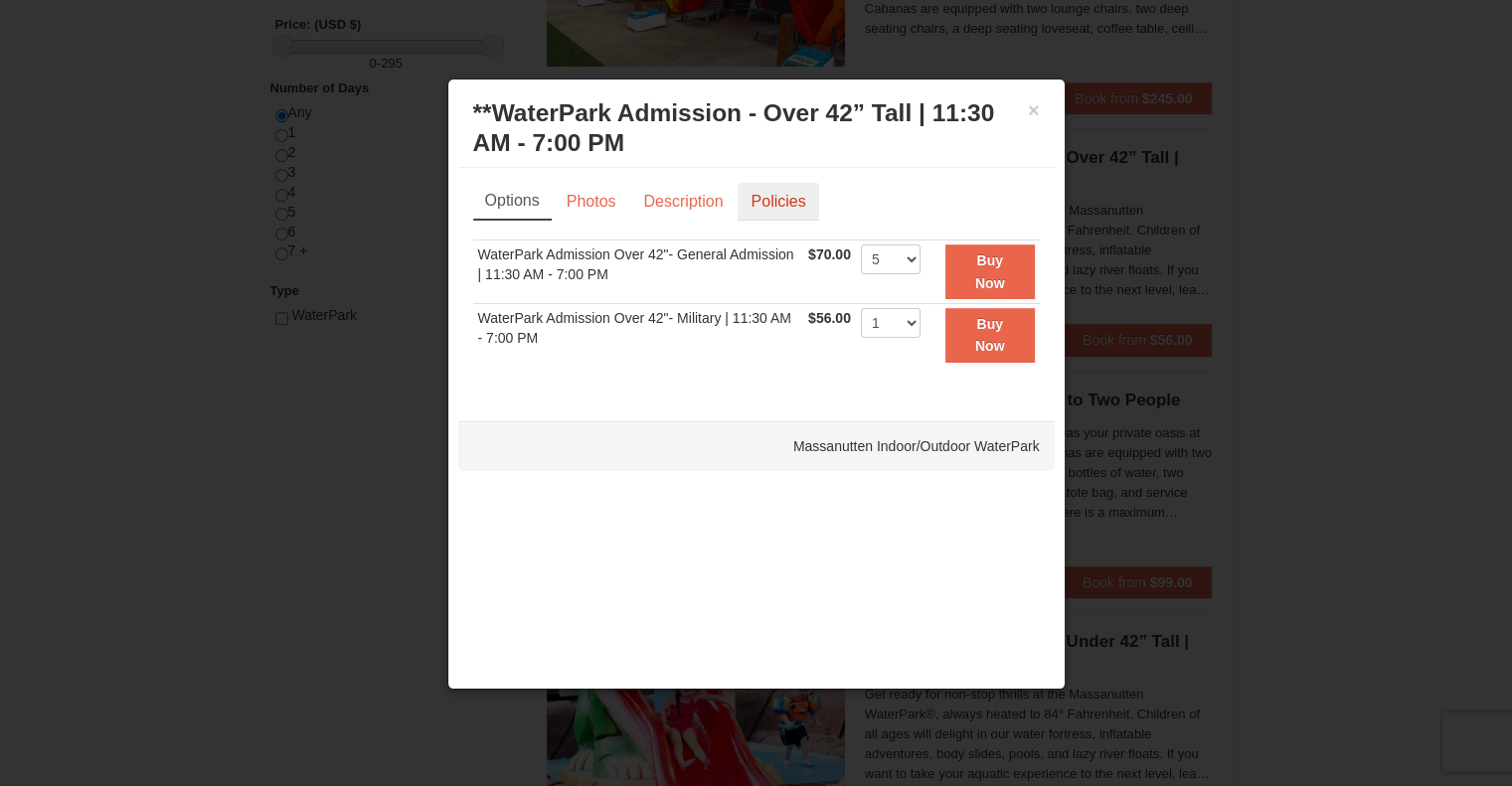click on "Policies" at bounding box center [777, 202] 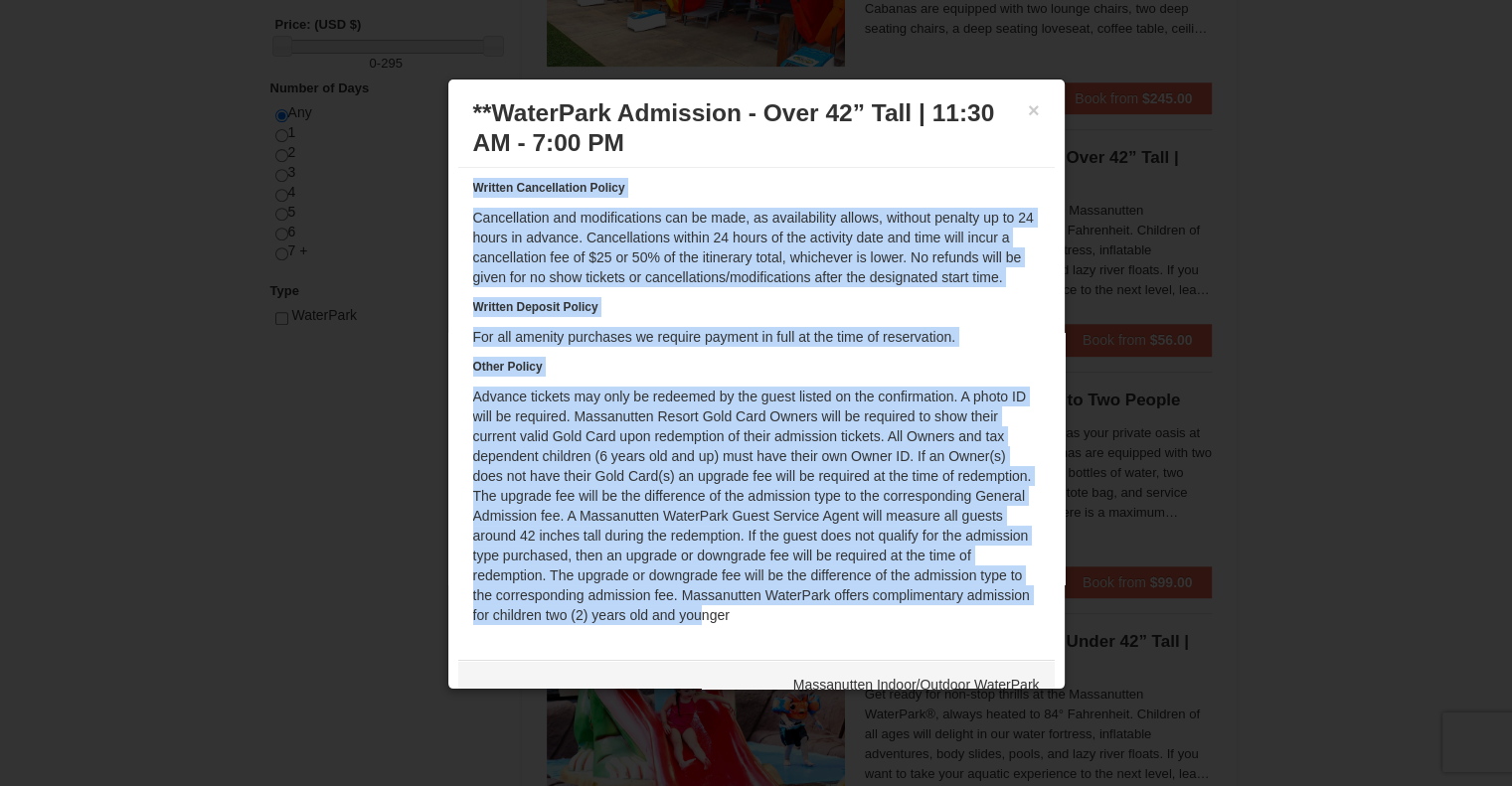 scroll, scrollTop: 90, scrollLeft: 0, axis: vertical 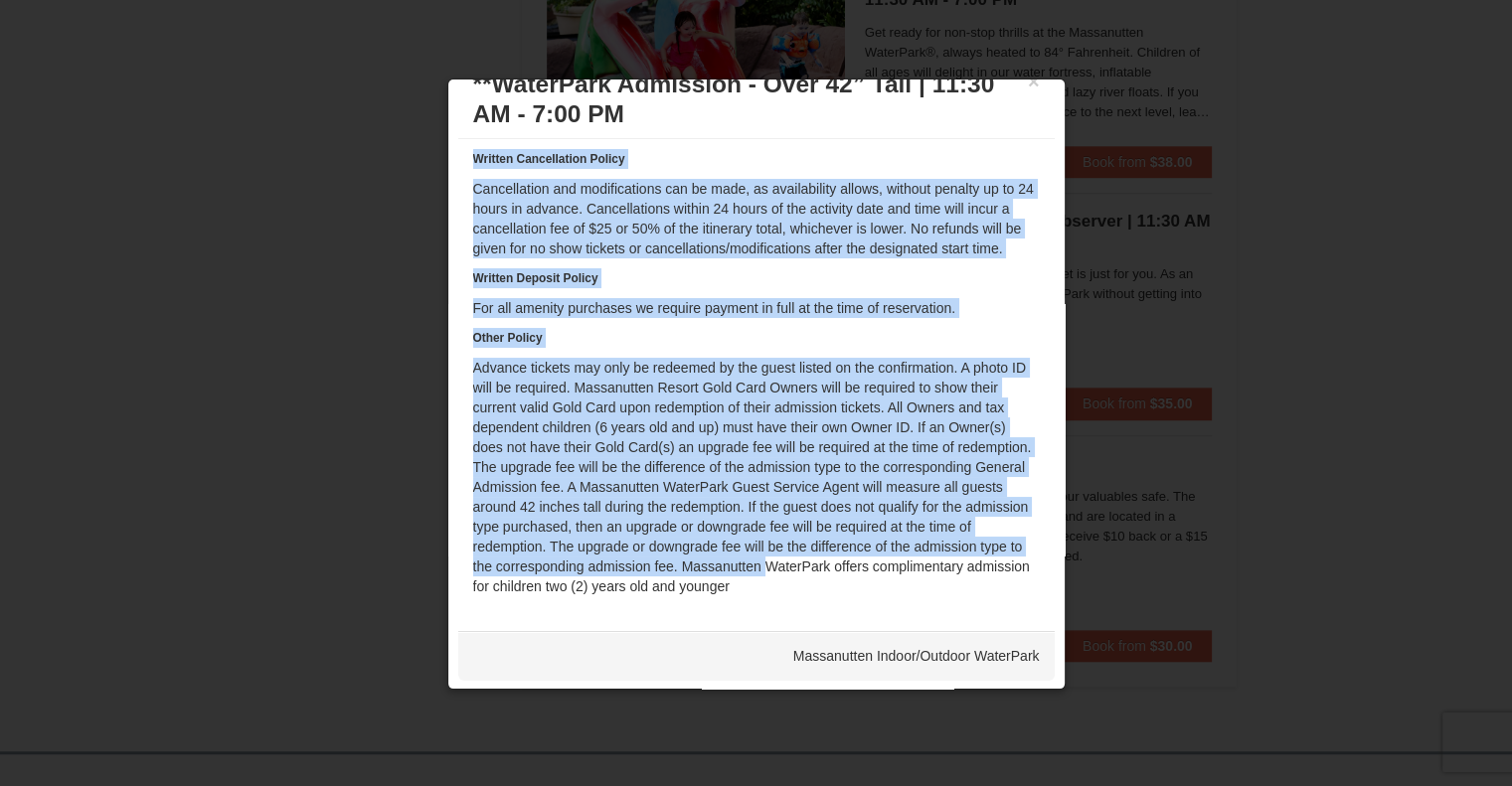 drag, startPoint x: 473, startPoint y: 253, endPoint x: 1029, endPoint y: 656, distance: 686.6913 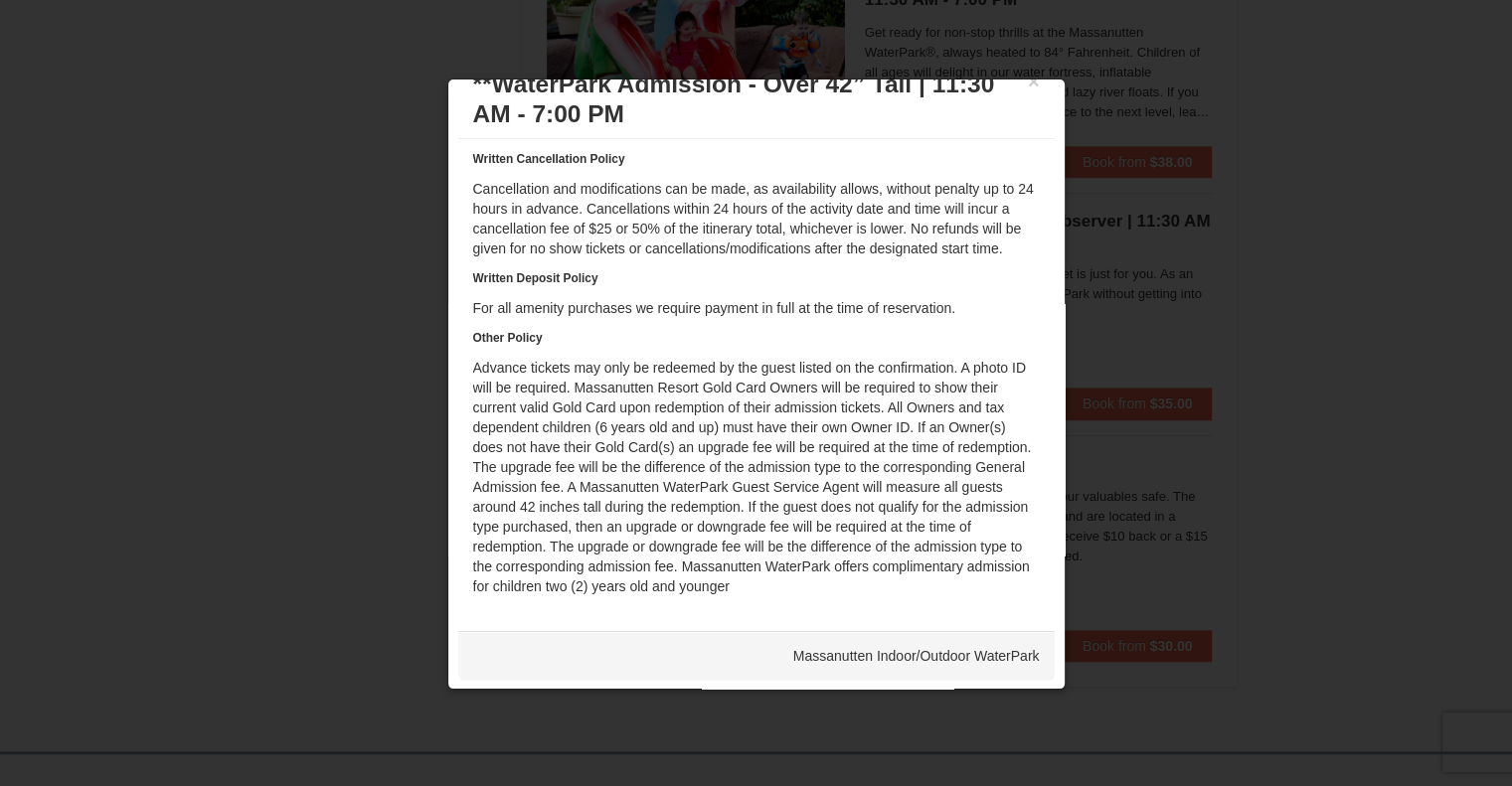 scroll, scrollTop: 0, scrollLeft: 0, axis: both 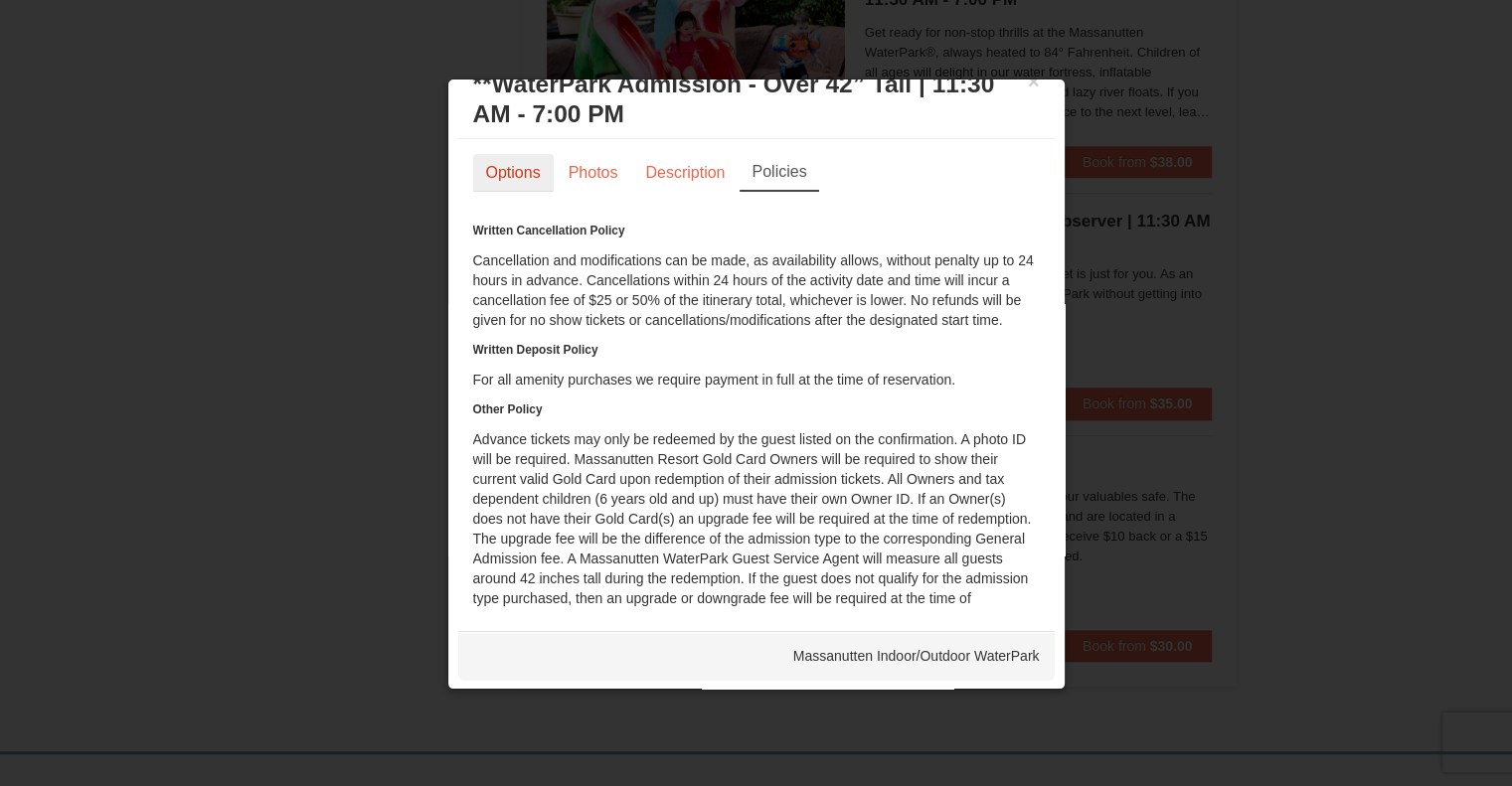 click on "Options" at bounding box center [513, 173] 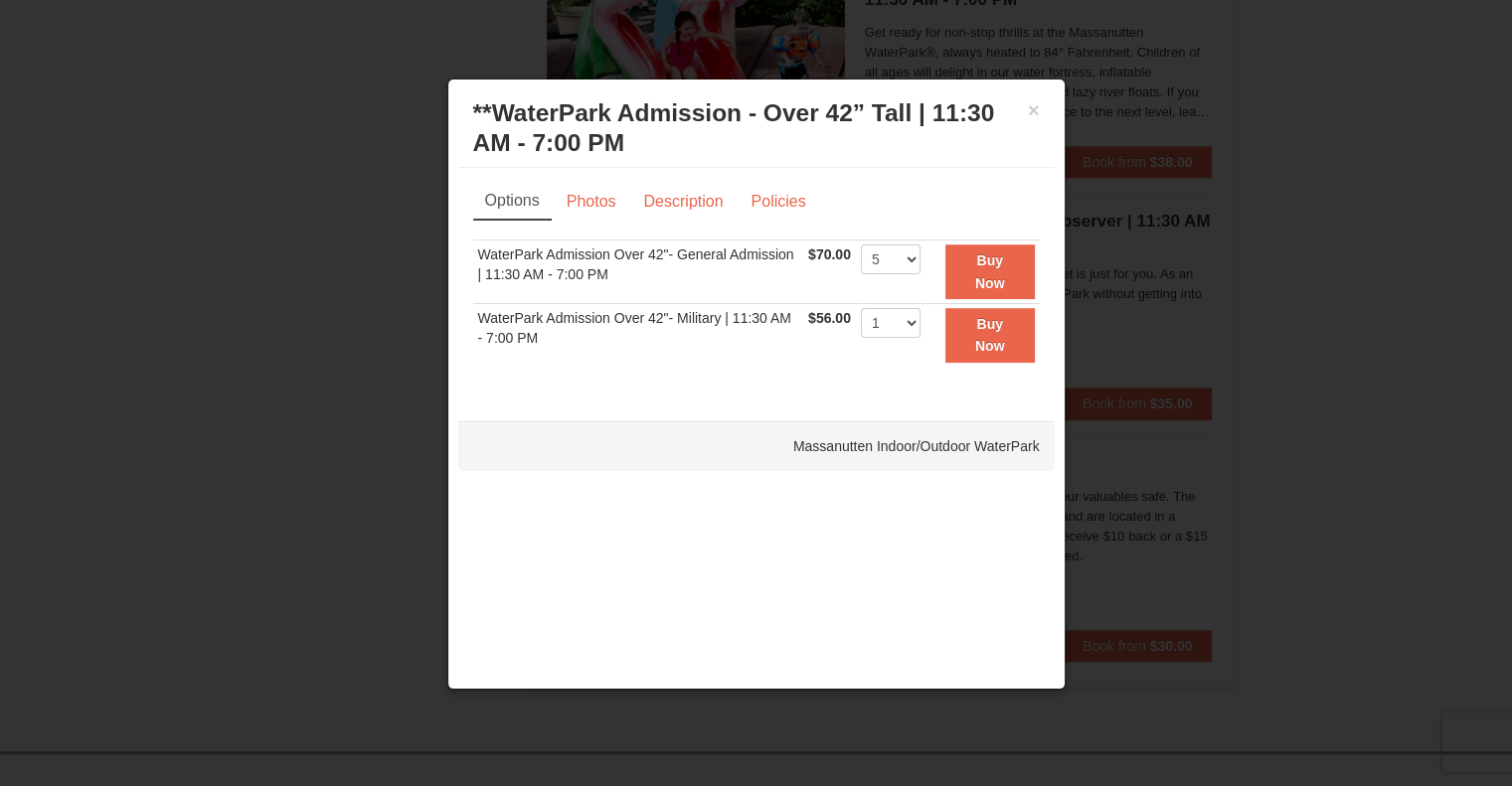 scroll, scrollTop: 0, scrollLeft: 0, axis: both 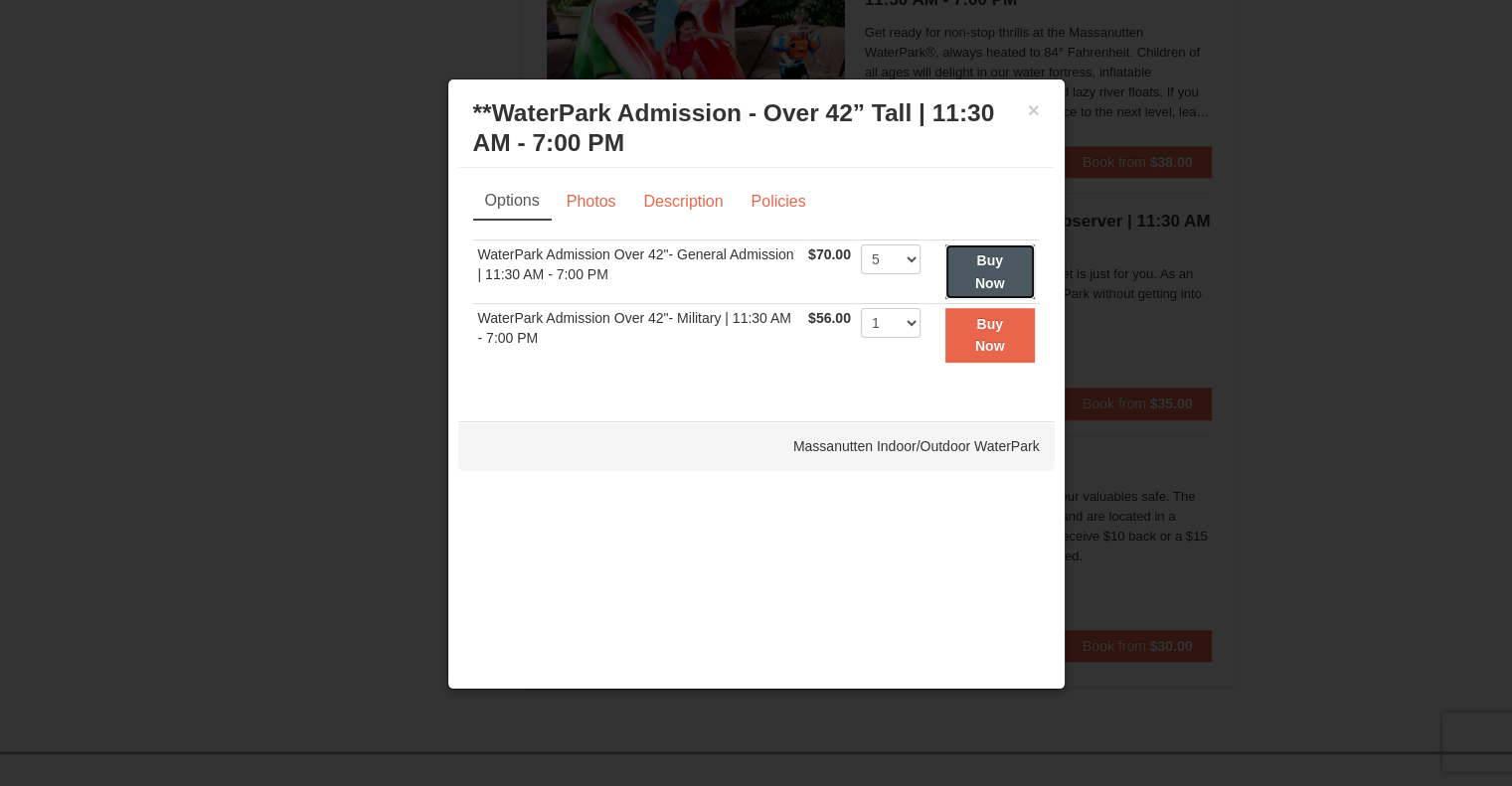 click on "Buy Now" at bounding box center [990, 271] 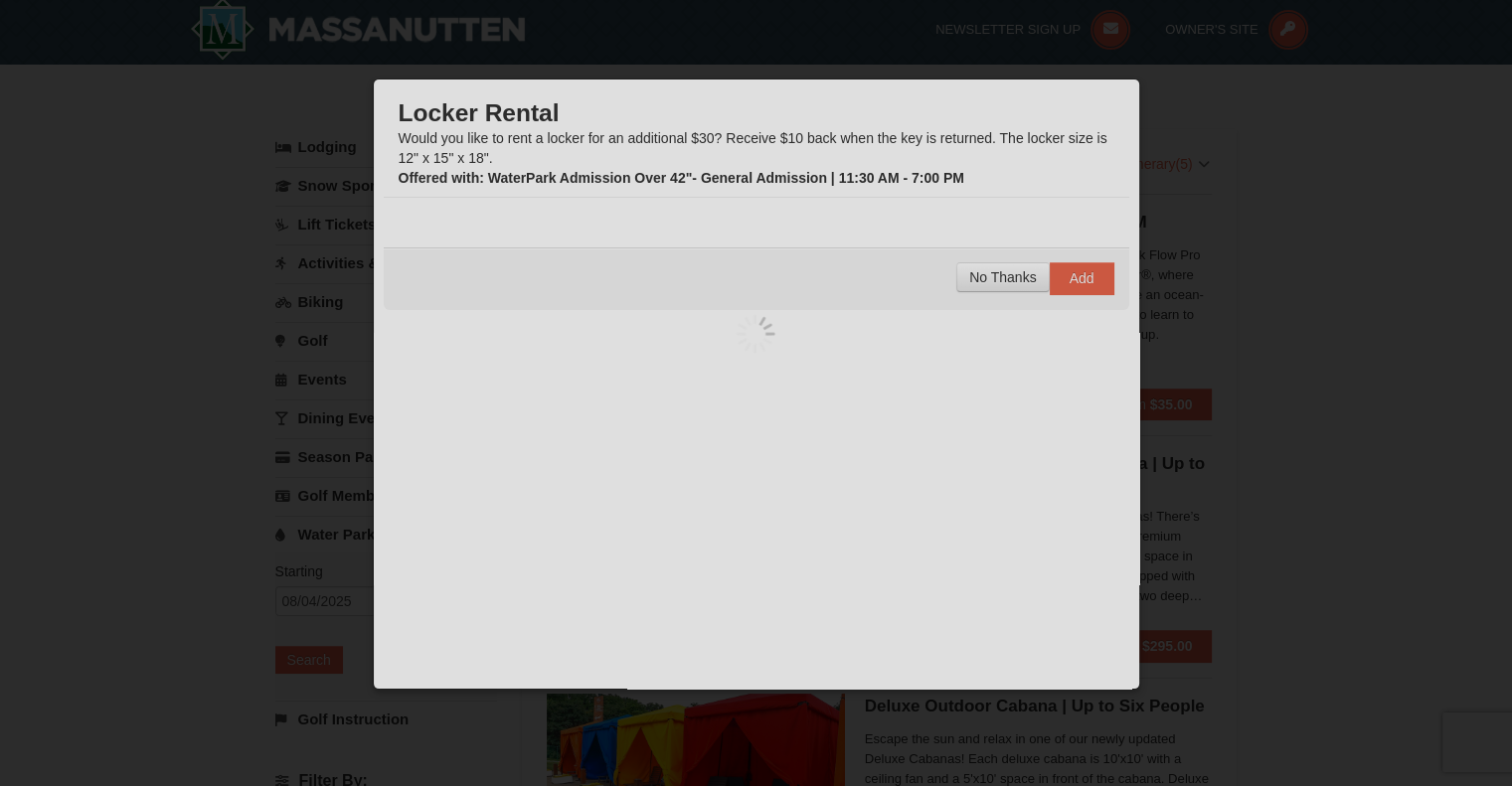 scroll, scrollTop: 6, scrollLeft: 0, axis: vertical 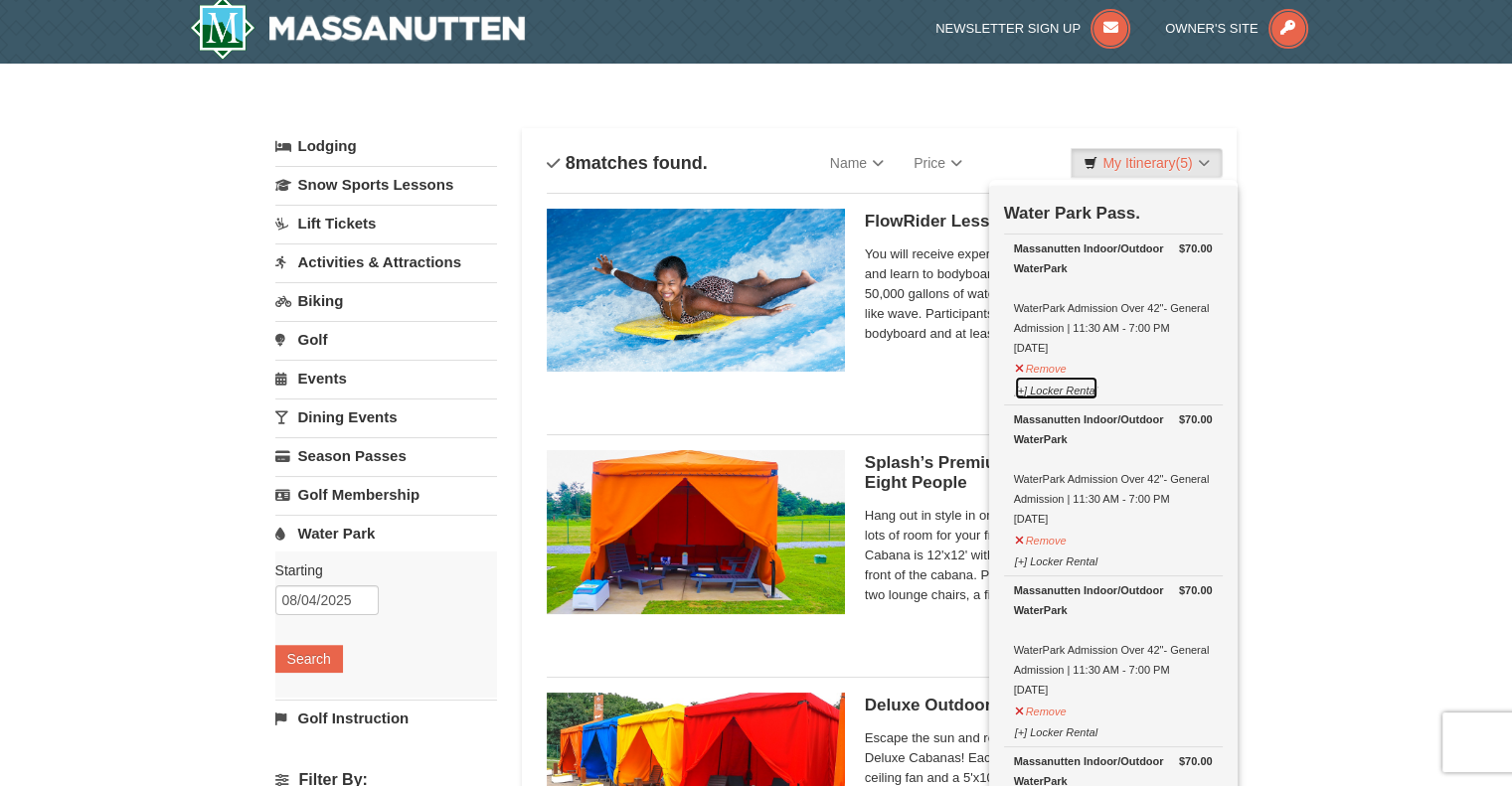 click on "[+] Locker Rental" at bounding box center [1056, 388] 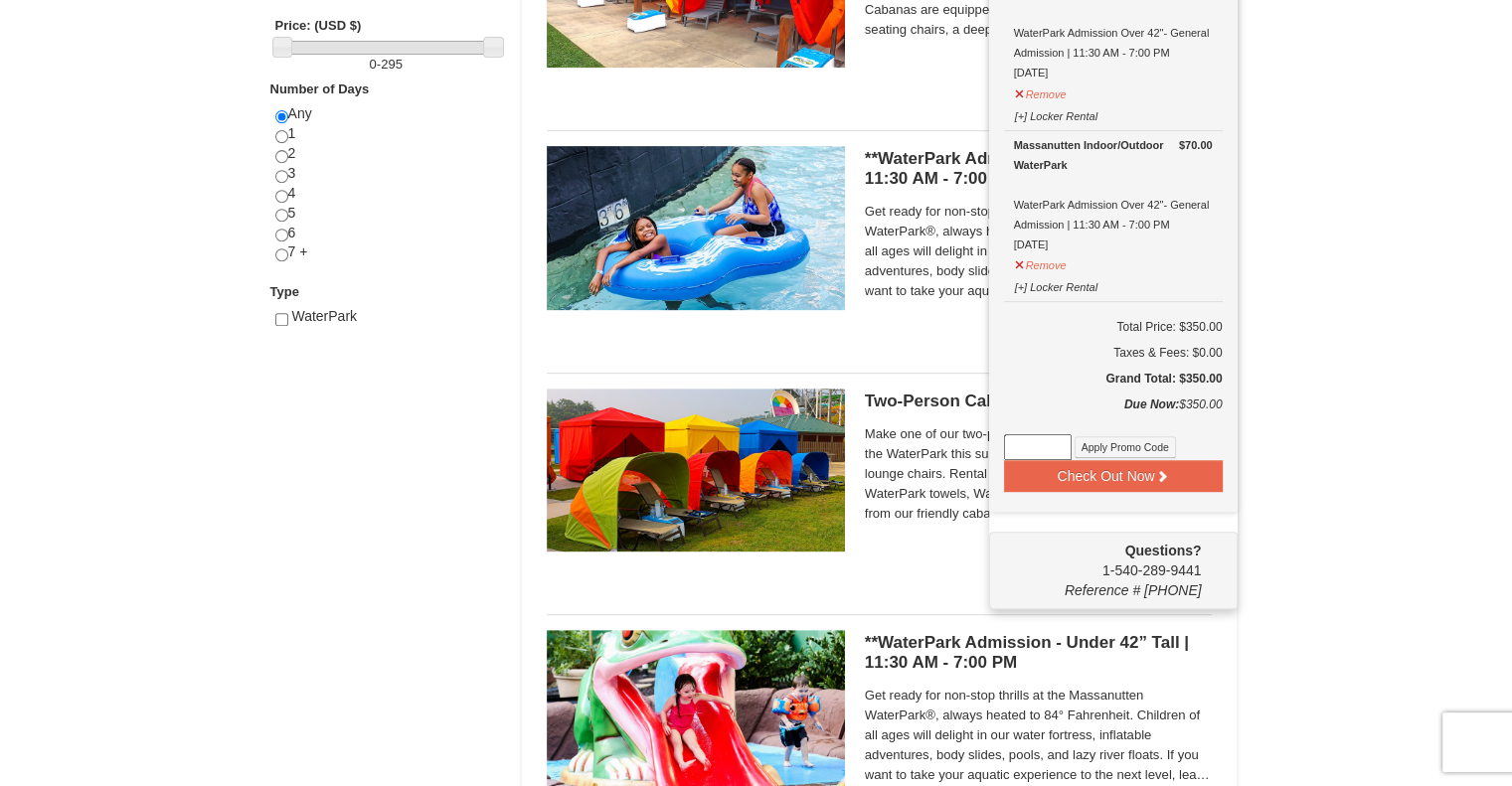 scroll, scrollTop: 801, scrollLeft: 0, axis: vertical 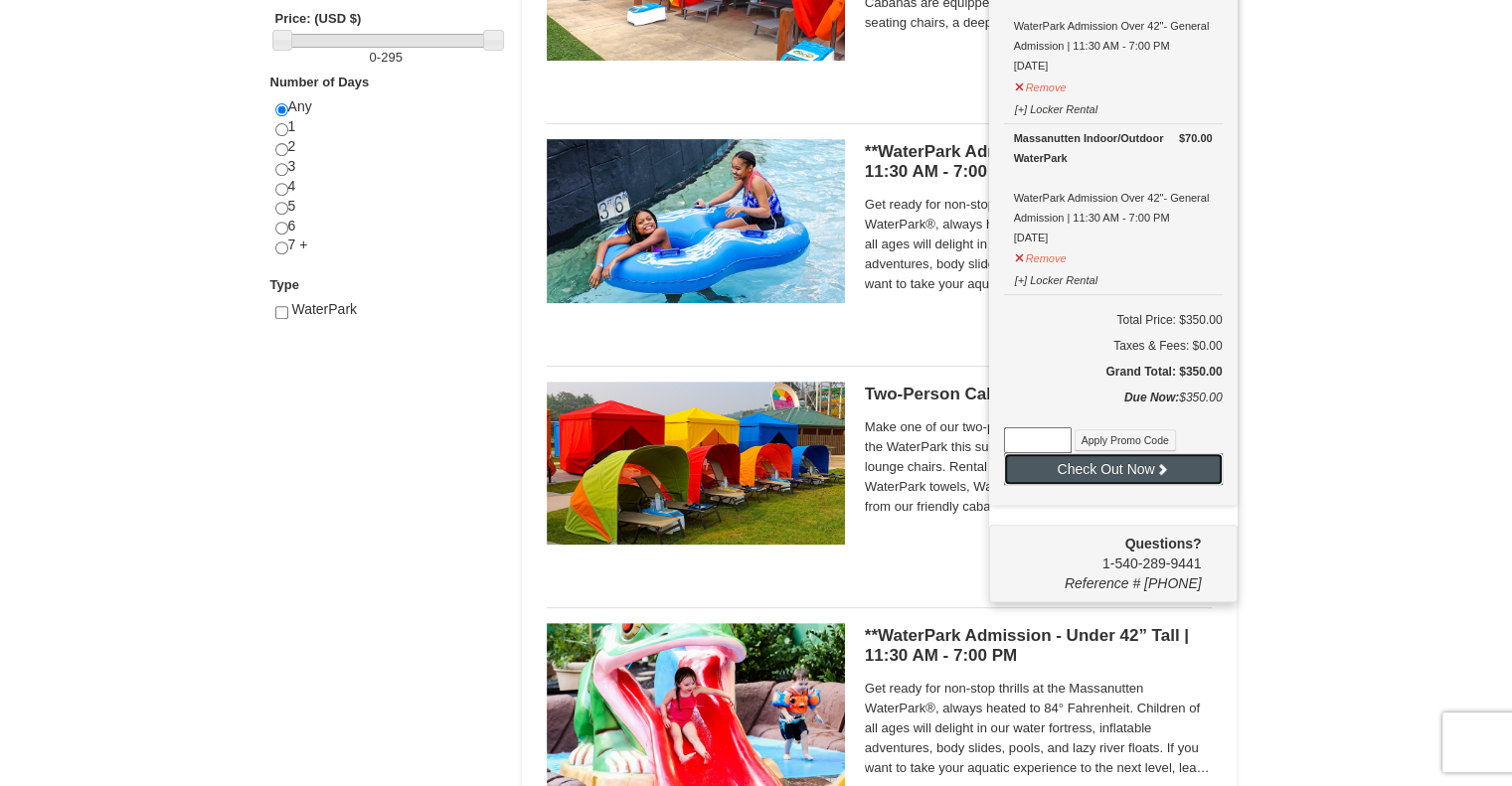 click on "Check Out Now" at bounding box center (1113, 469) 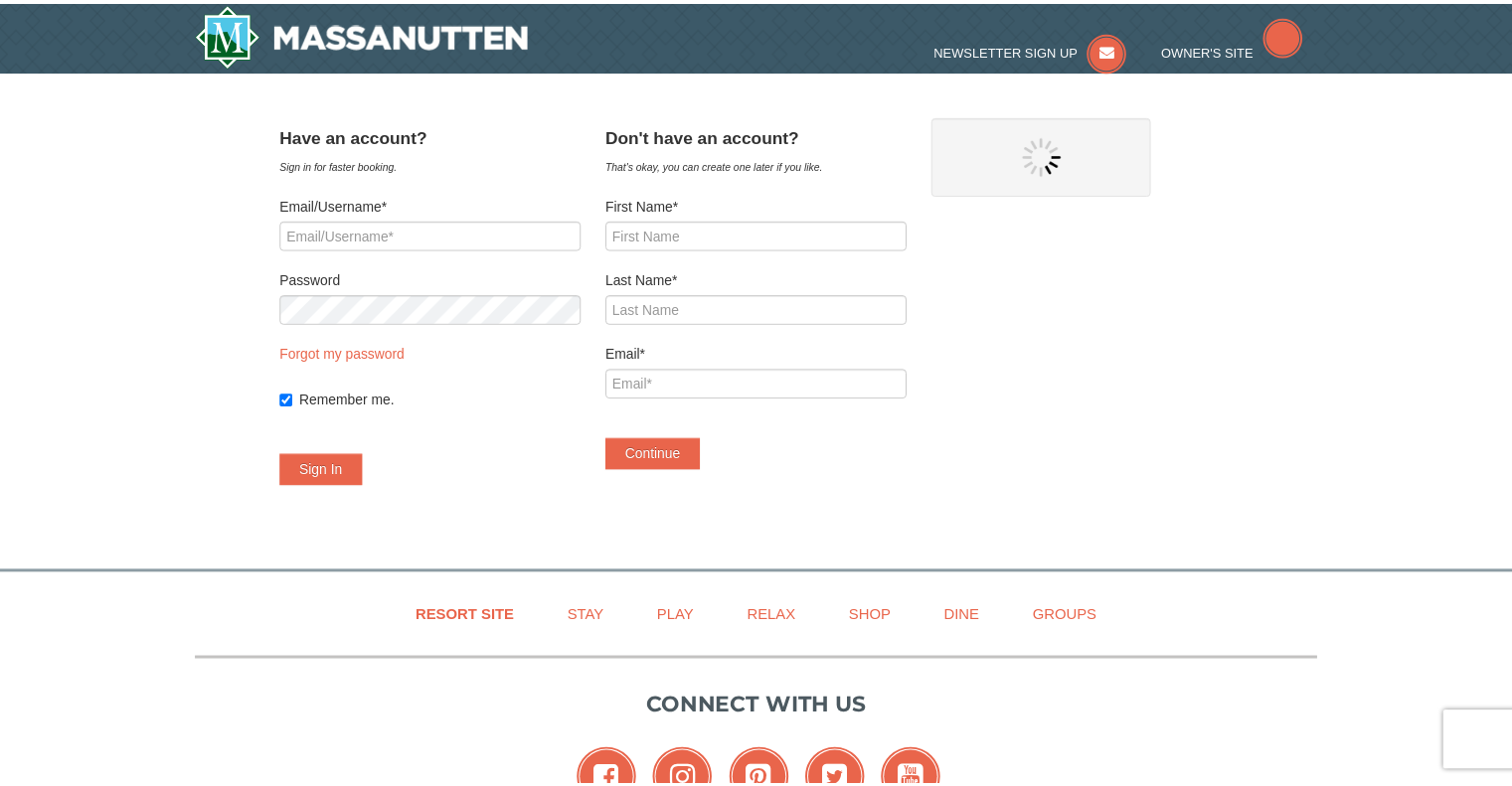 scroll, scrollTop: 0, scrollLeft: 0, axis: both 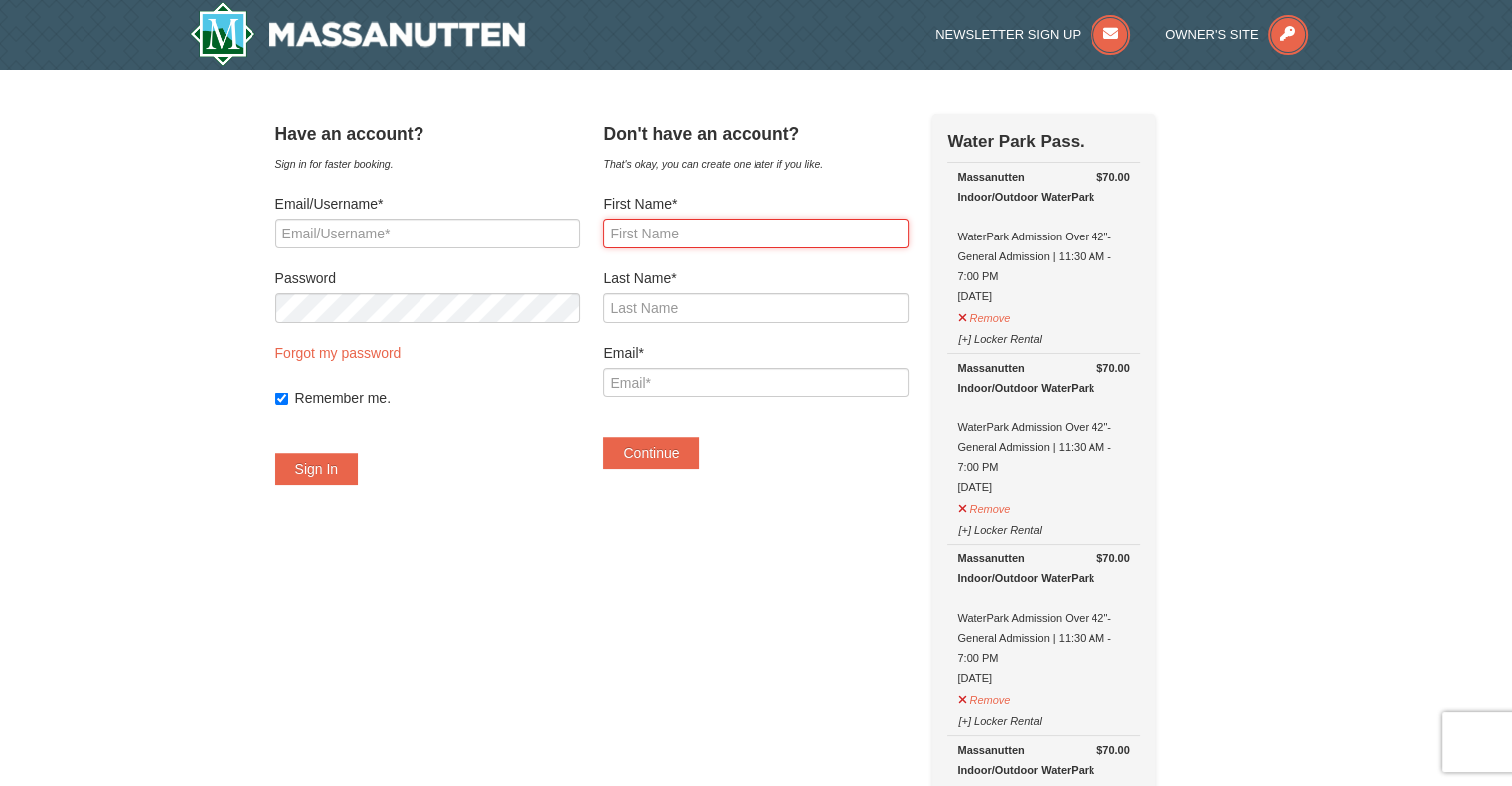 click on "First Name*" at bounding box center (756, 234) 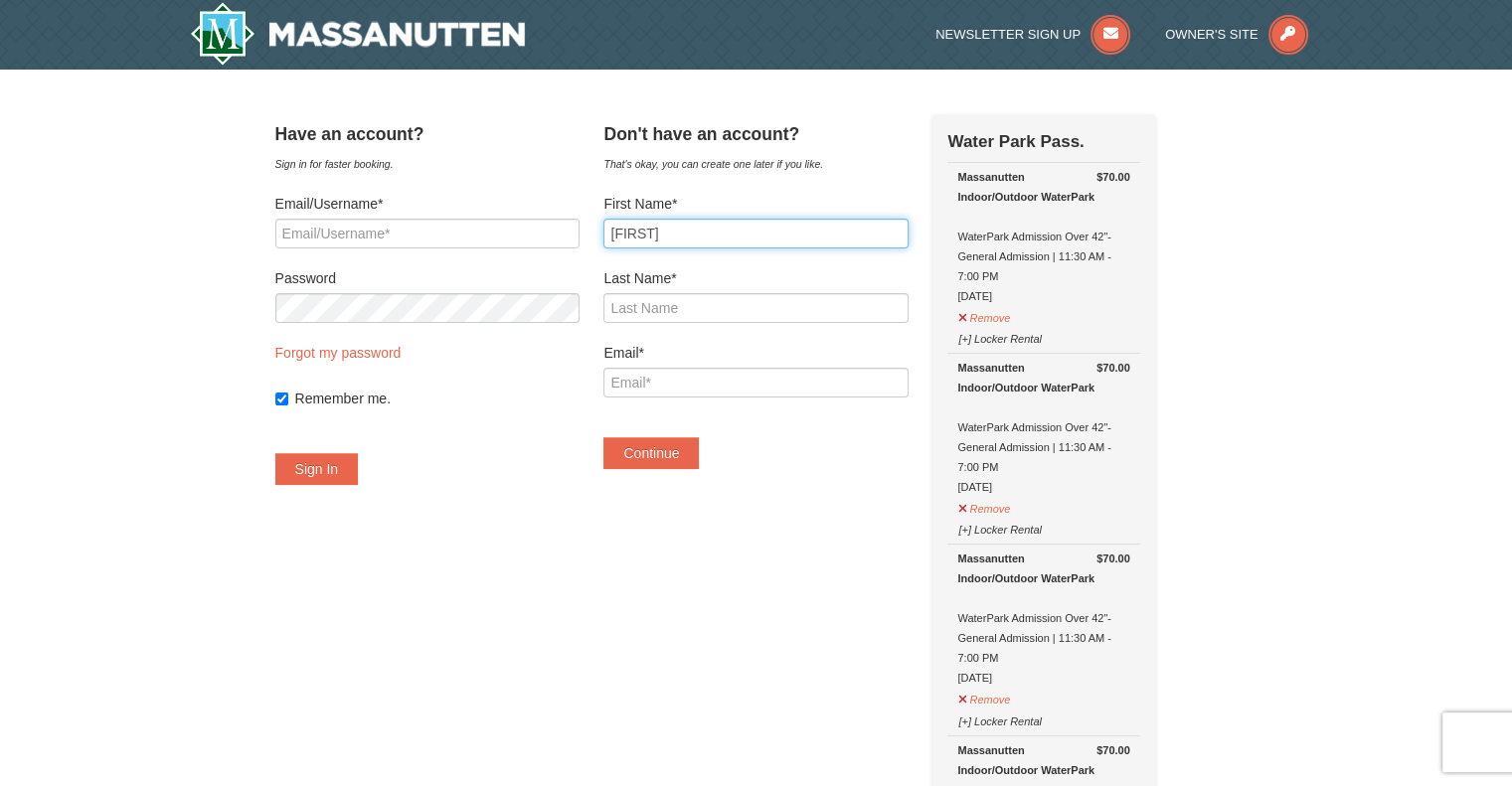 type on "Sarah" 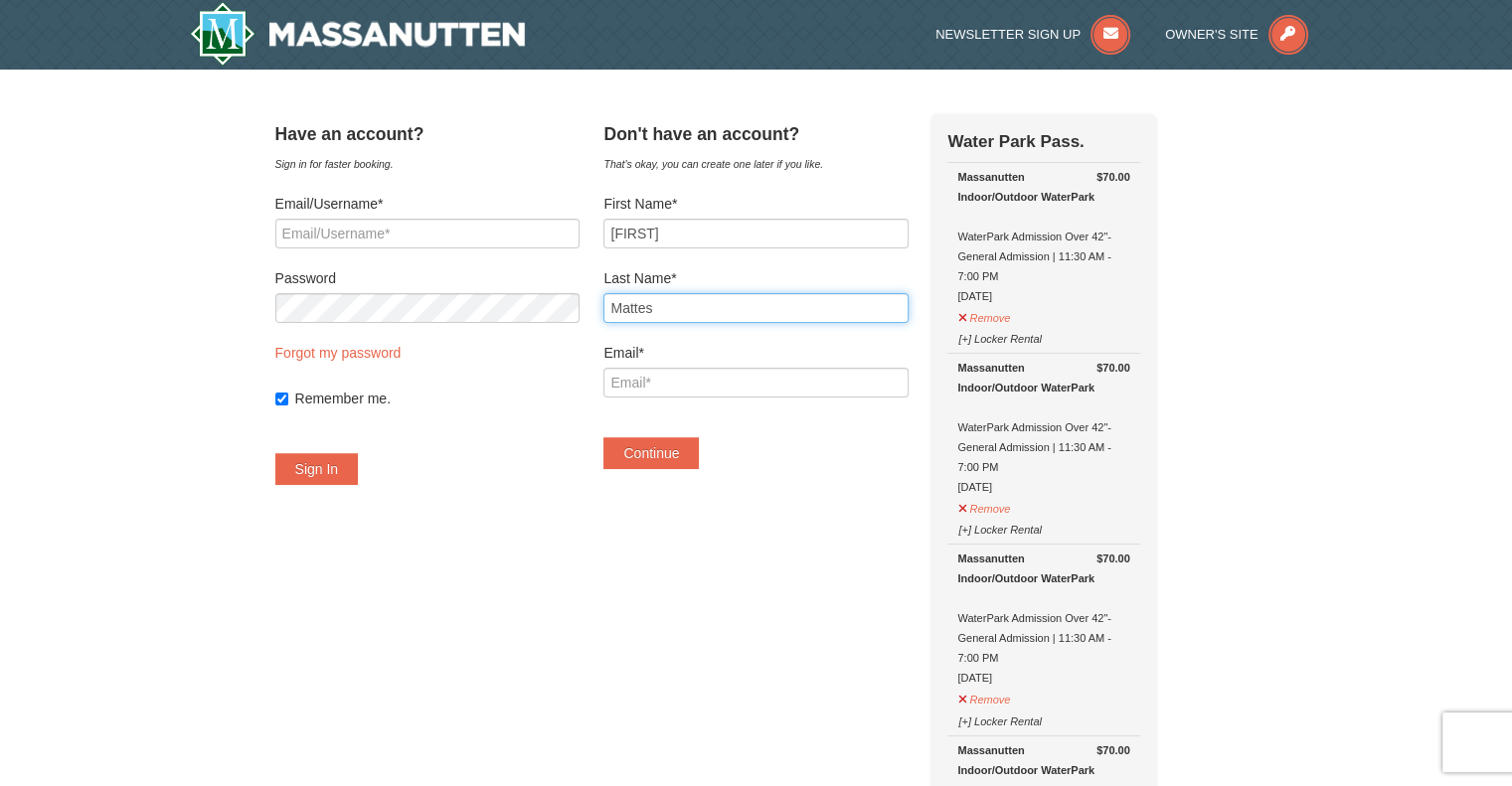type on "Mattes" 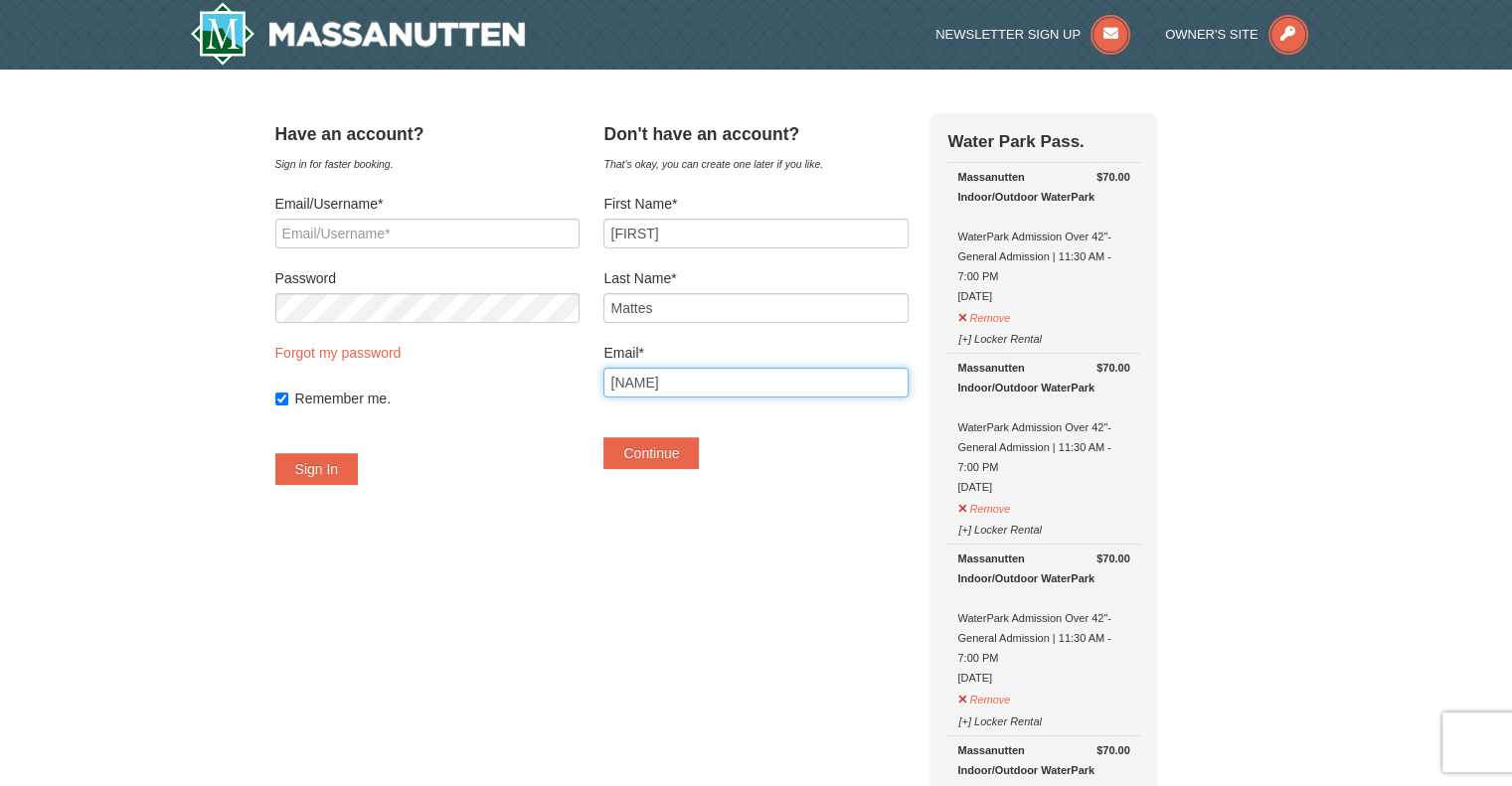 type on "sarahmelissa79@gmail.com" 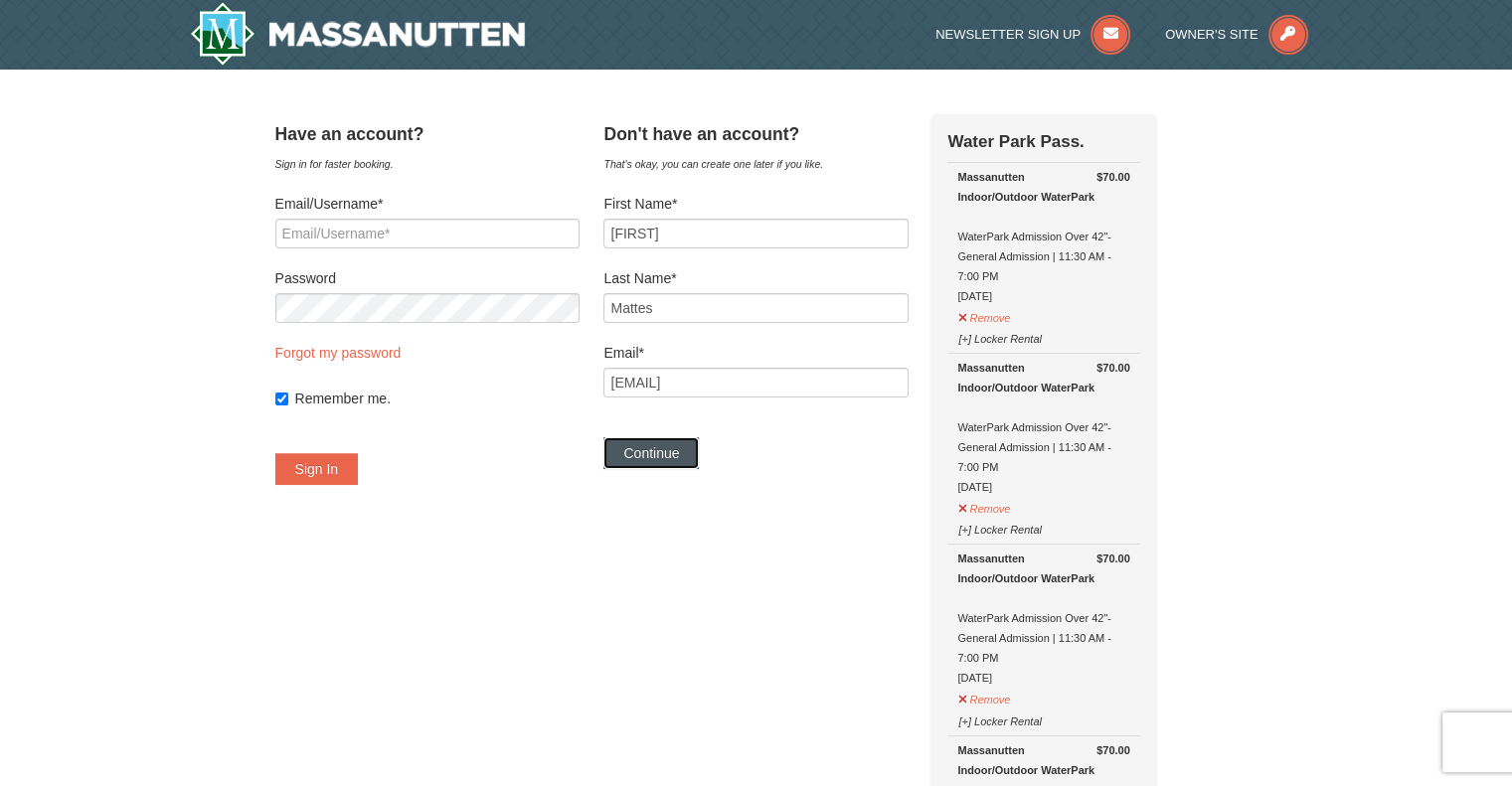click on "Continue" at bounding box center (651, 453) 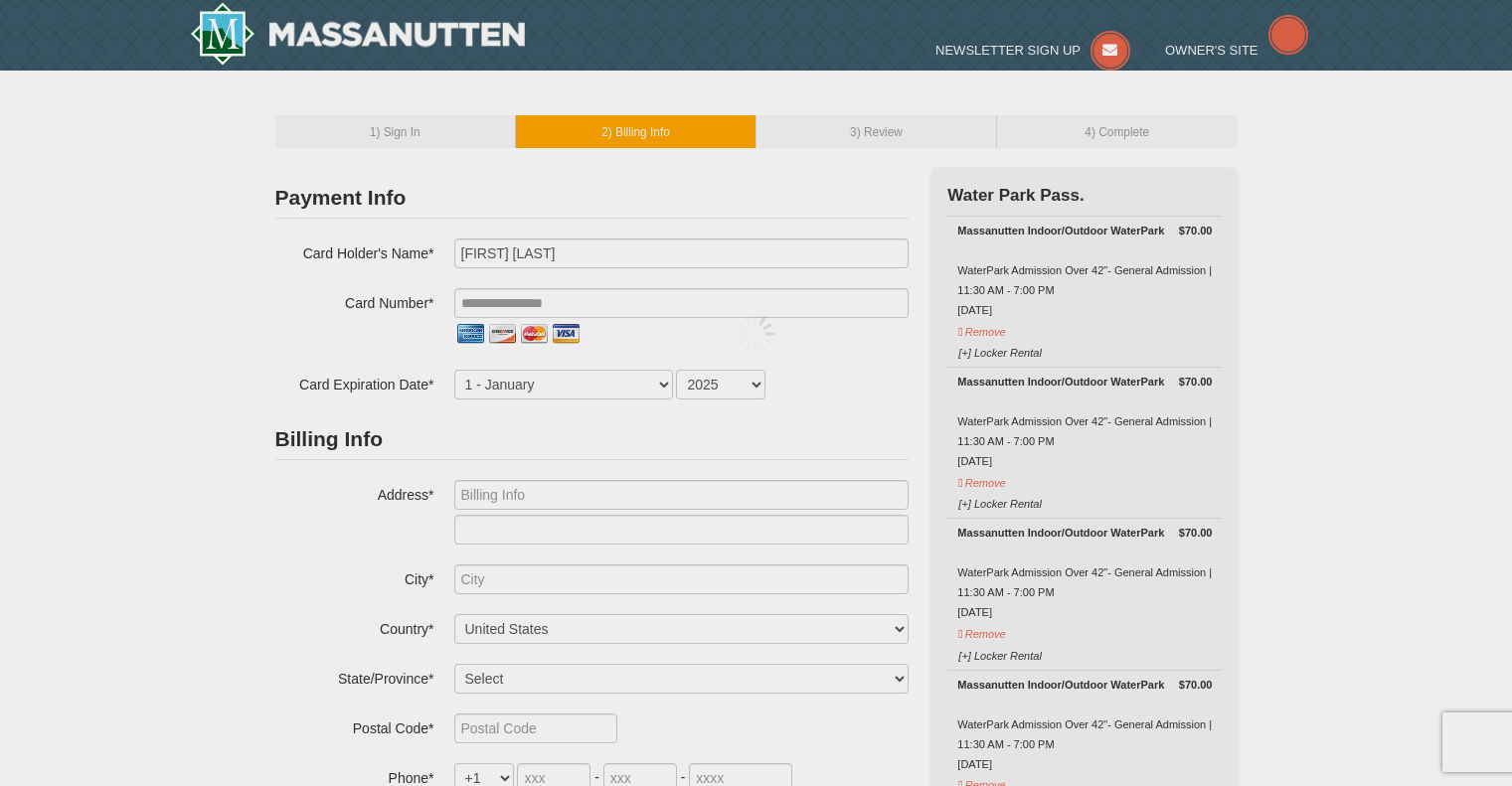 scroll, scrollTop: 0, scrollLeft: 0, axis: both 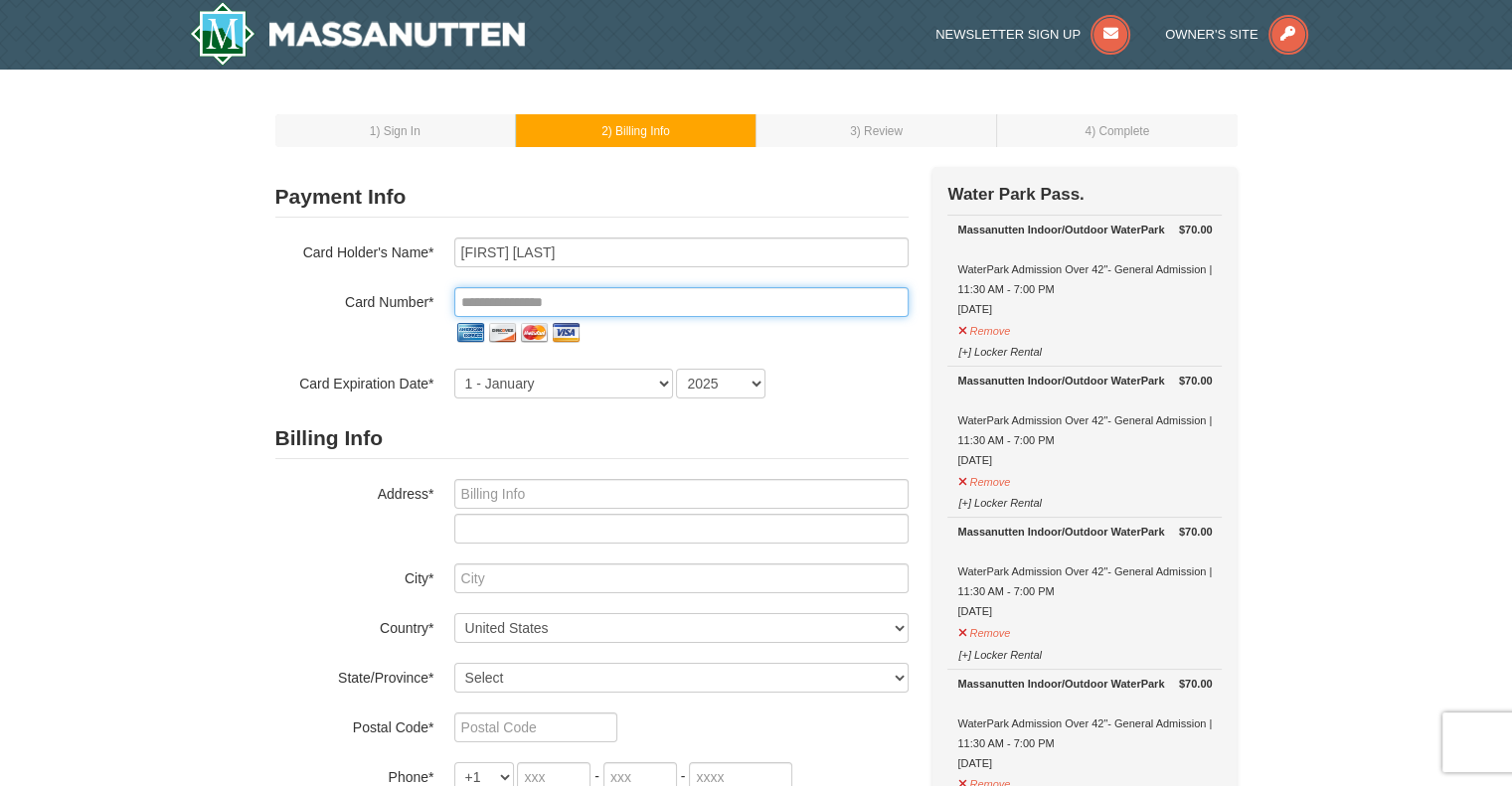 click at bounding box center [681, 302] 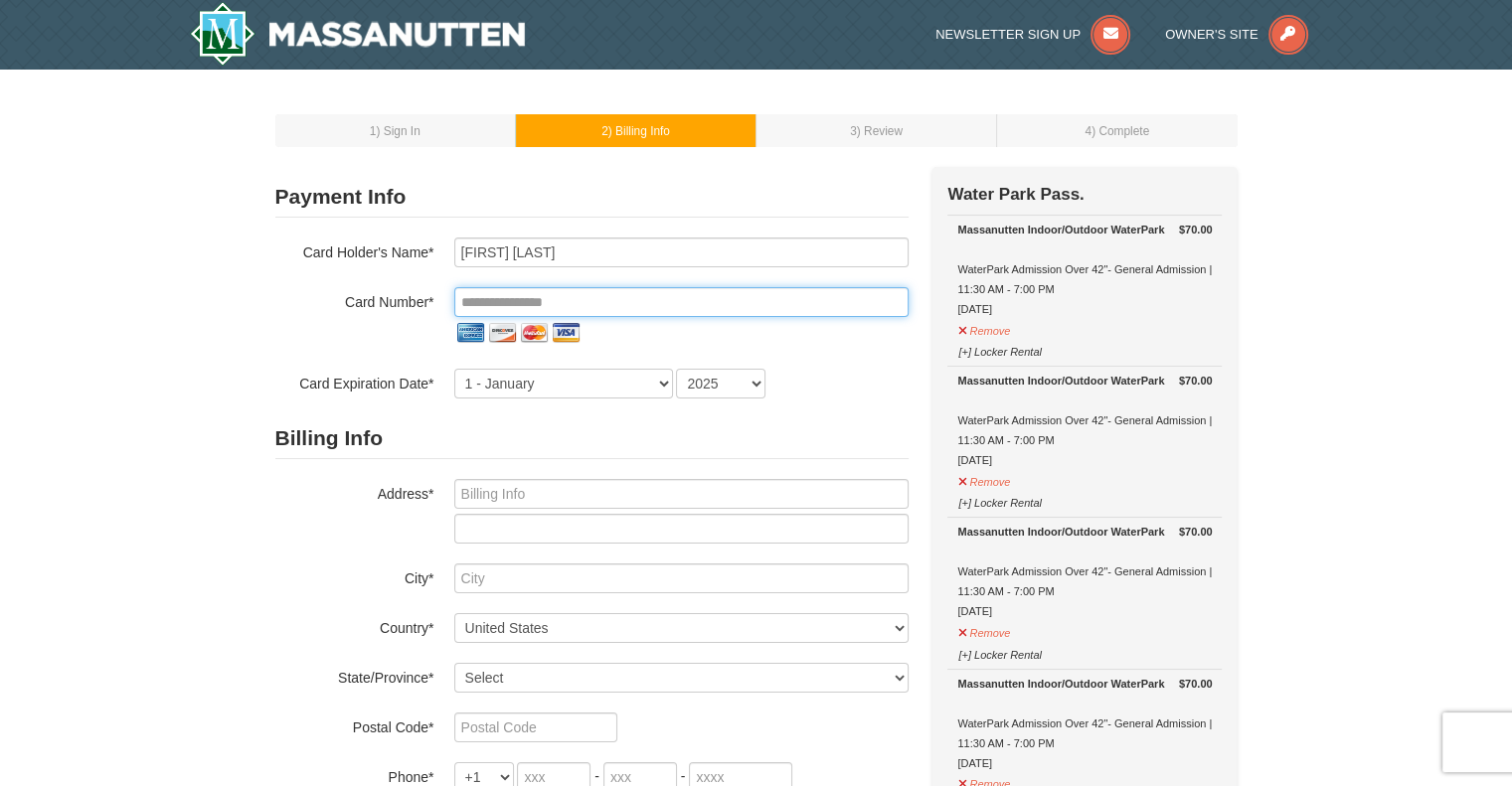 type on "**********" 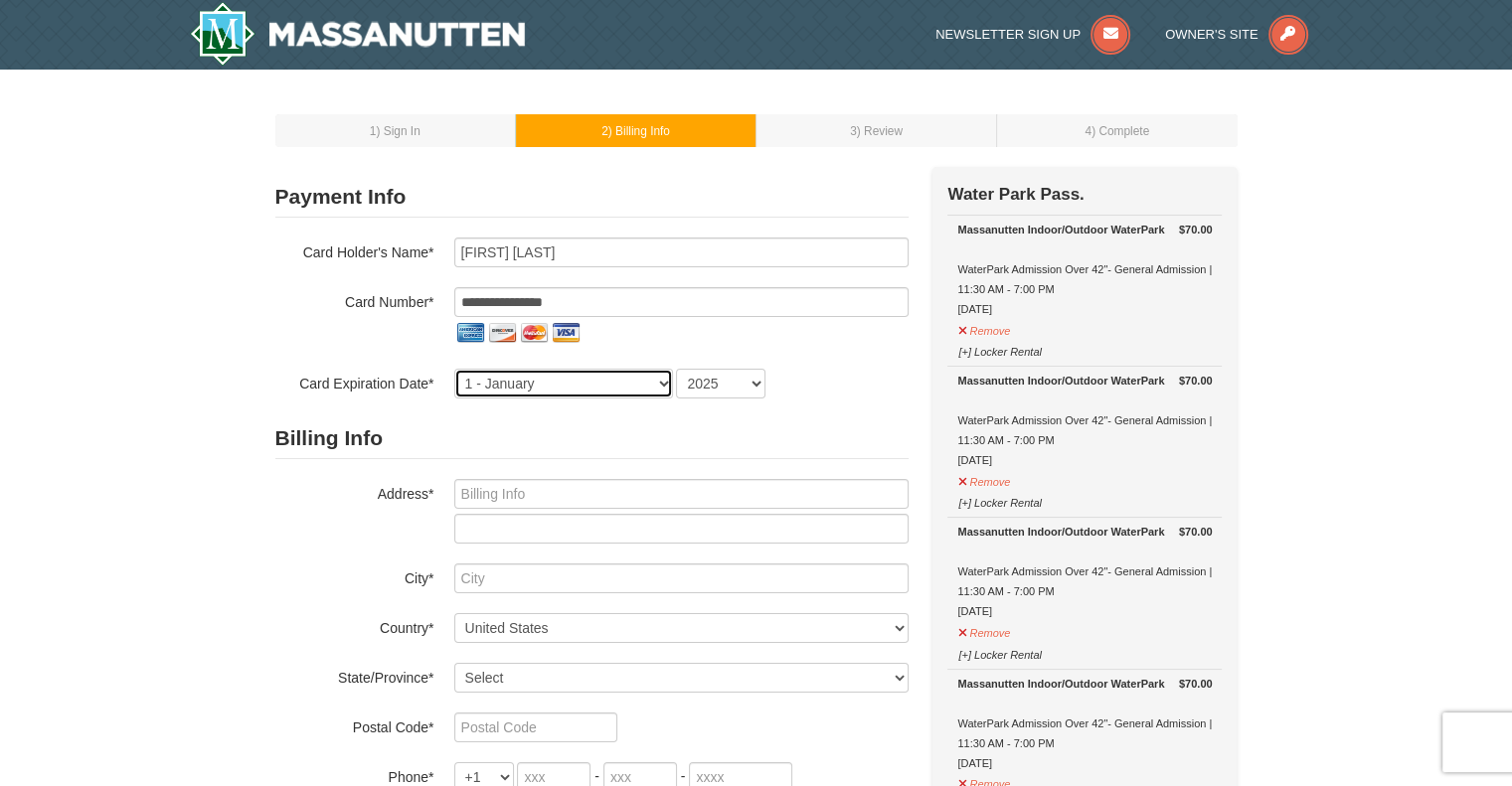 select on "10" 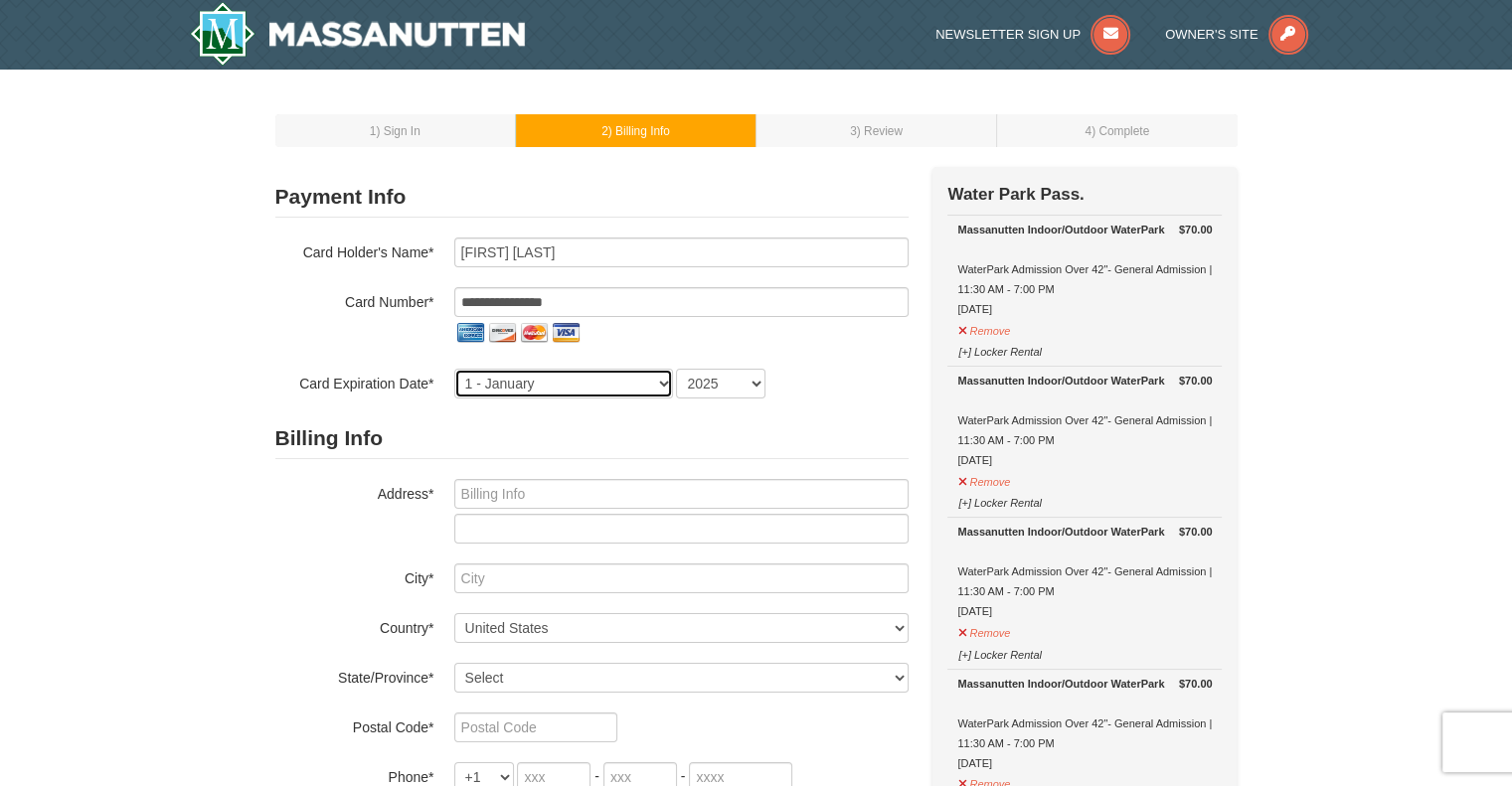 select on "2029" 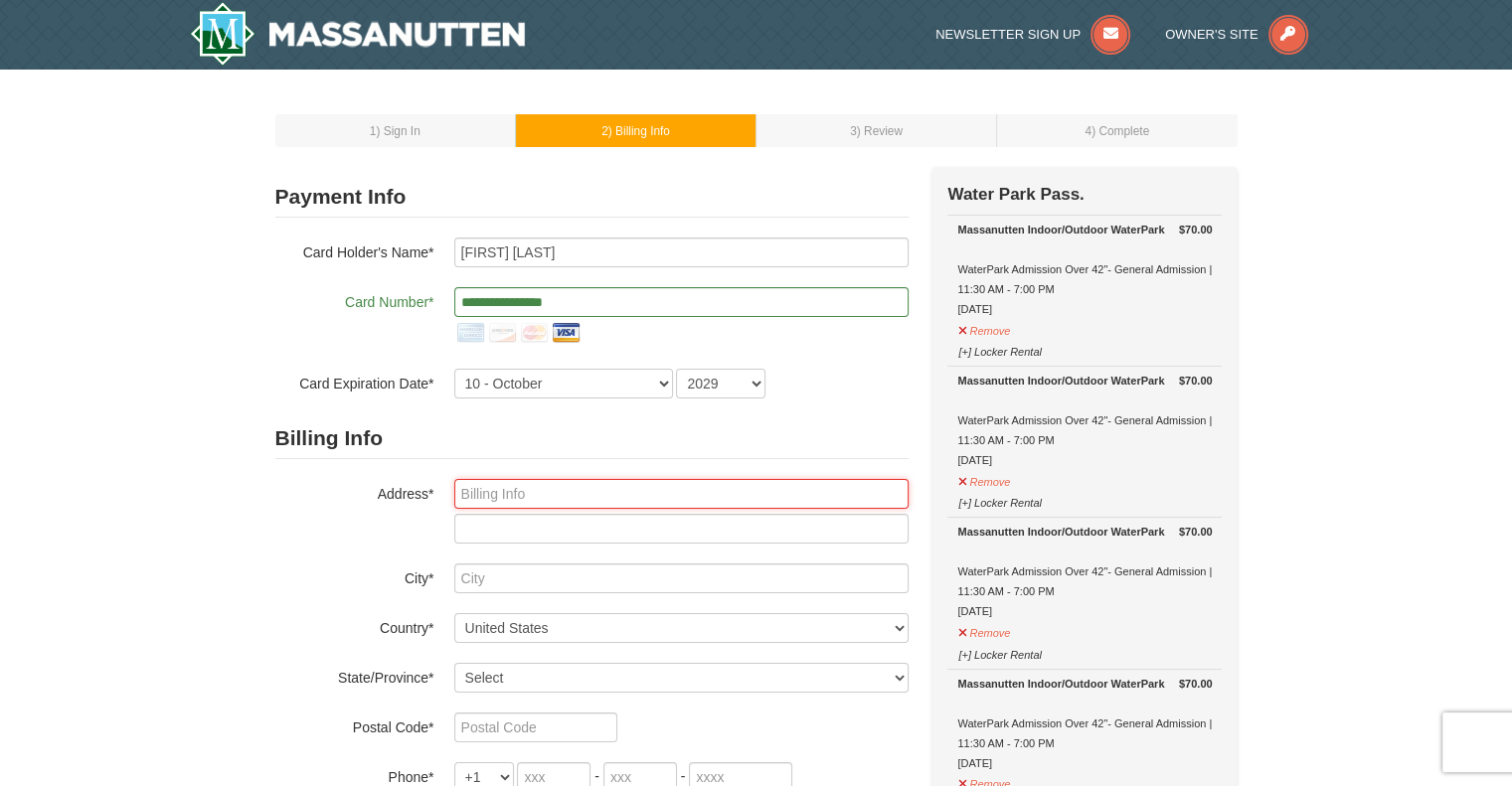 click at bounding box center [681, 494] 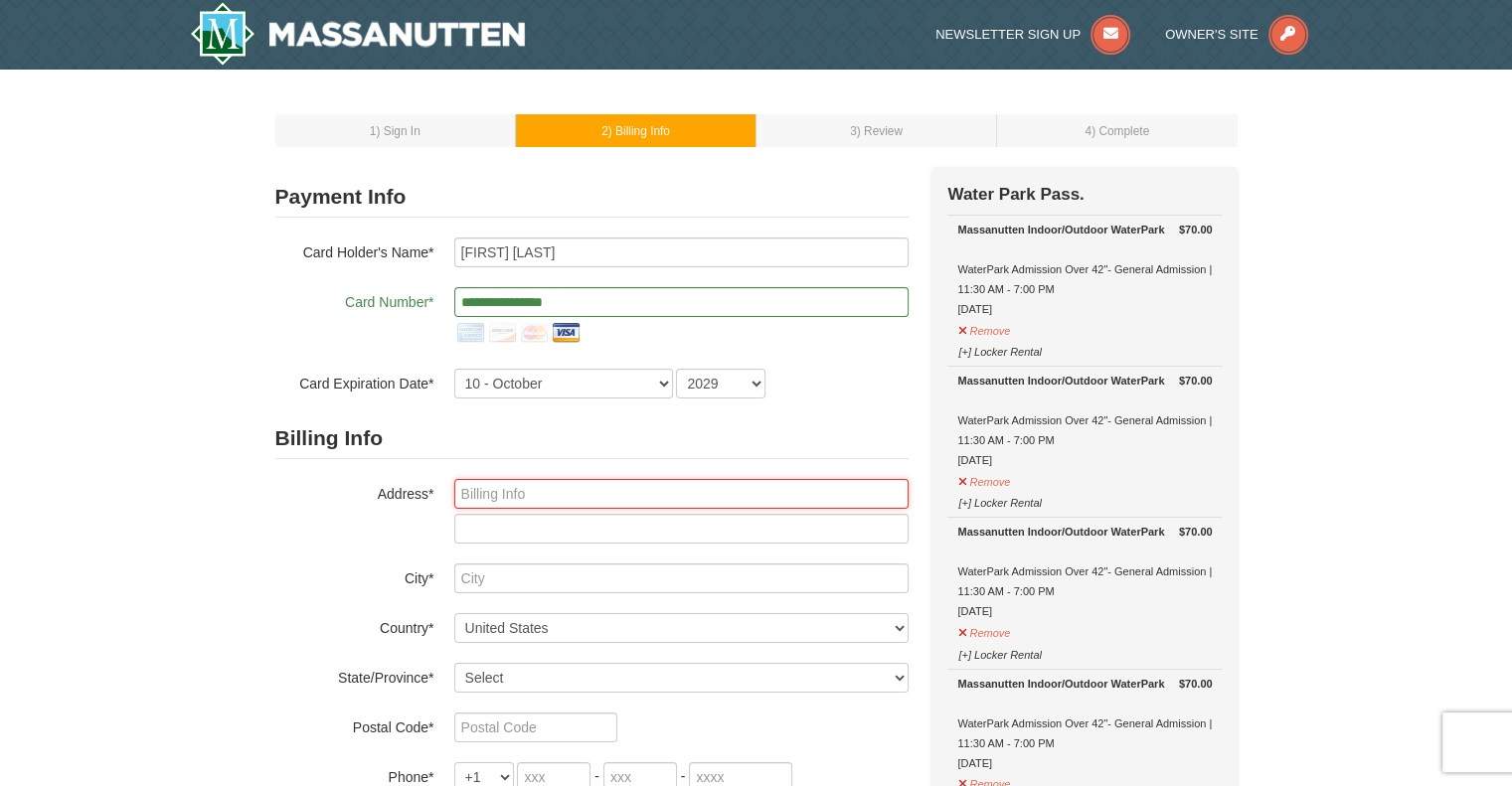 type on "216 N Chestnut St" 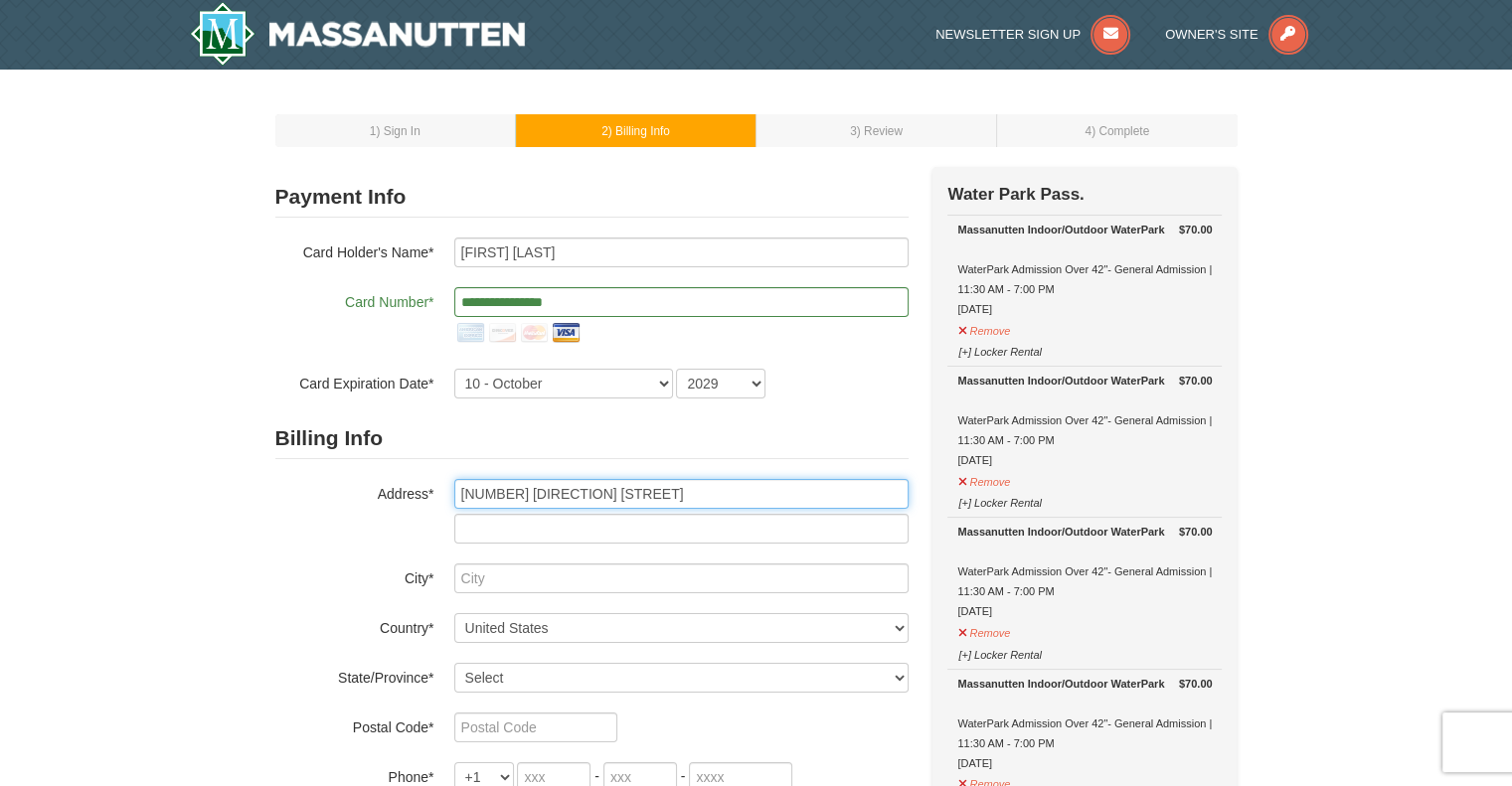 type on "Bath" 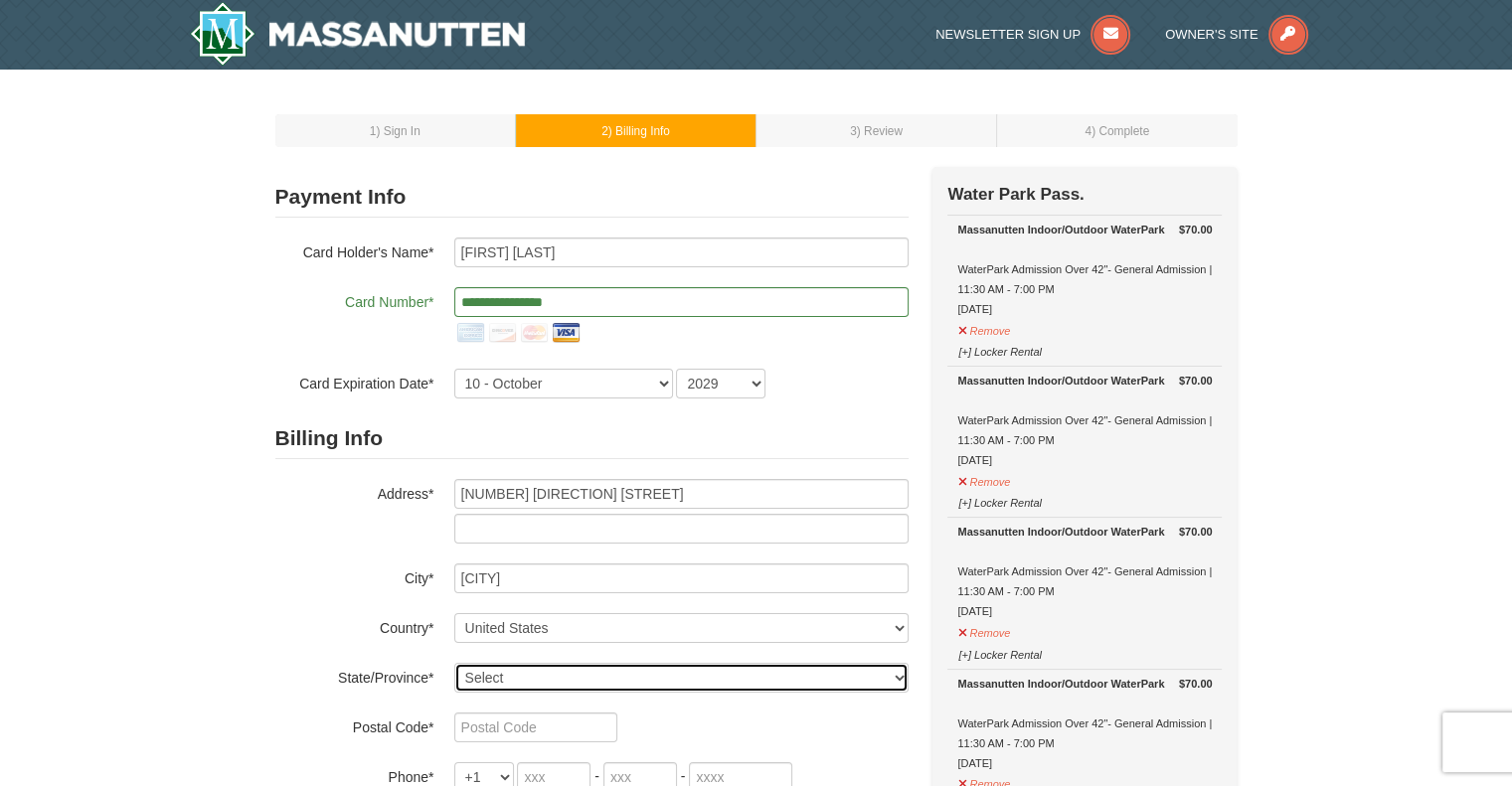 select on "[STATE]" 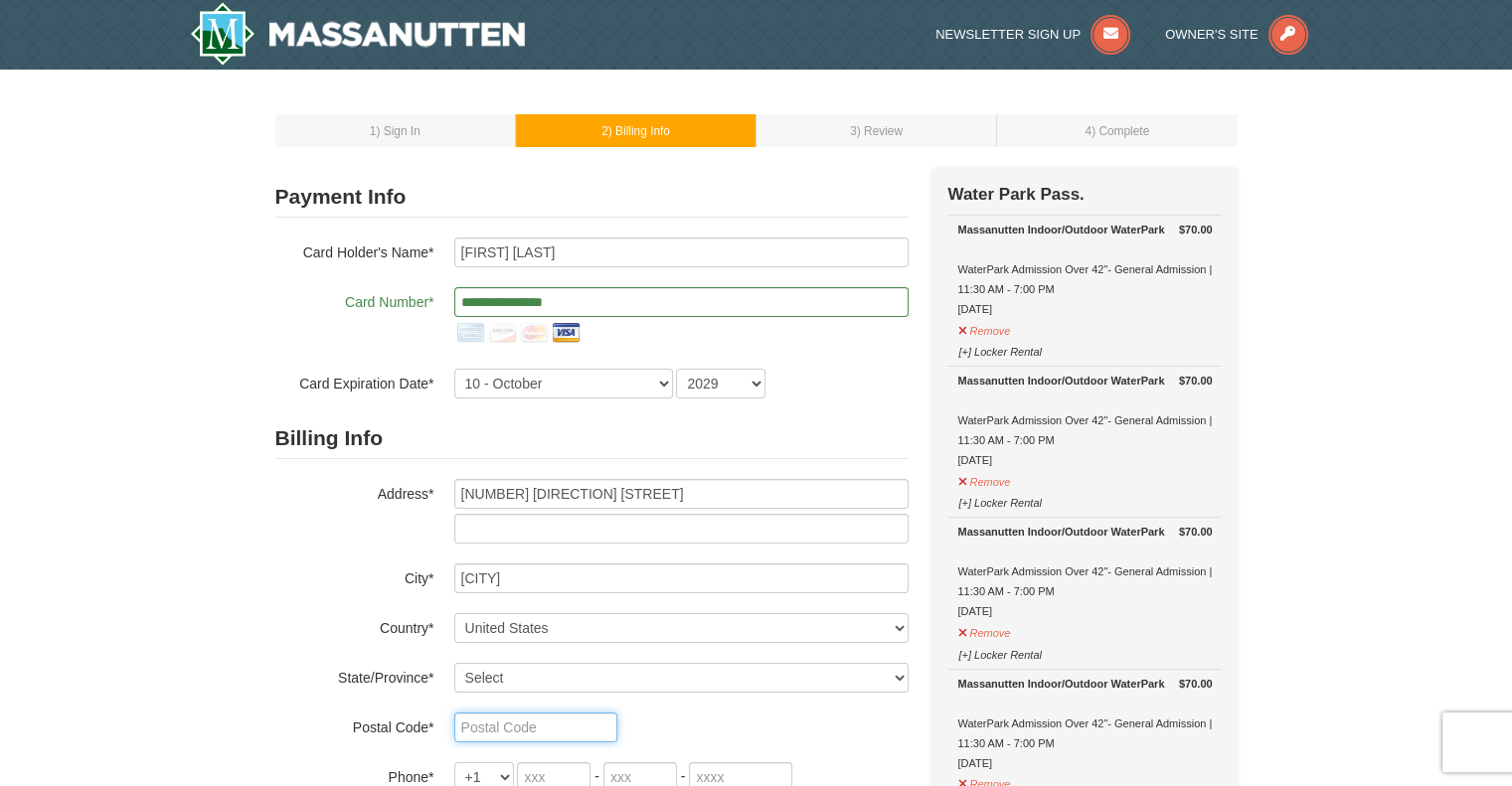 type on "[ZIP]" 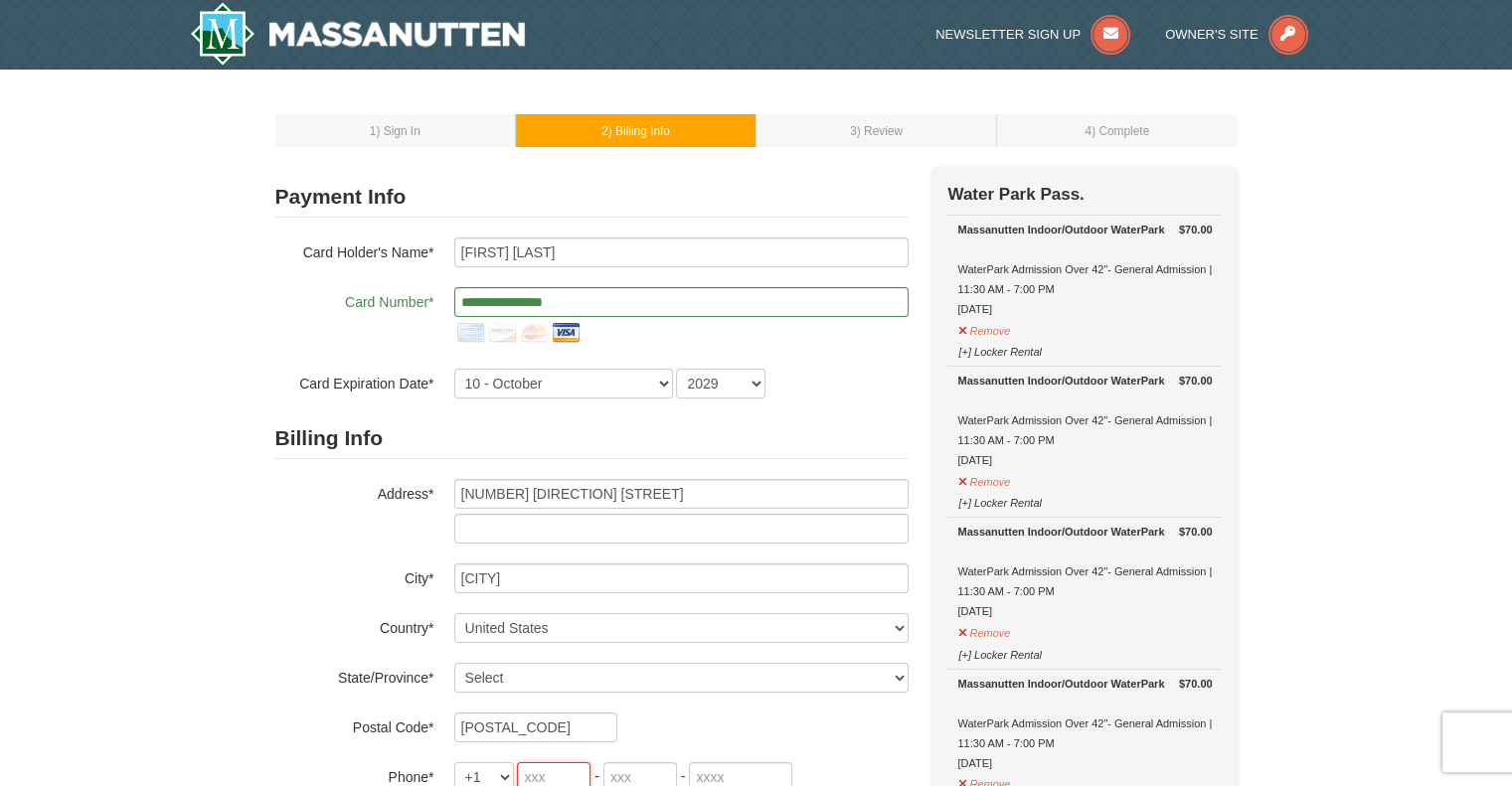 type on "484" 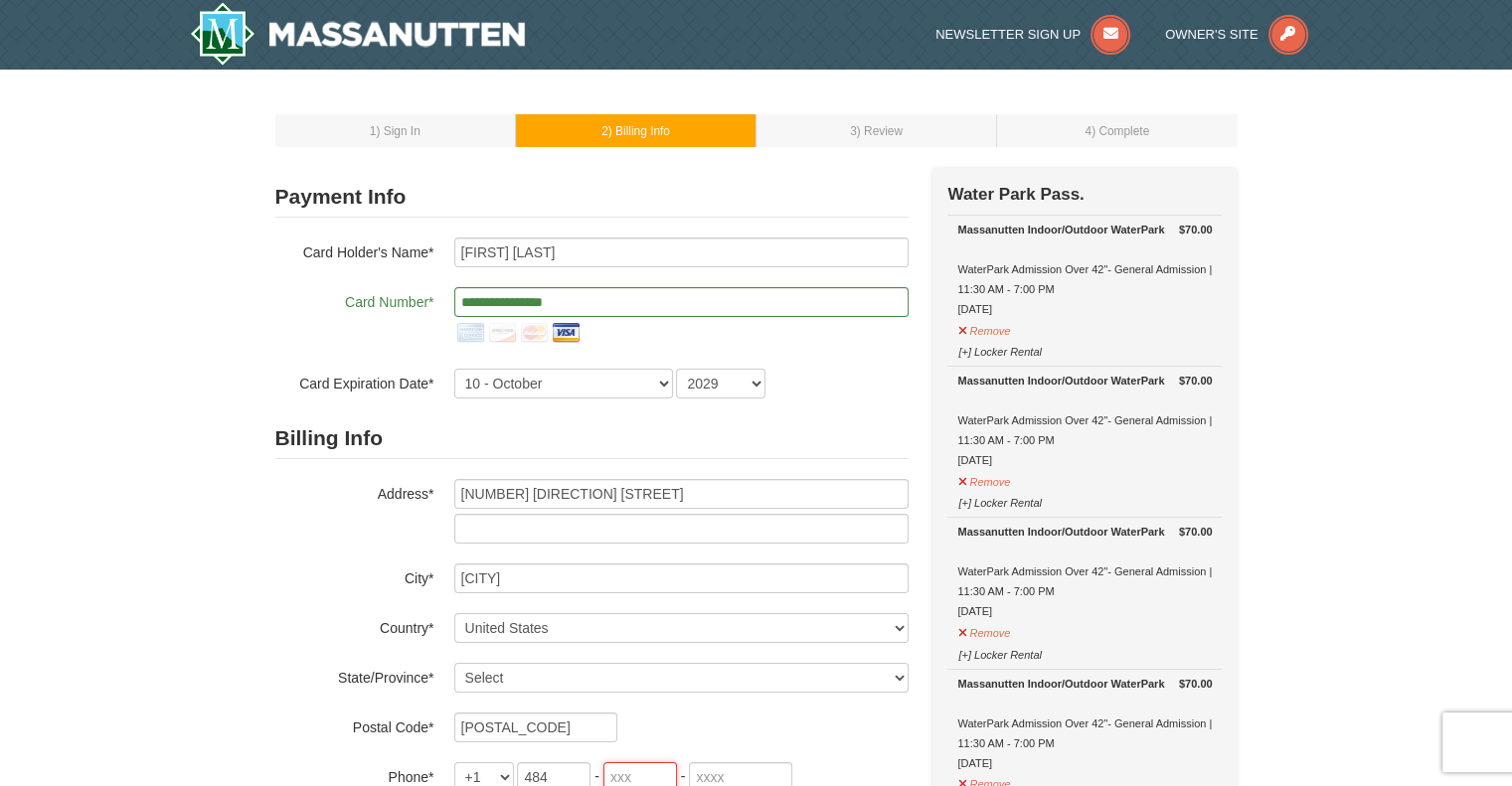 type on "714" 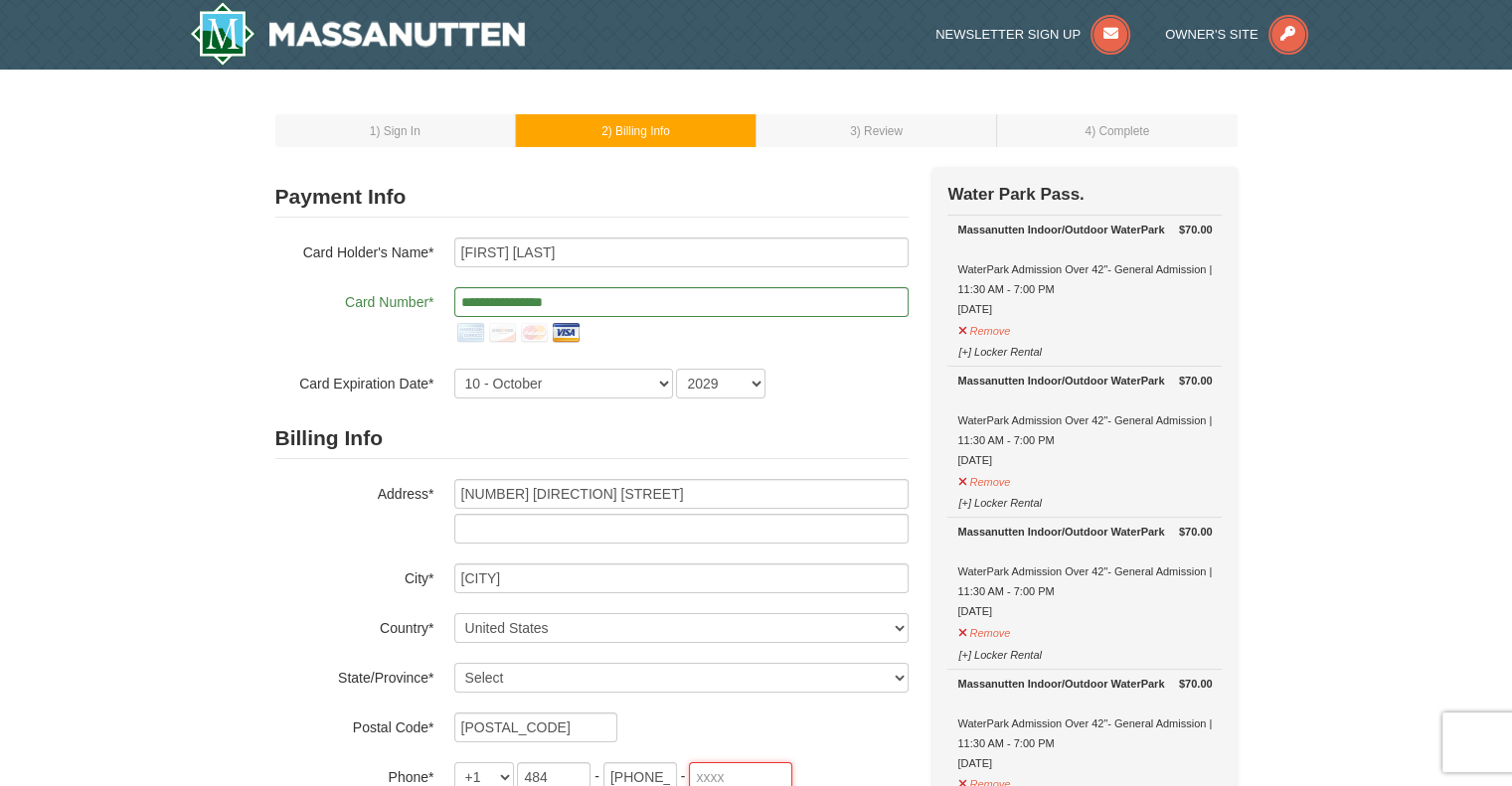 type on "8419" 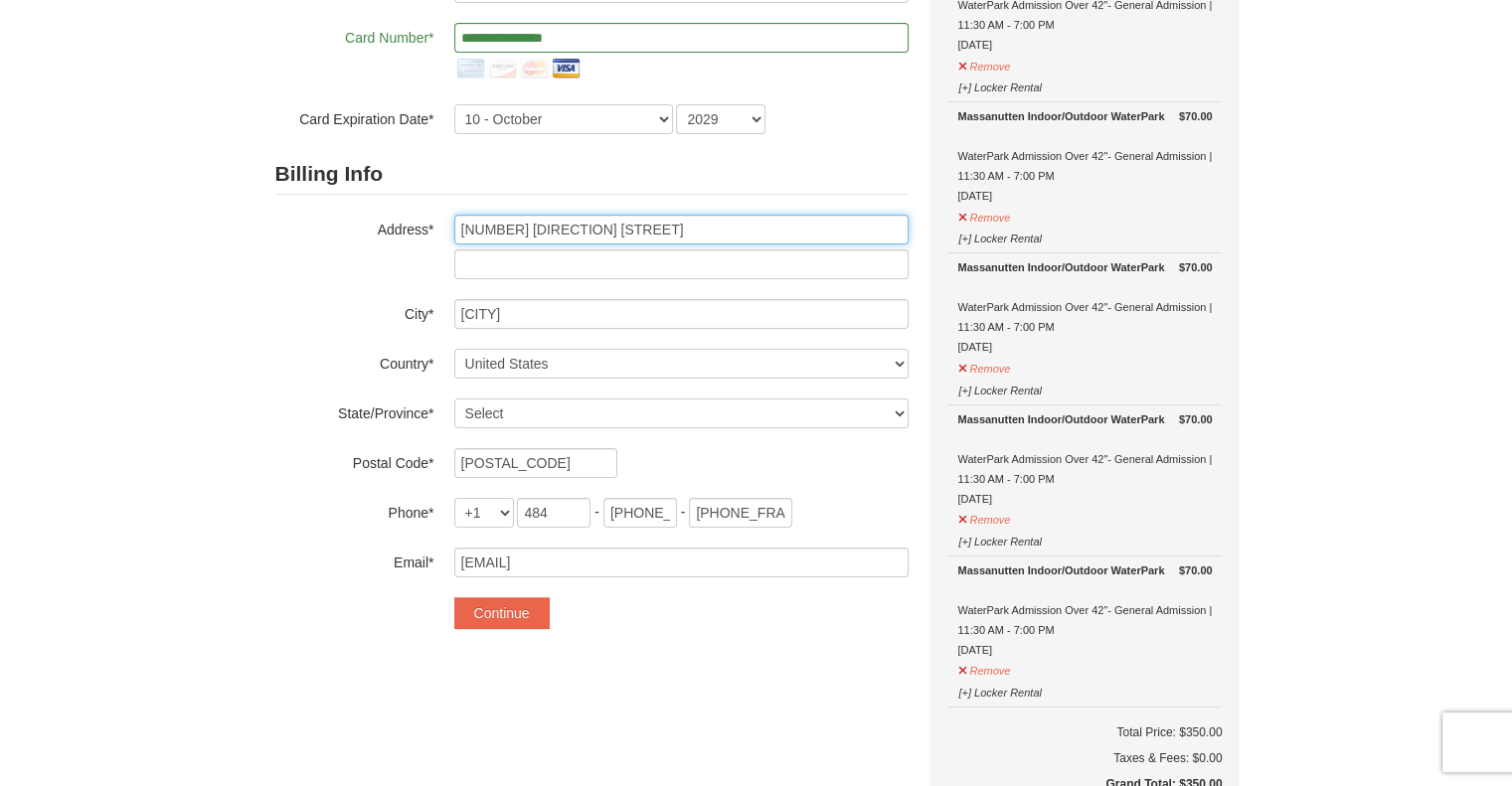 scroll, scrollTop: 397, scrollLeft: 0, axis: vertical 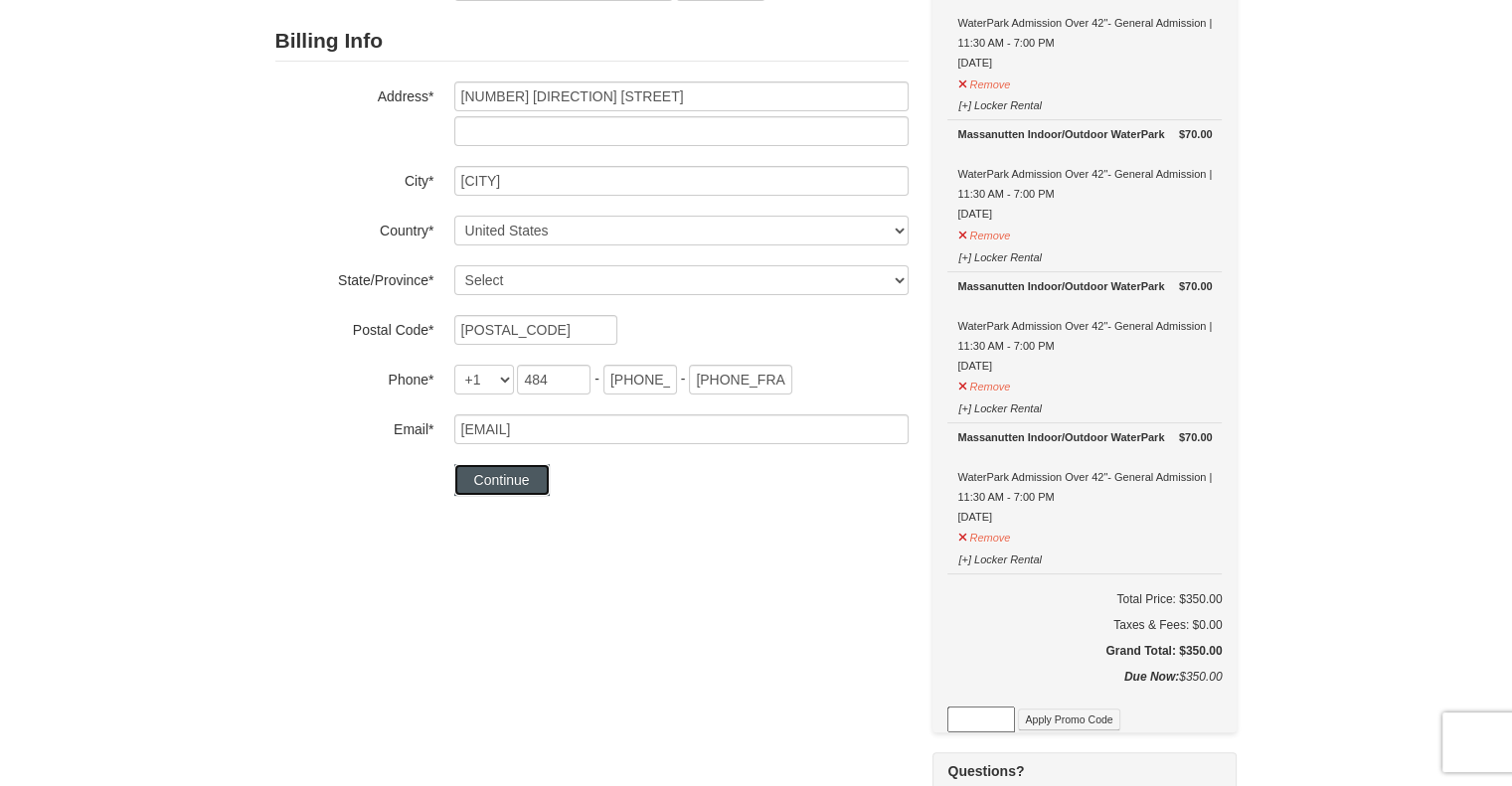 click on "Continue" at bounding box center (502, 480) 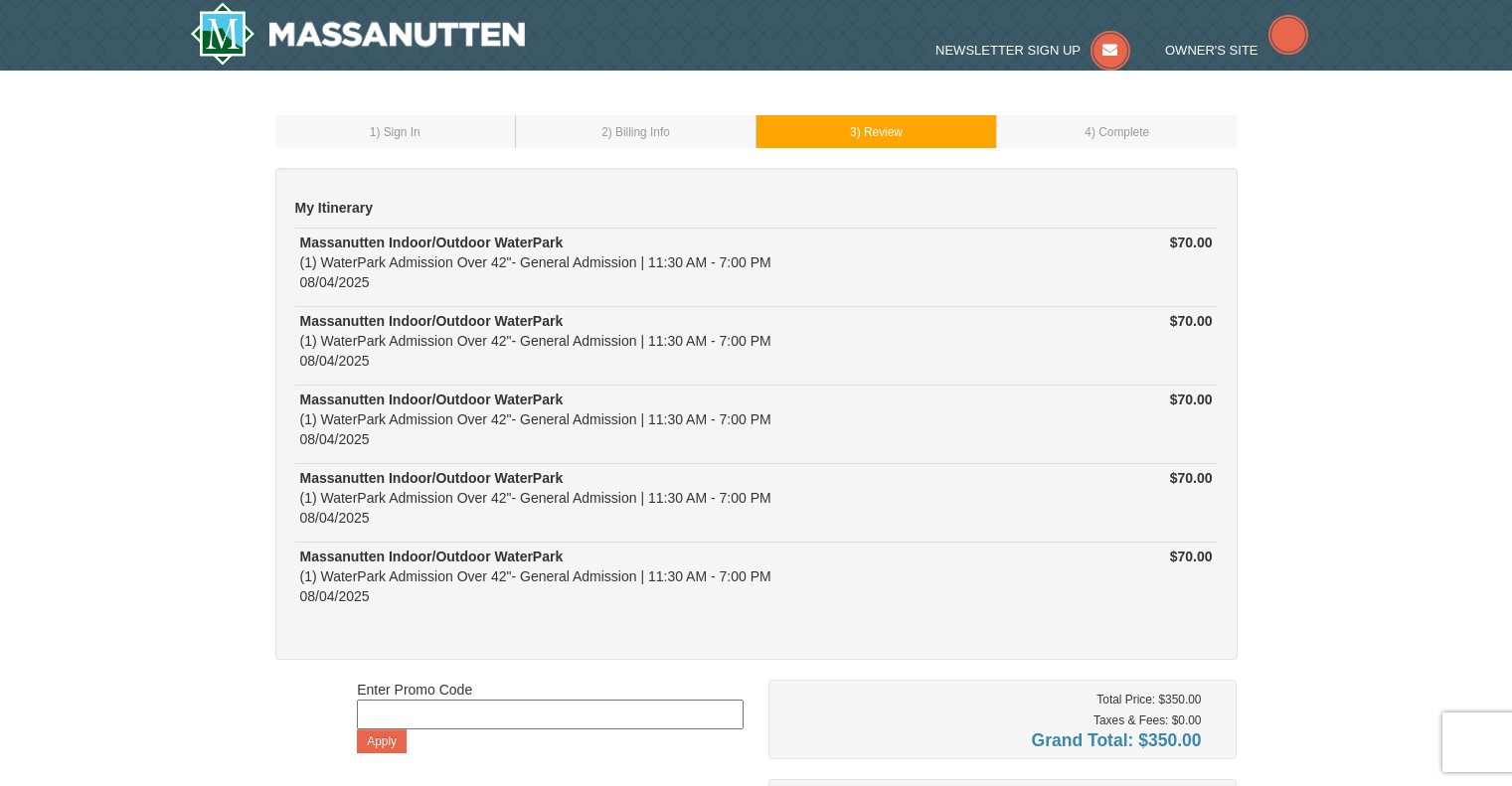 scroll, scrollTop: 0, scrollLeft: 0, axis: both 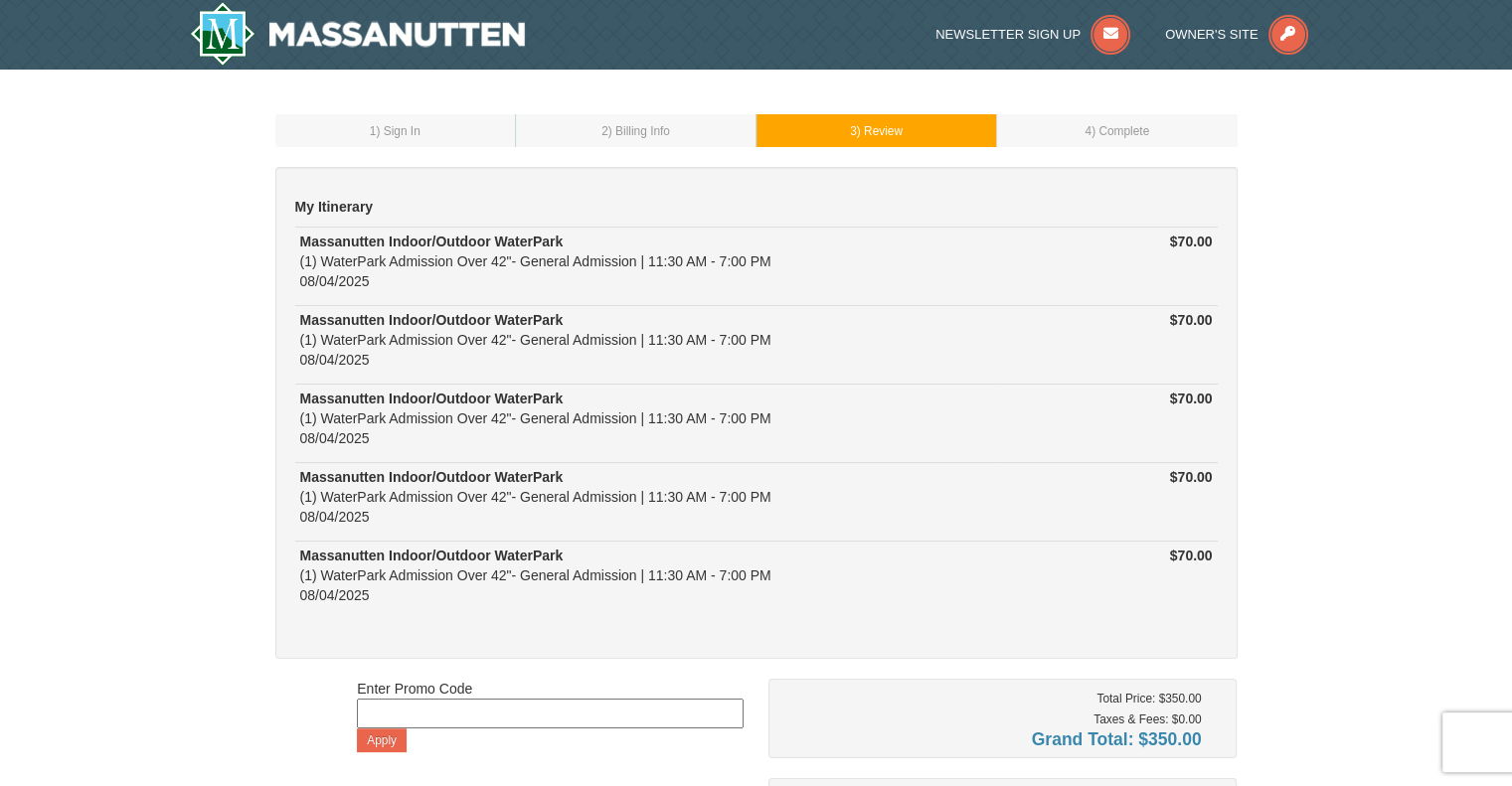 click on ") Billing Info" at bounding box center [639, 131] 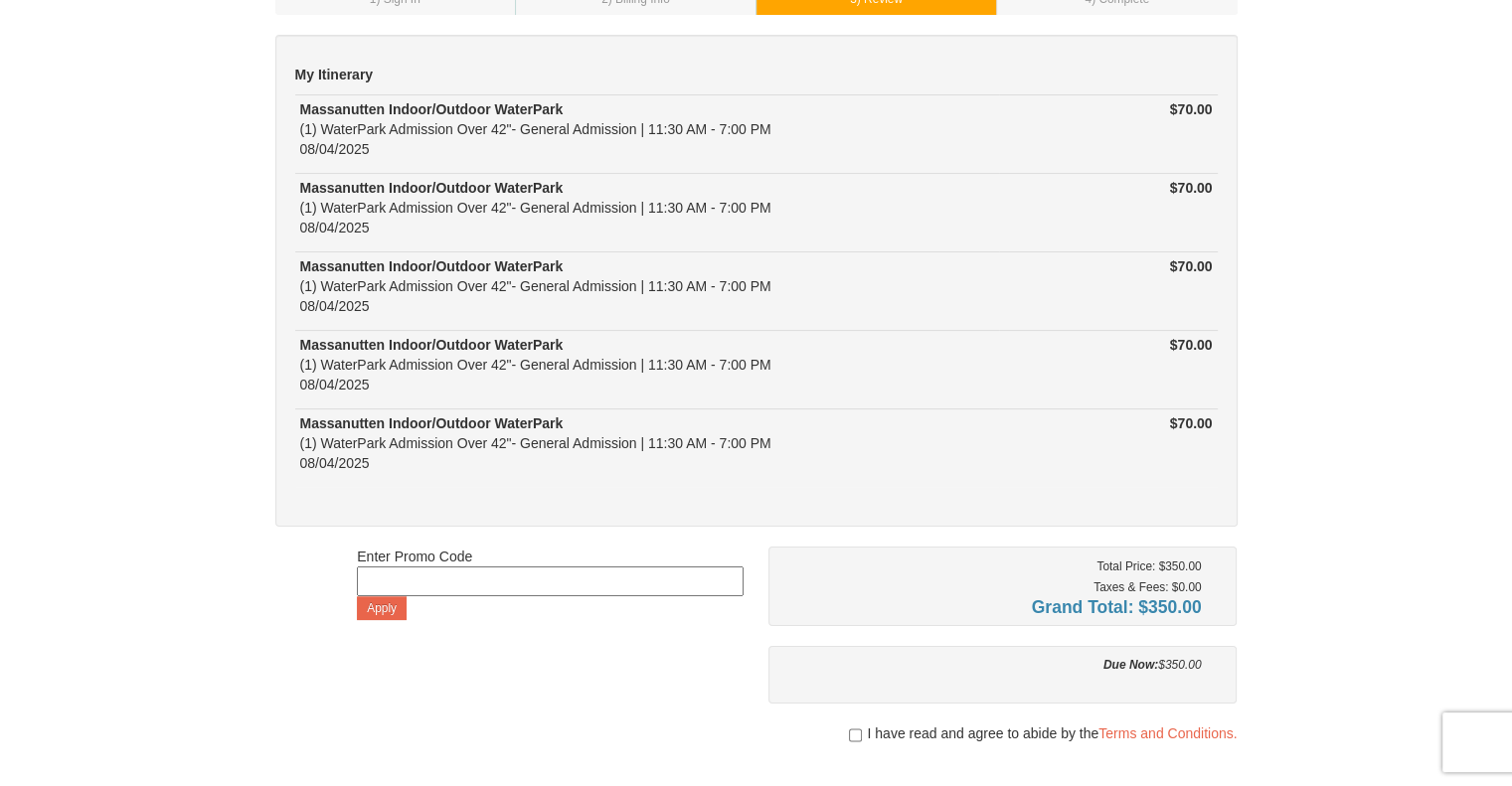 scroll, scrollTop: 0, scrollLeft: 0, axis: both 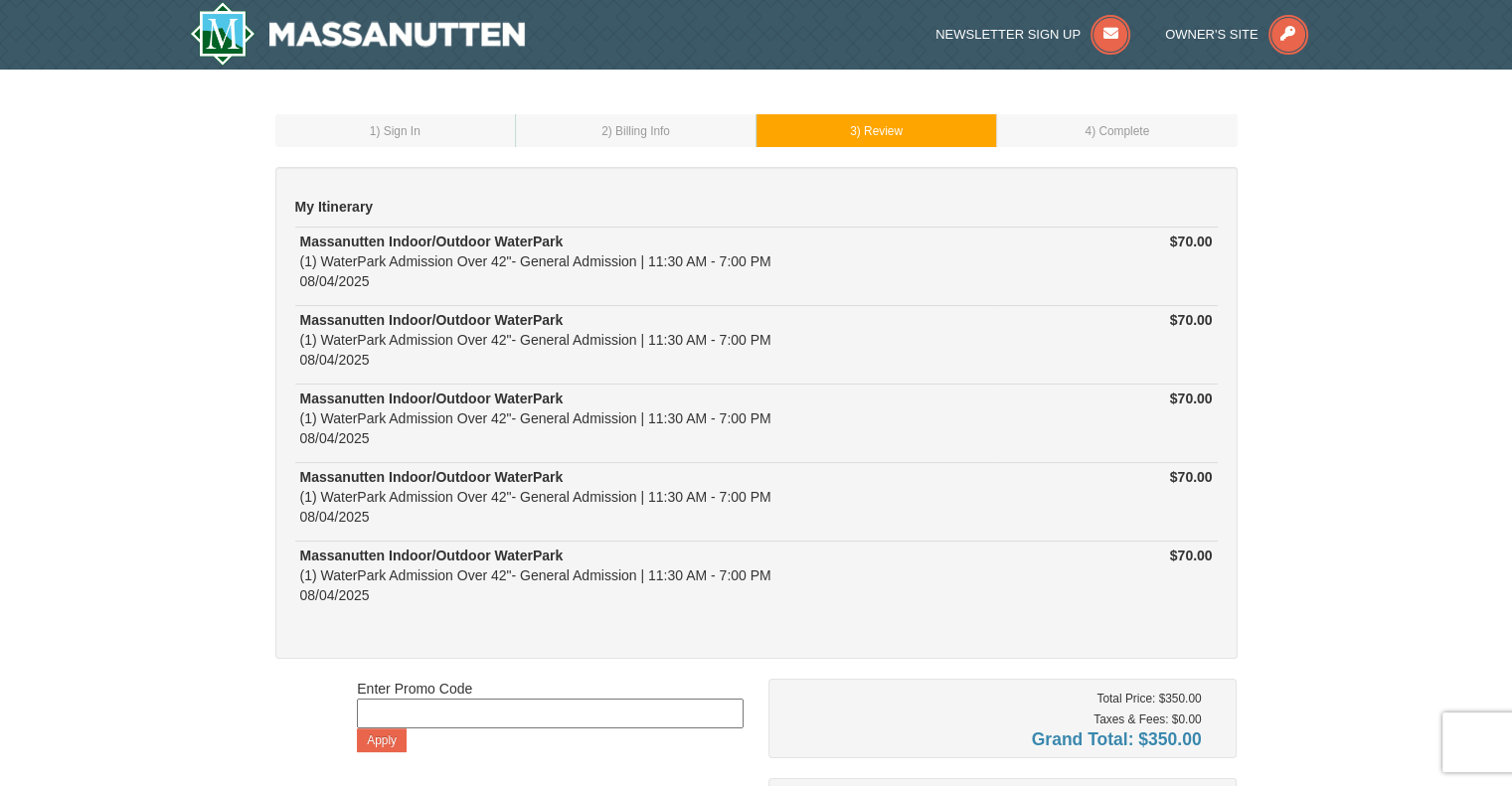 click on "1
) Sign In" at bounding box center [396, 130] 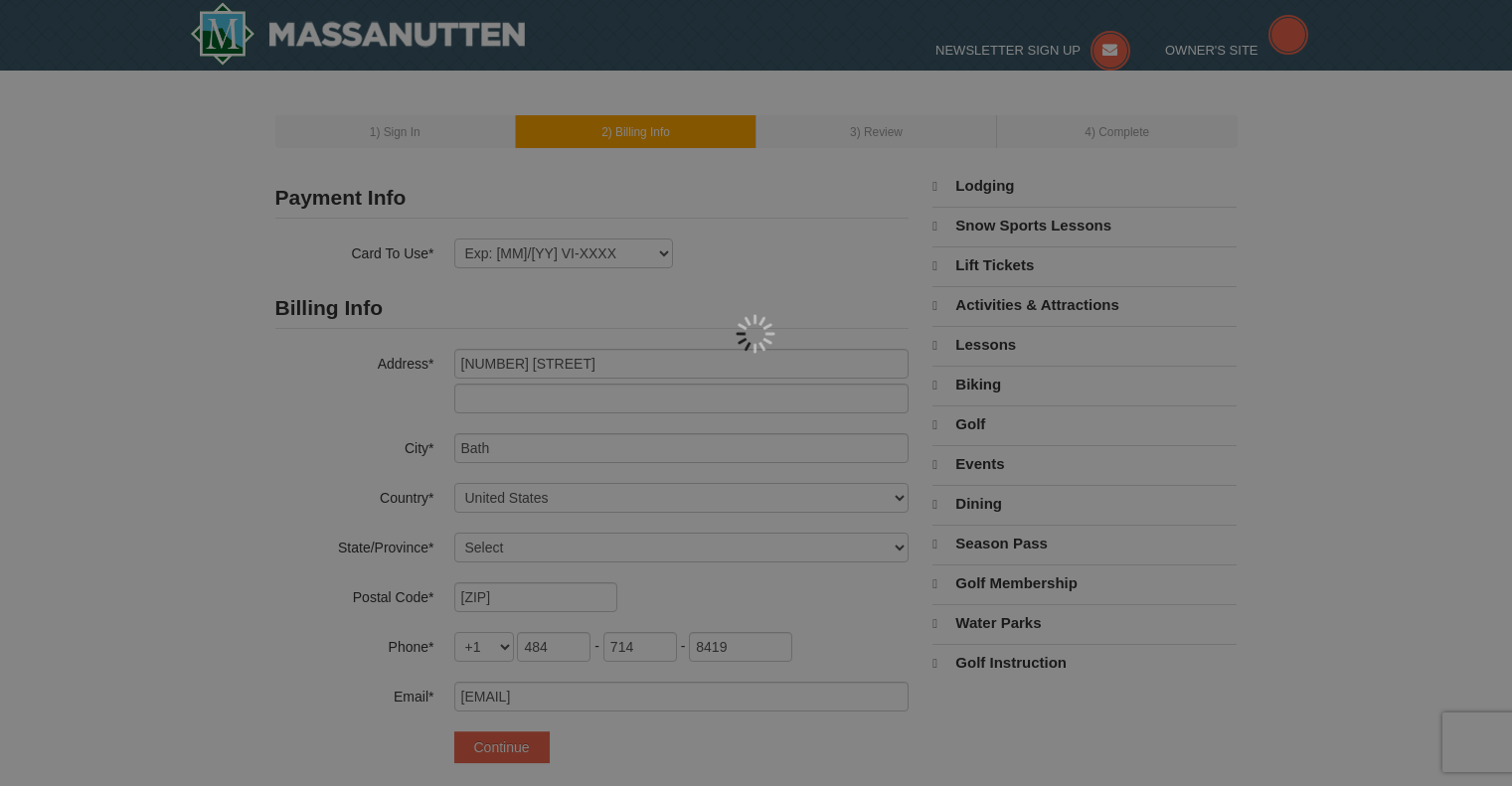 select on "[STATE]" 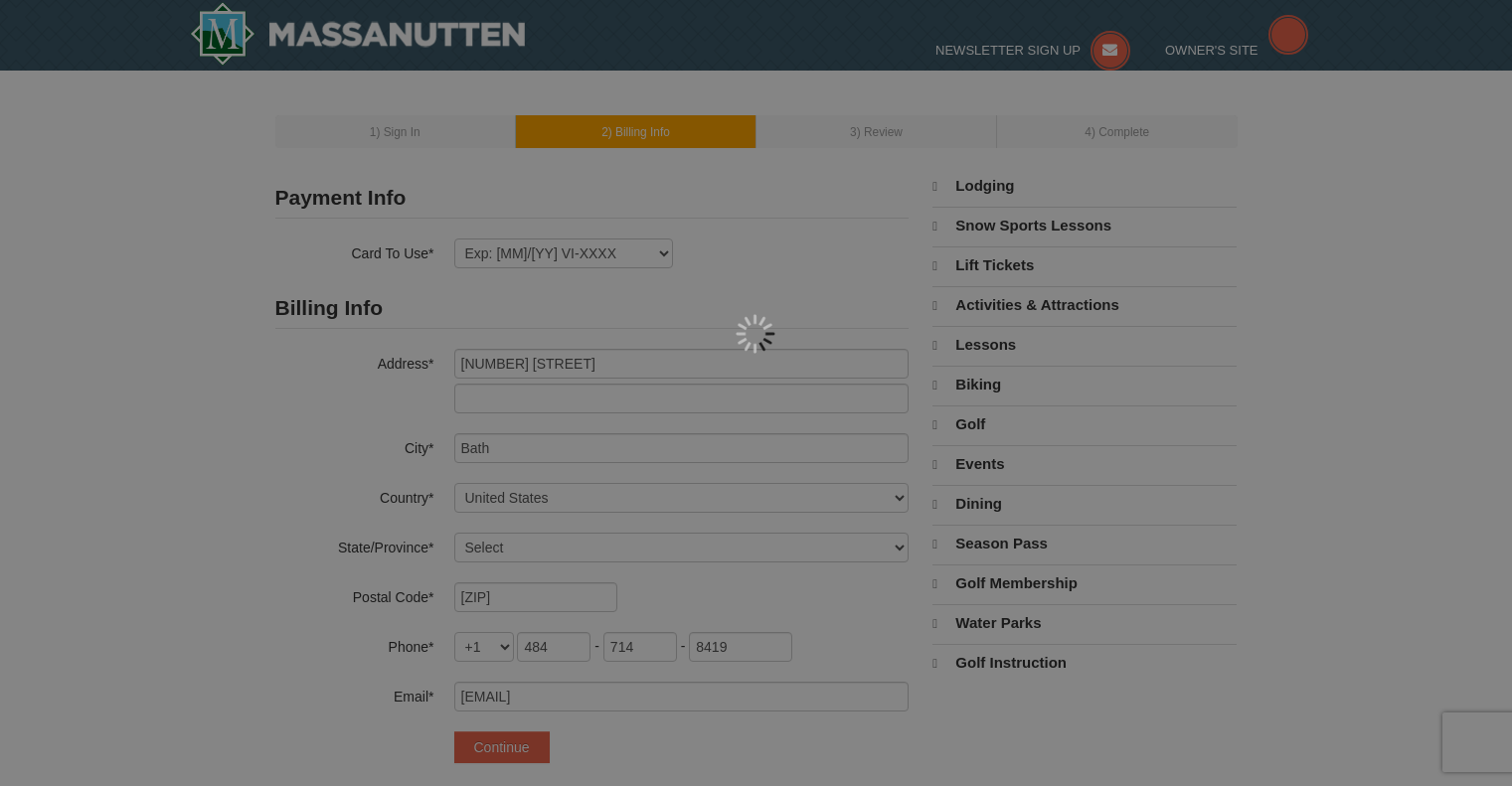 scroll, scrollTop: 395, scrollLeft: 0, axis: vertical 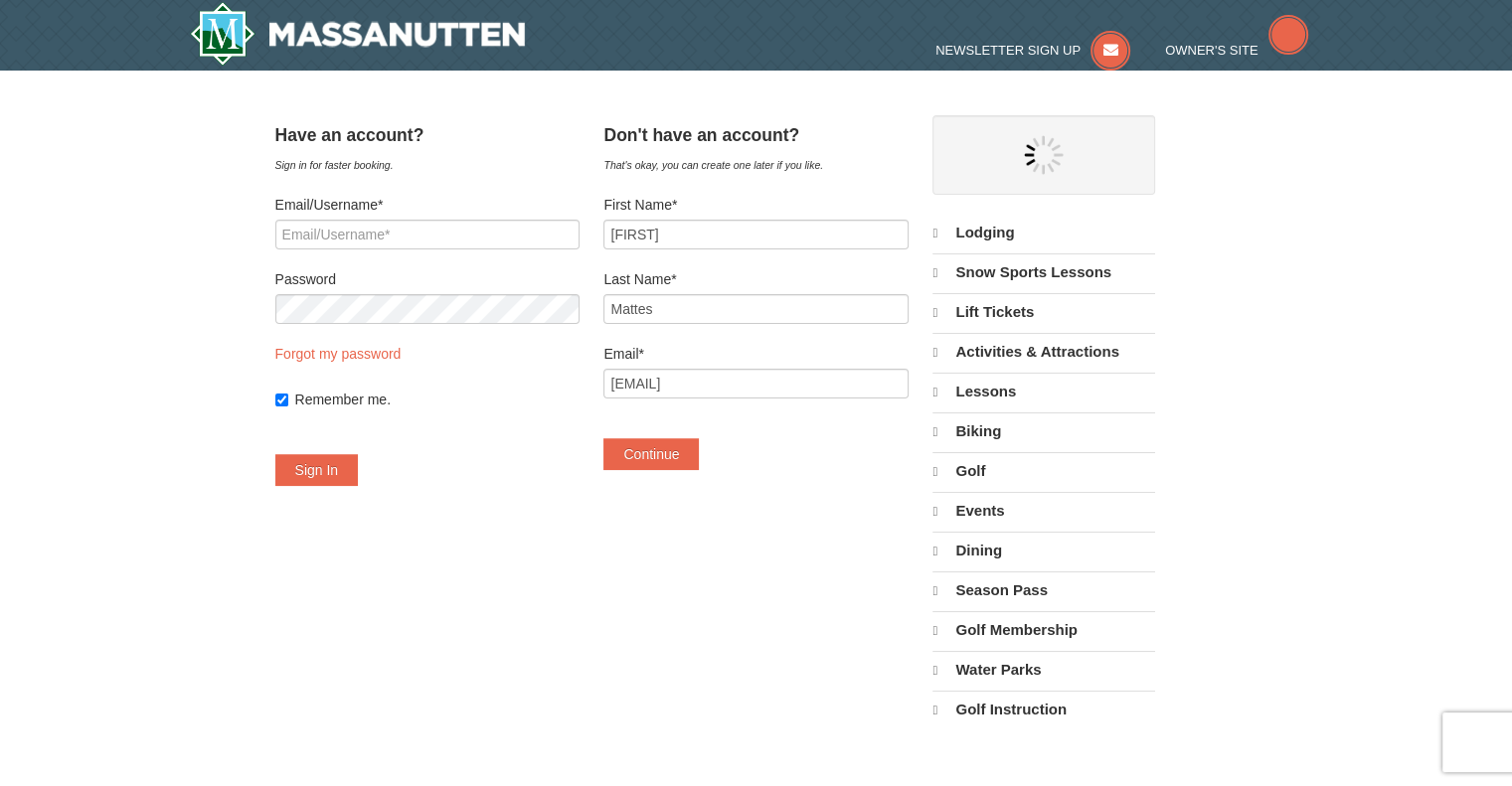 select on "8" 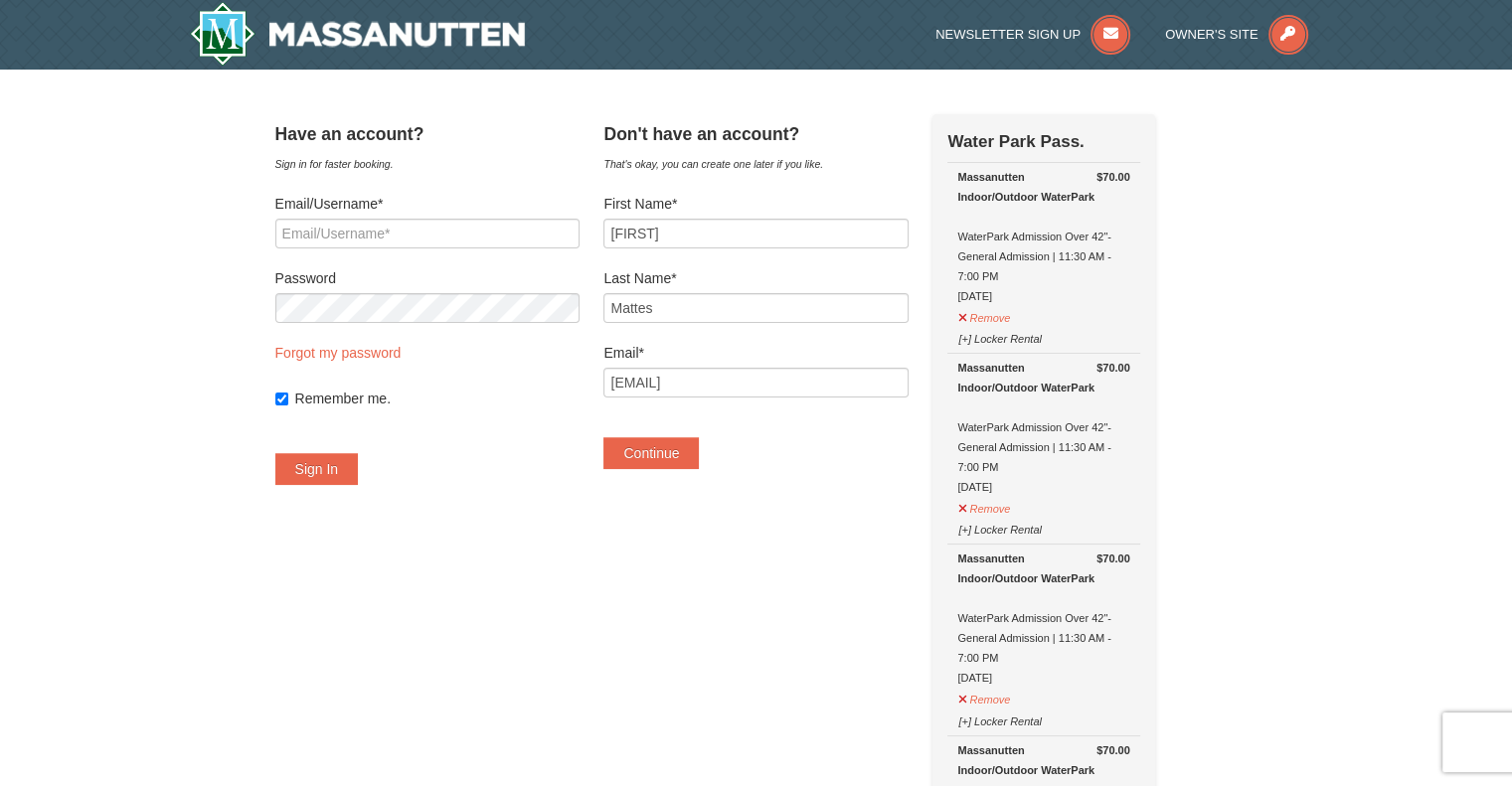 scroll, scrollTop: 0, scrollLeft: 0, axis: both 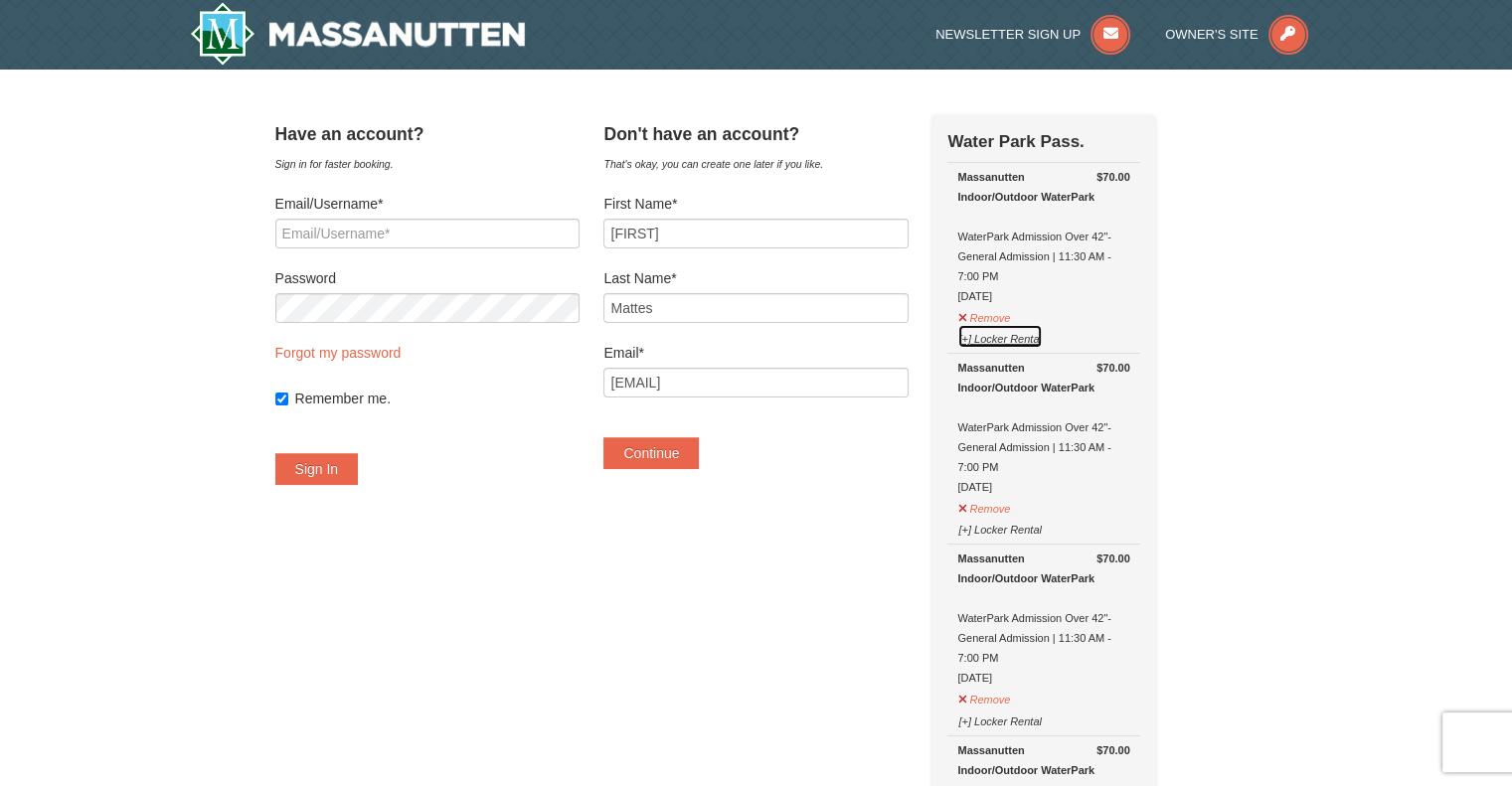 click on "[+] Locker Rental" at bounding box center (999, 336) 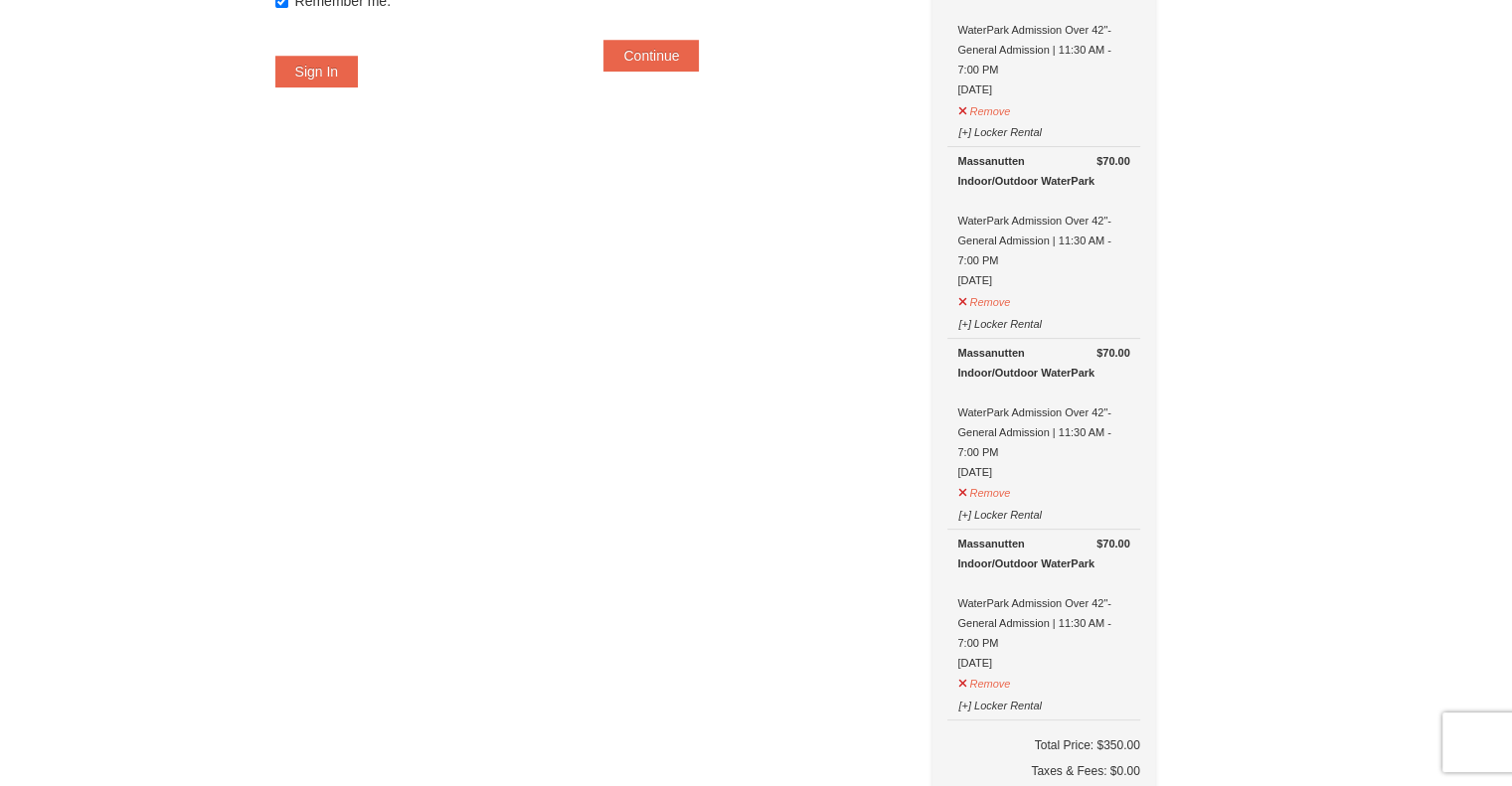 scroll, scrollTop: 530, scrollLeft: 0, axis: vertical 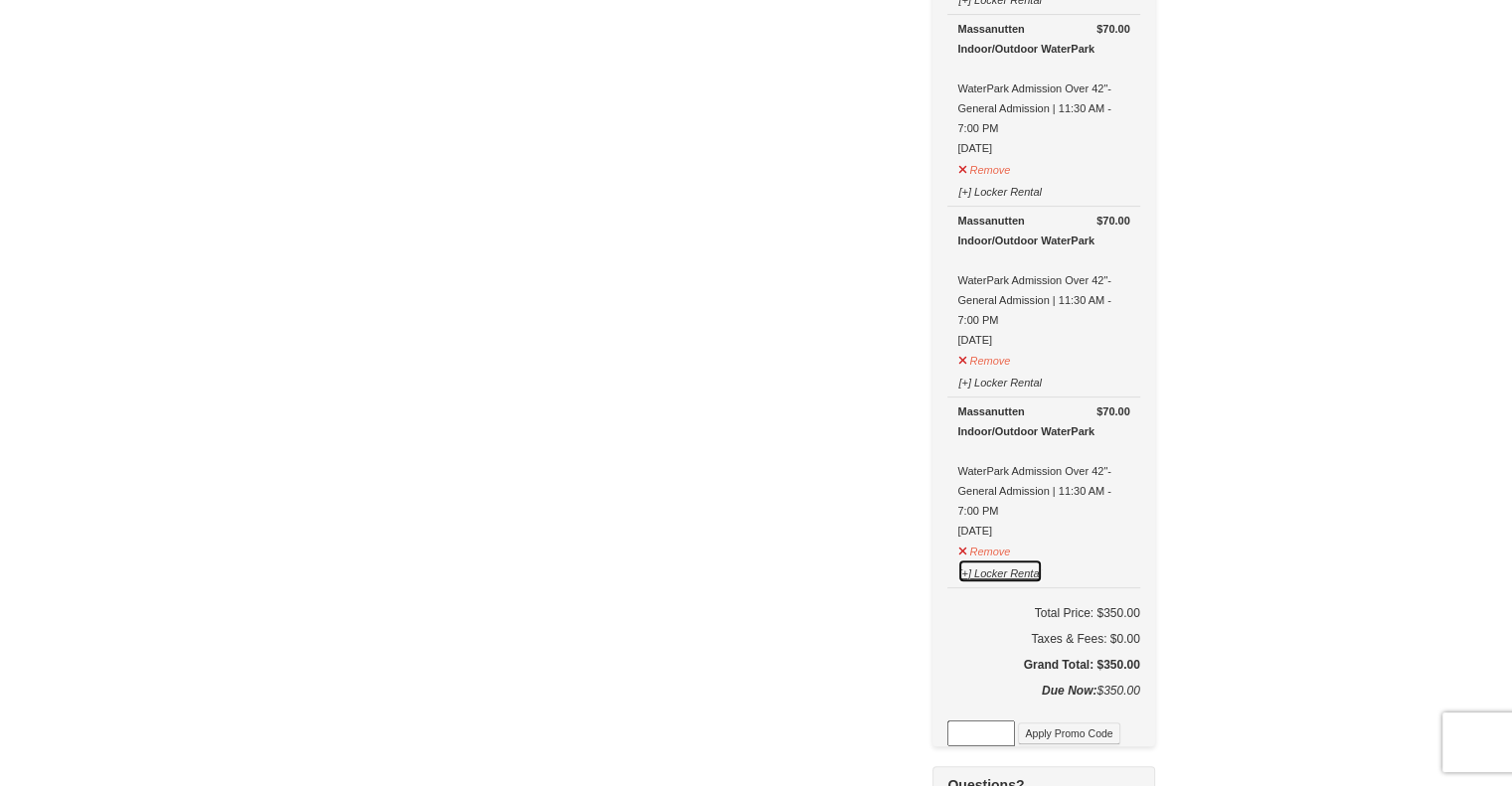 click on "[+] Locker Rental" at bounding box center (999, 570) 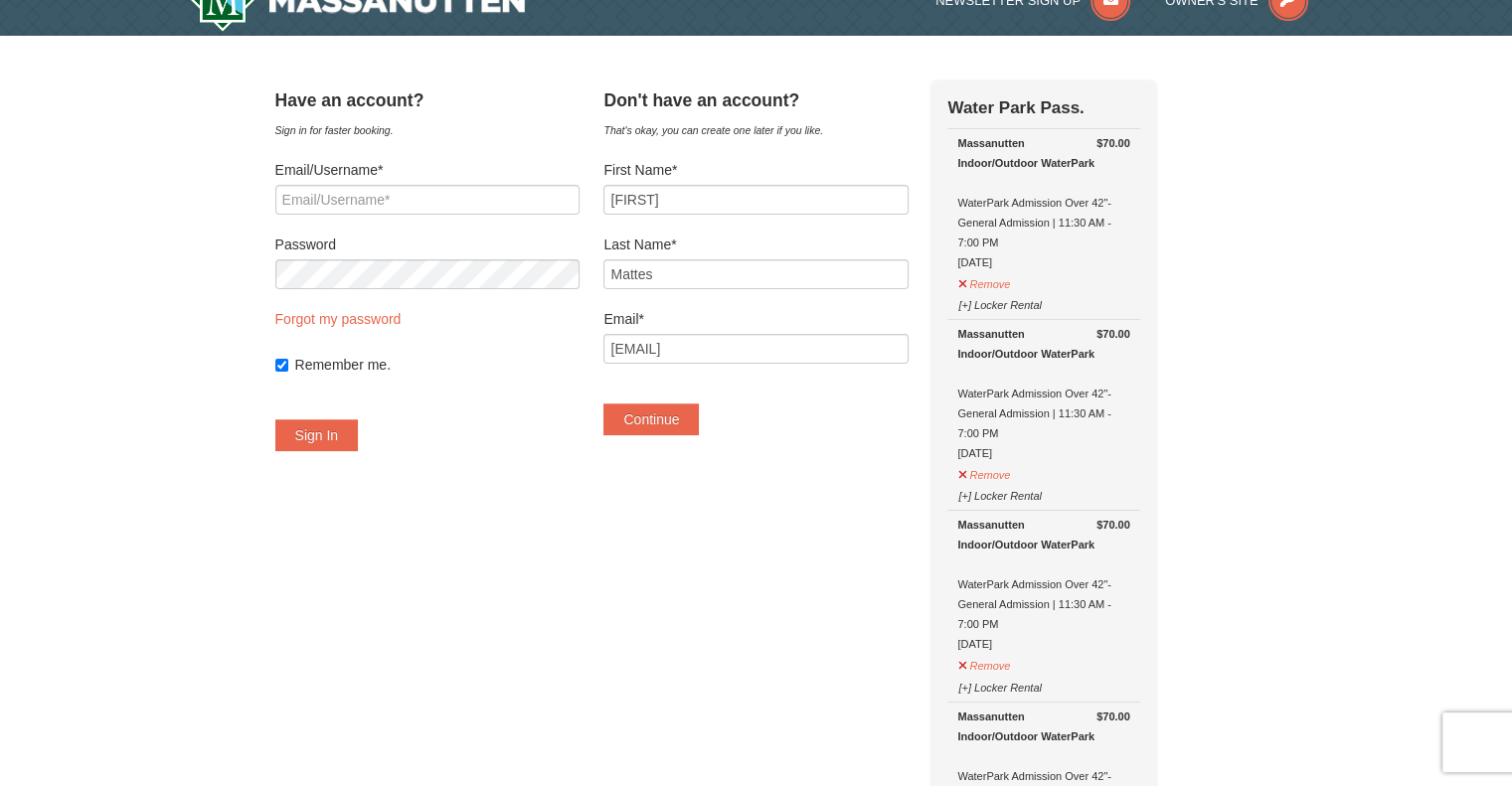 scroll, scrollTop: 0, scrollLeft: 0, axis: both 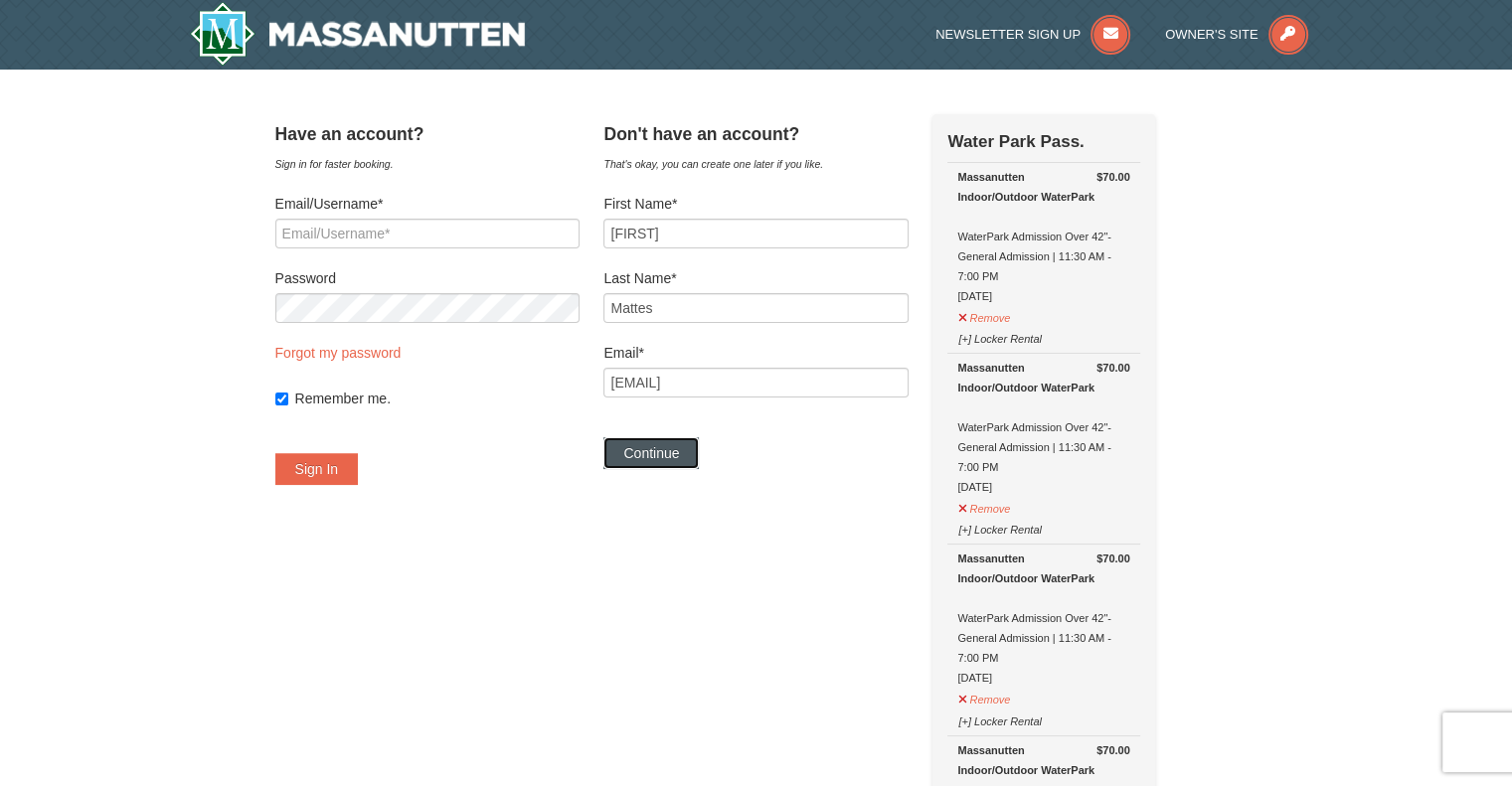 click on "Continue" at bounding box center (651, 453) 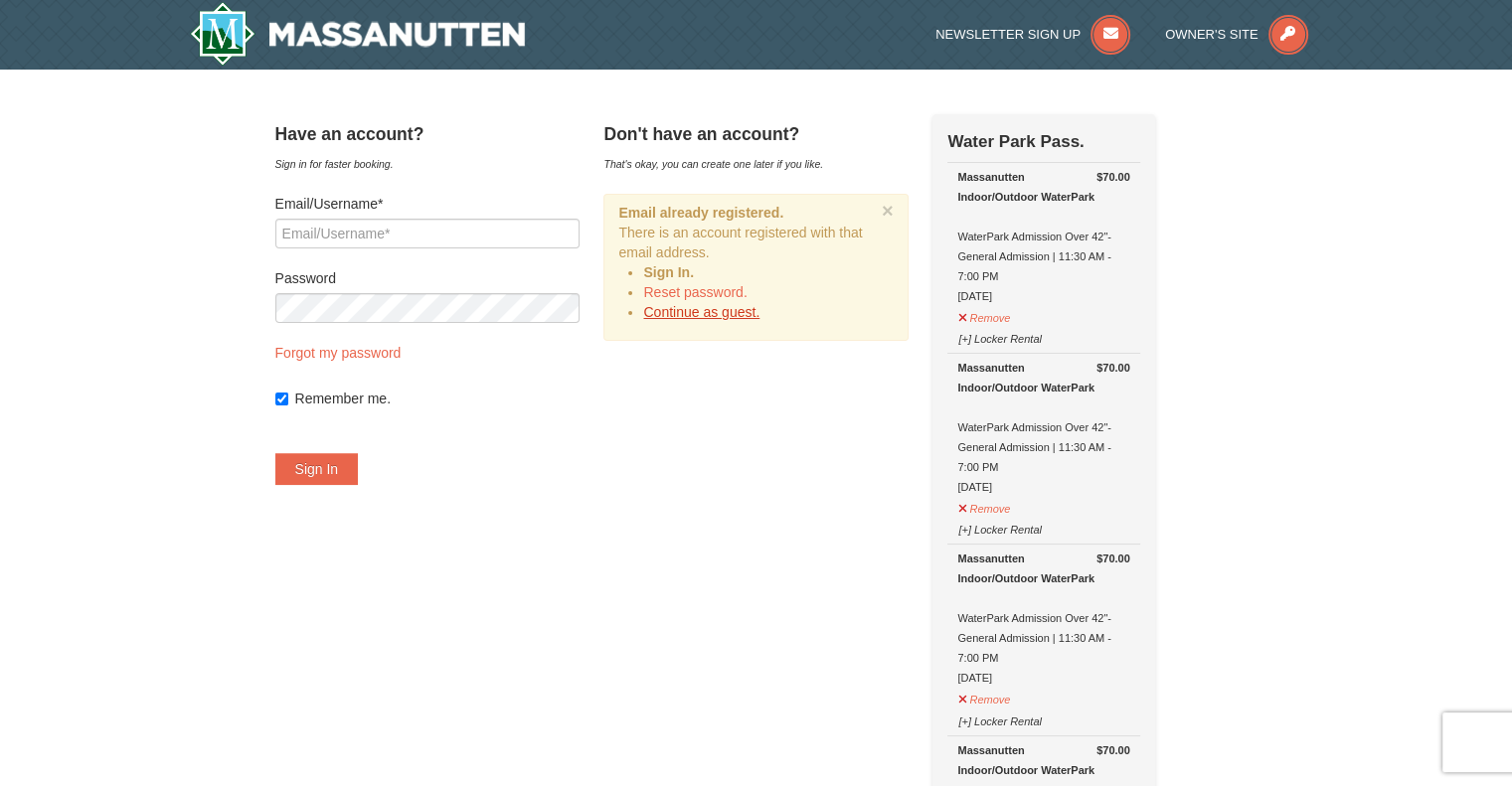 click on "Continue as guest." at bounding box center [701, 312] 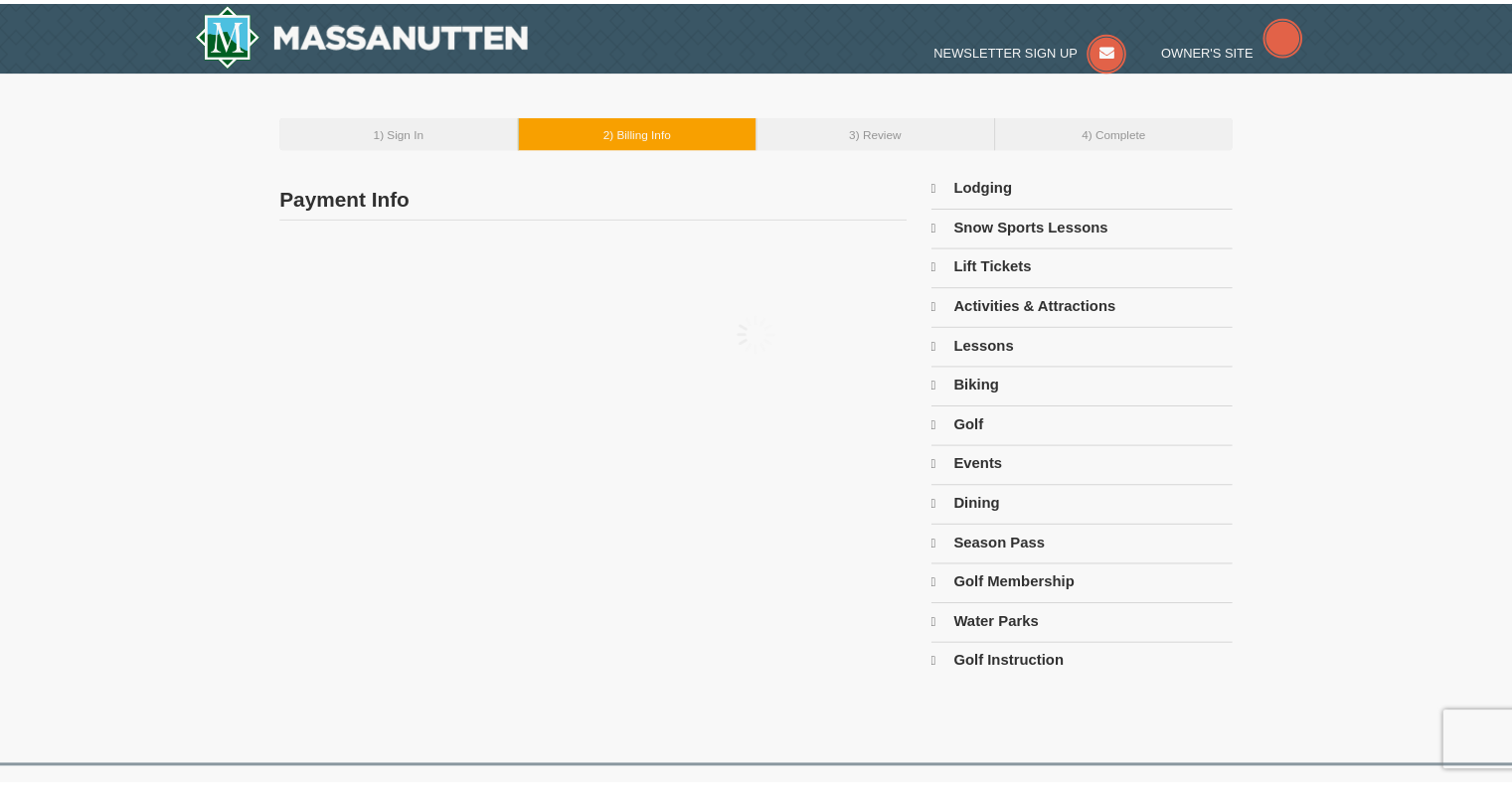 scroll, scrollTop: 0, scrollLeft: 0, axis: both 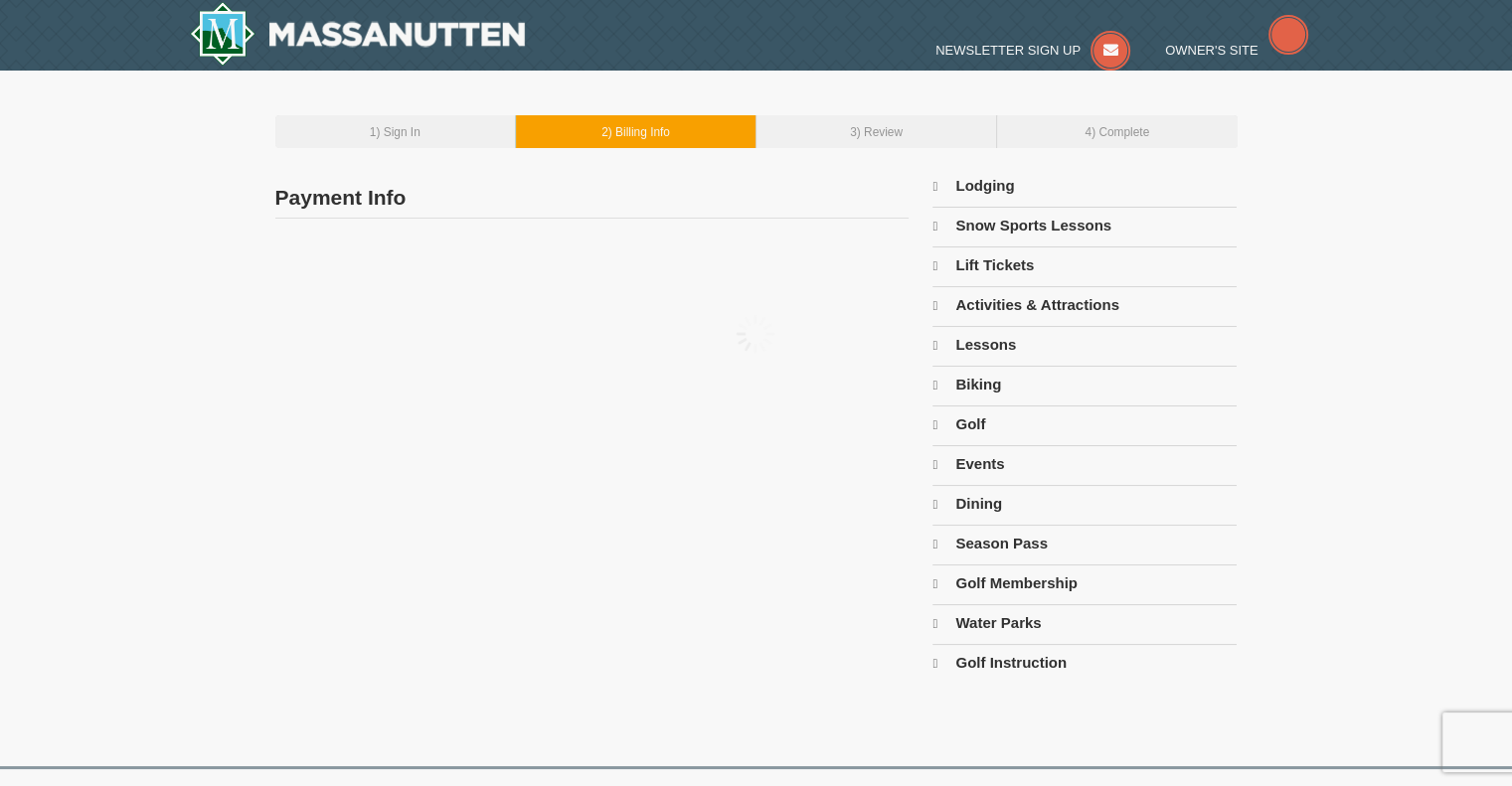 type on "[NUMBER] [STREET]" 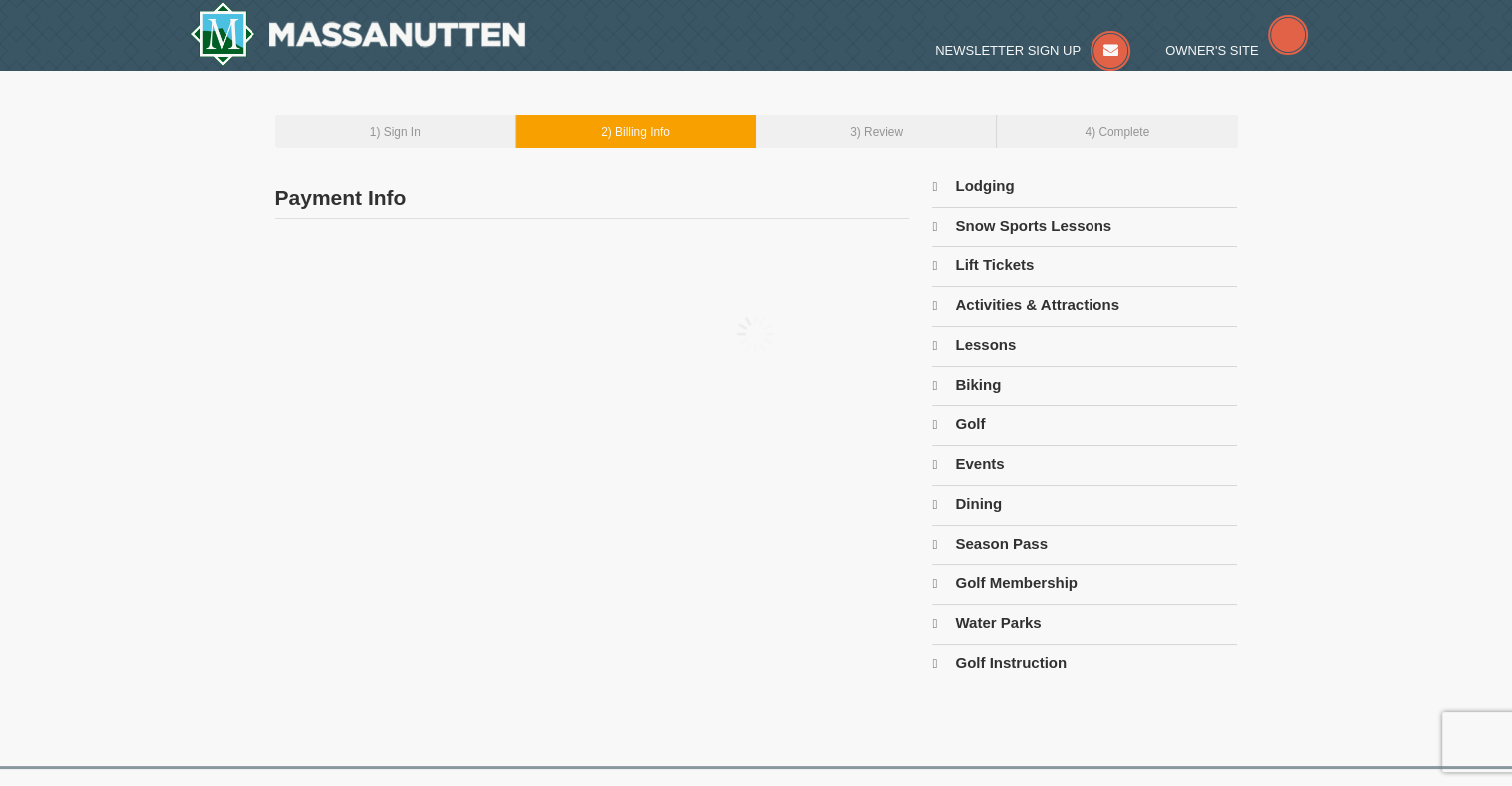 type on "[POSTAL_CODE]" 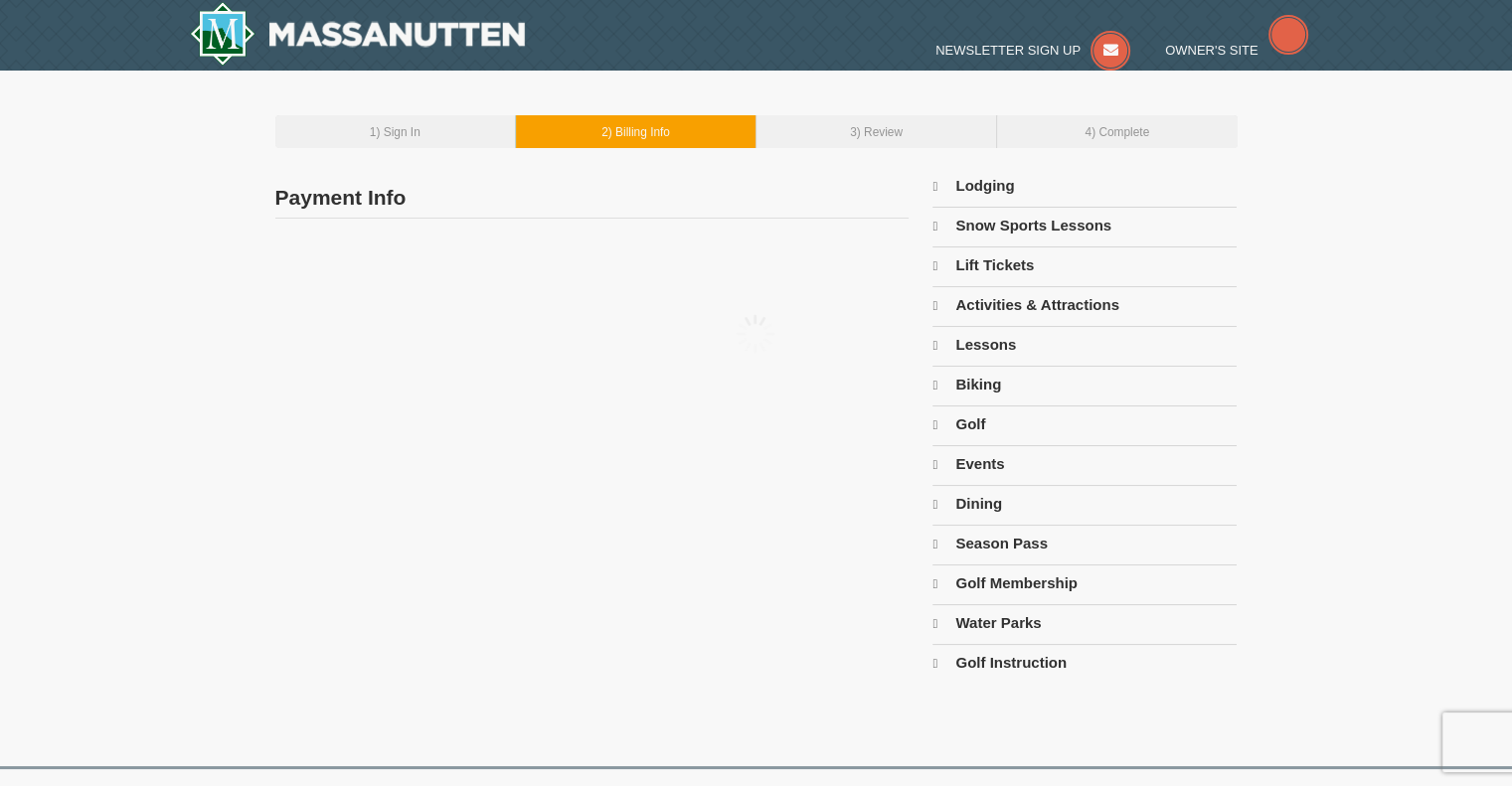 type on "484" 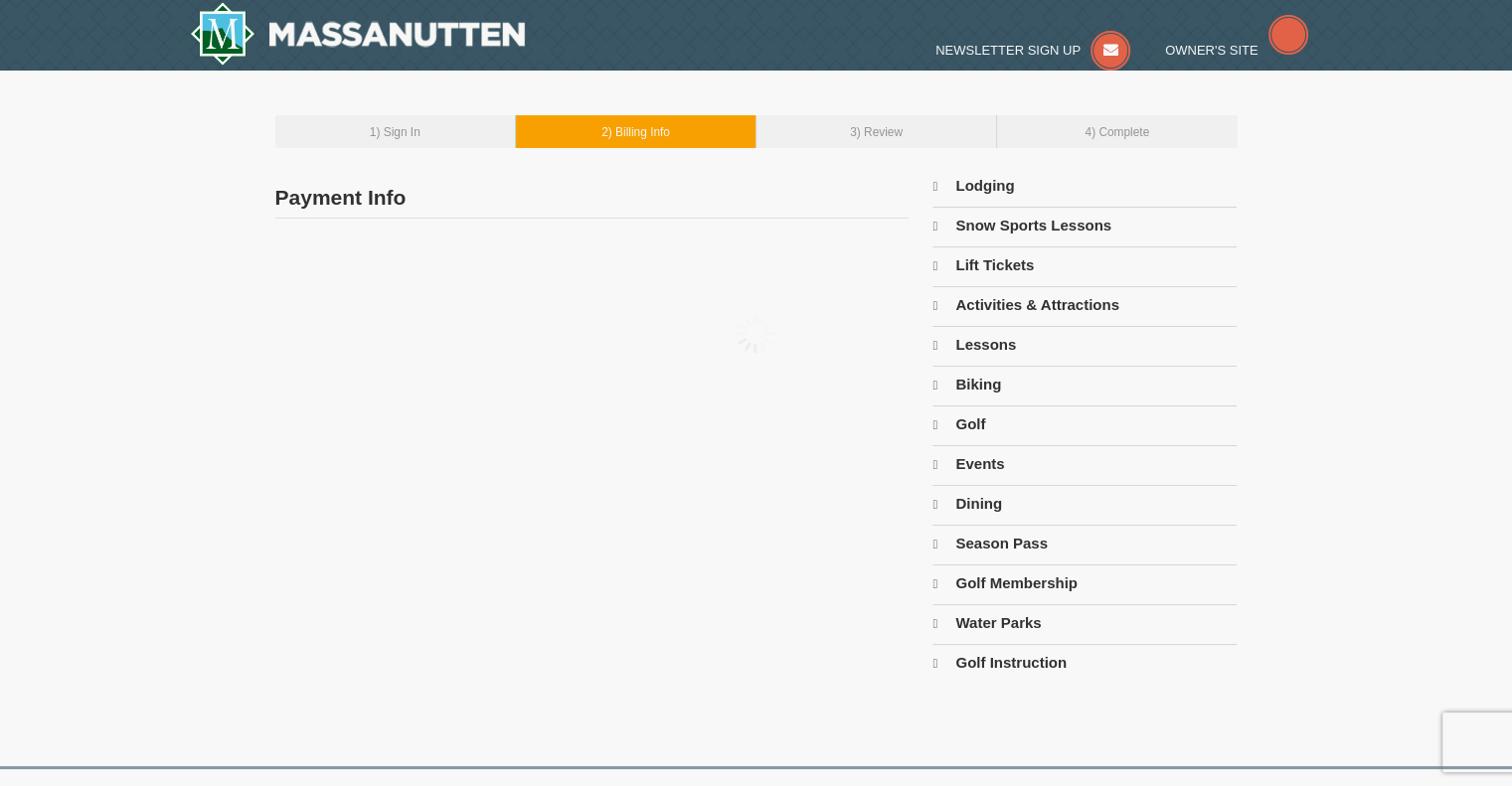 type on "714" 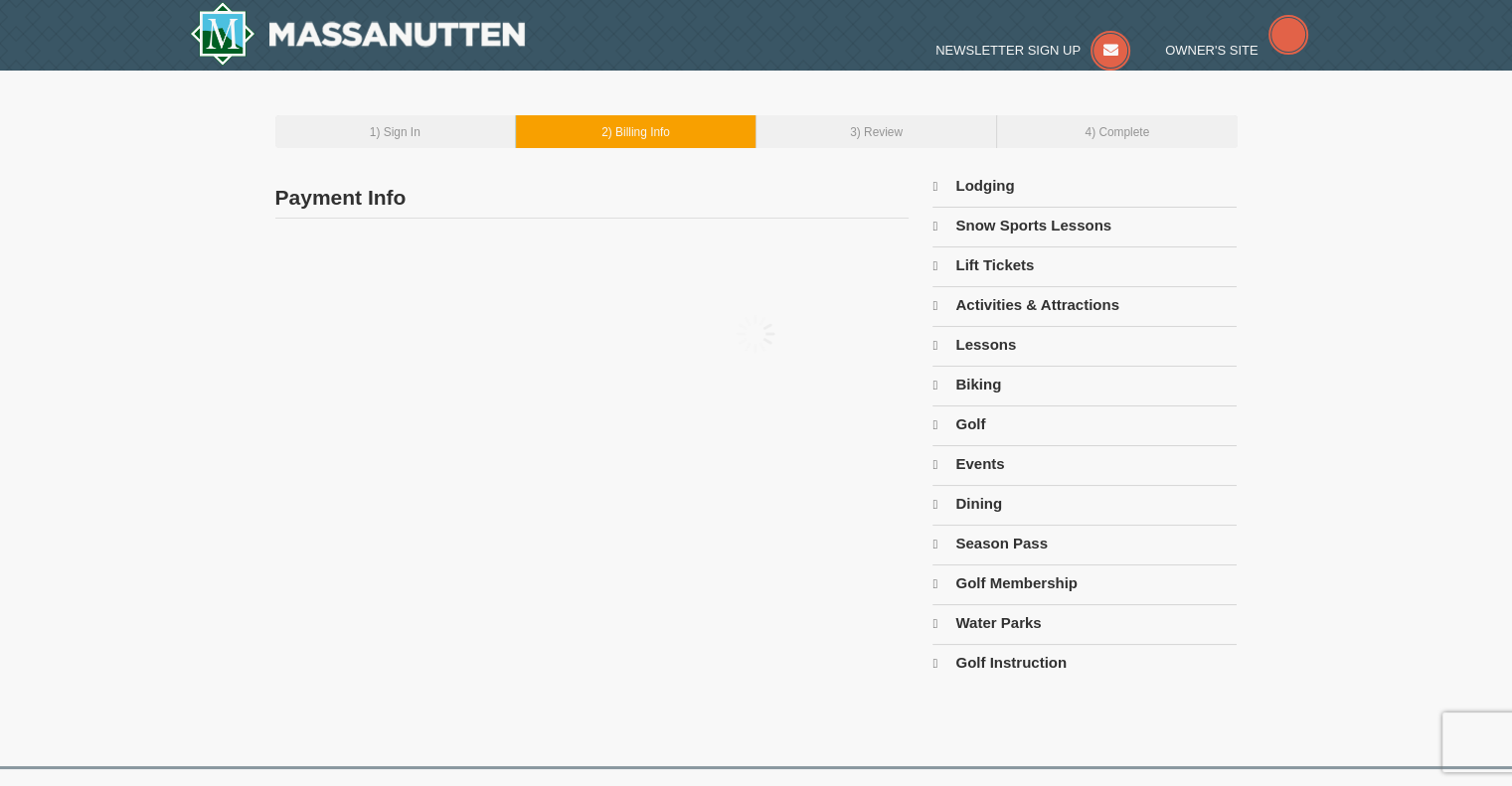 type on "8419" 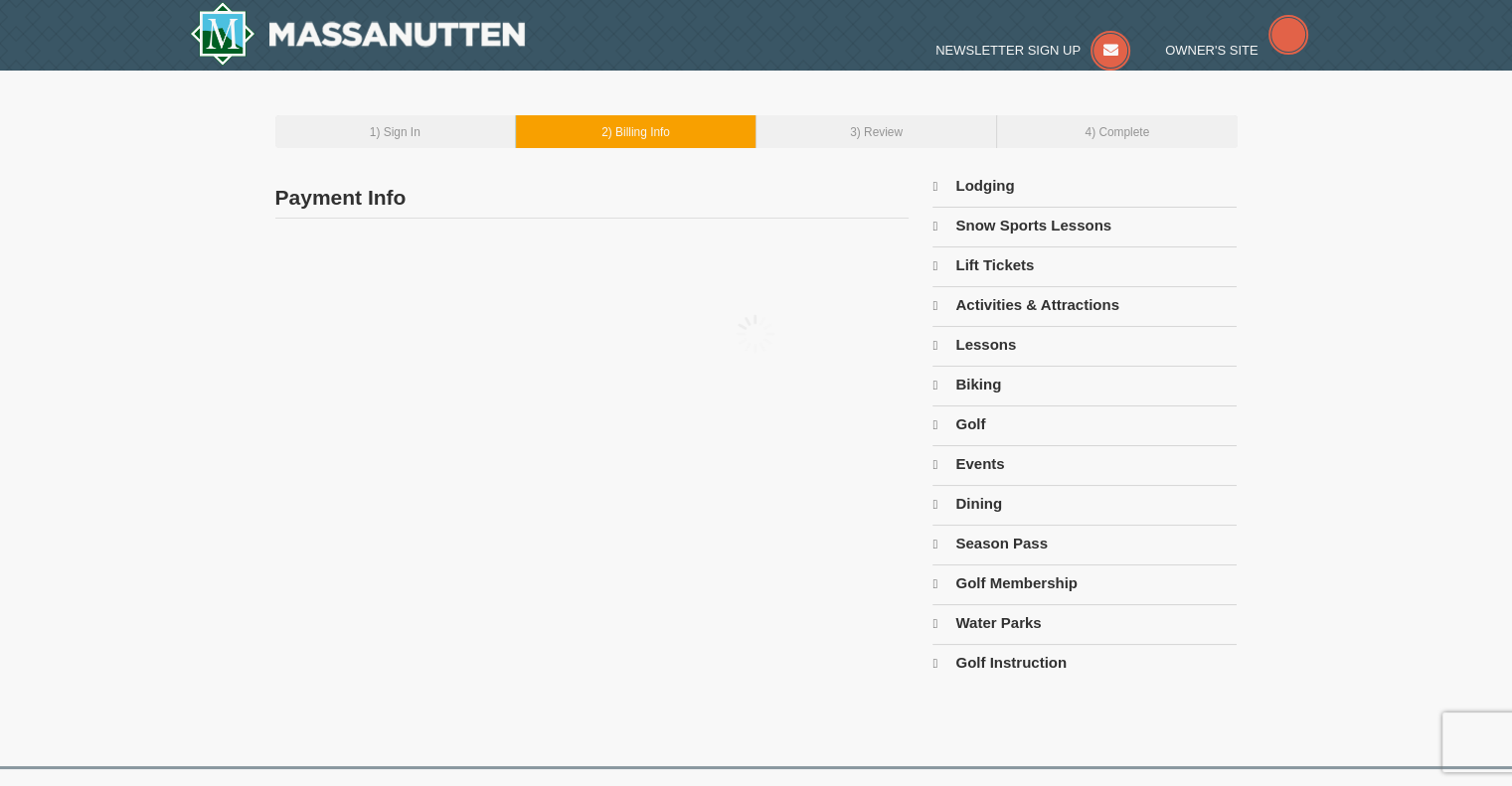 type on "[EMAIL]" 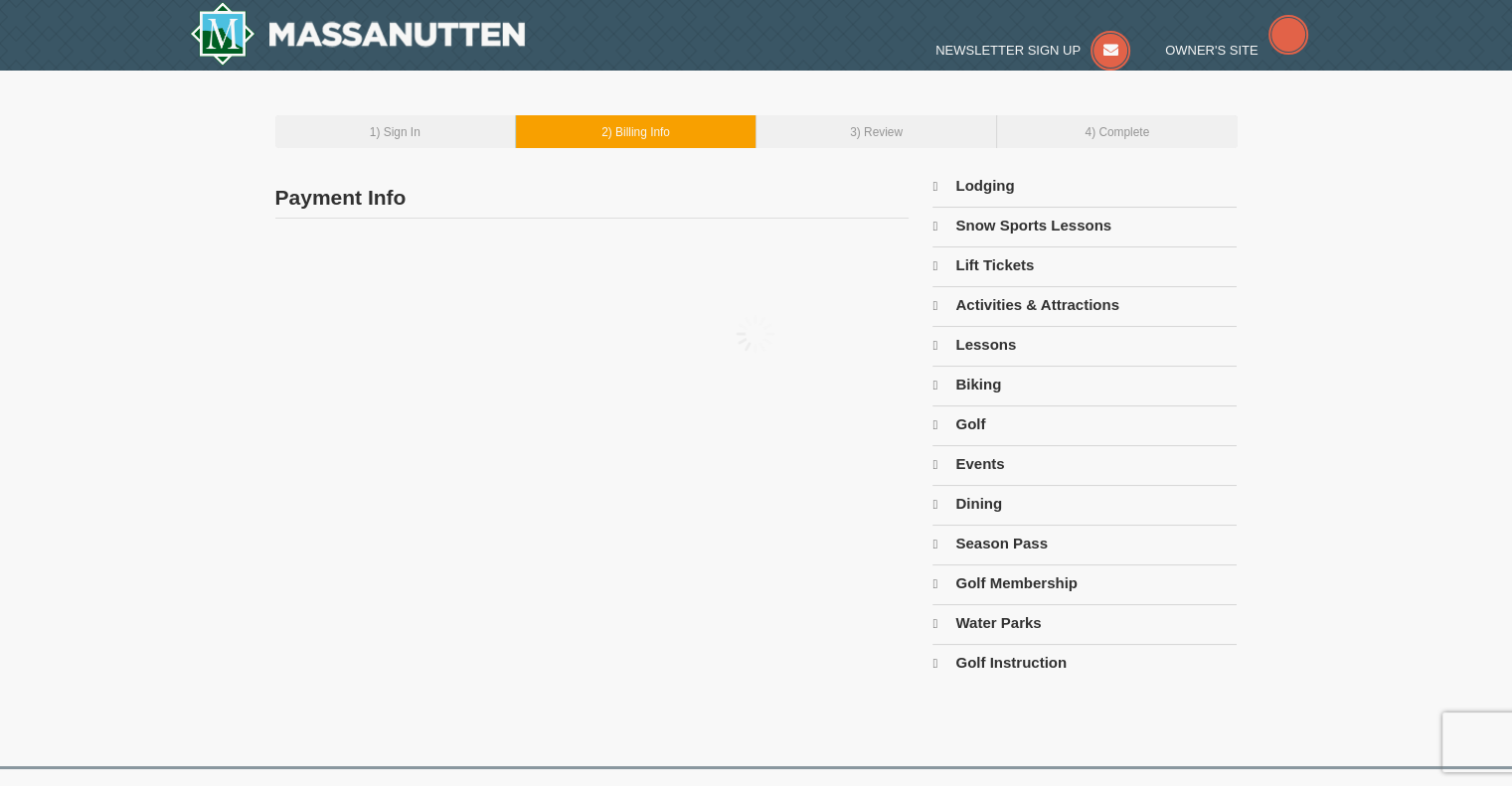 select on "PA" 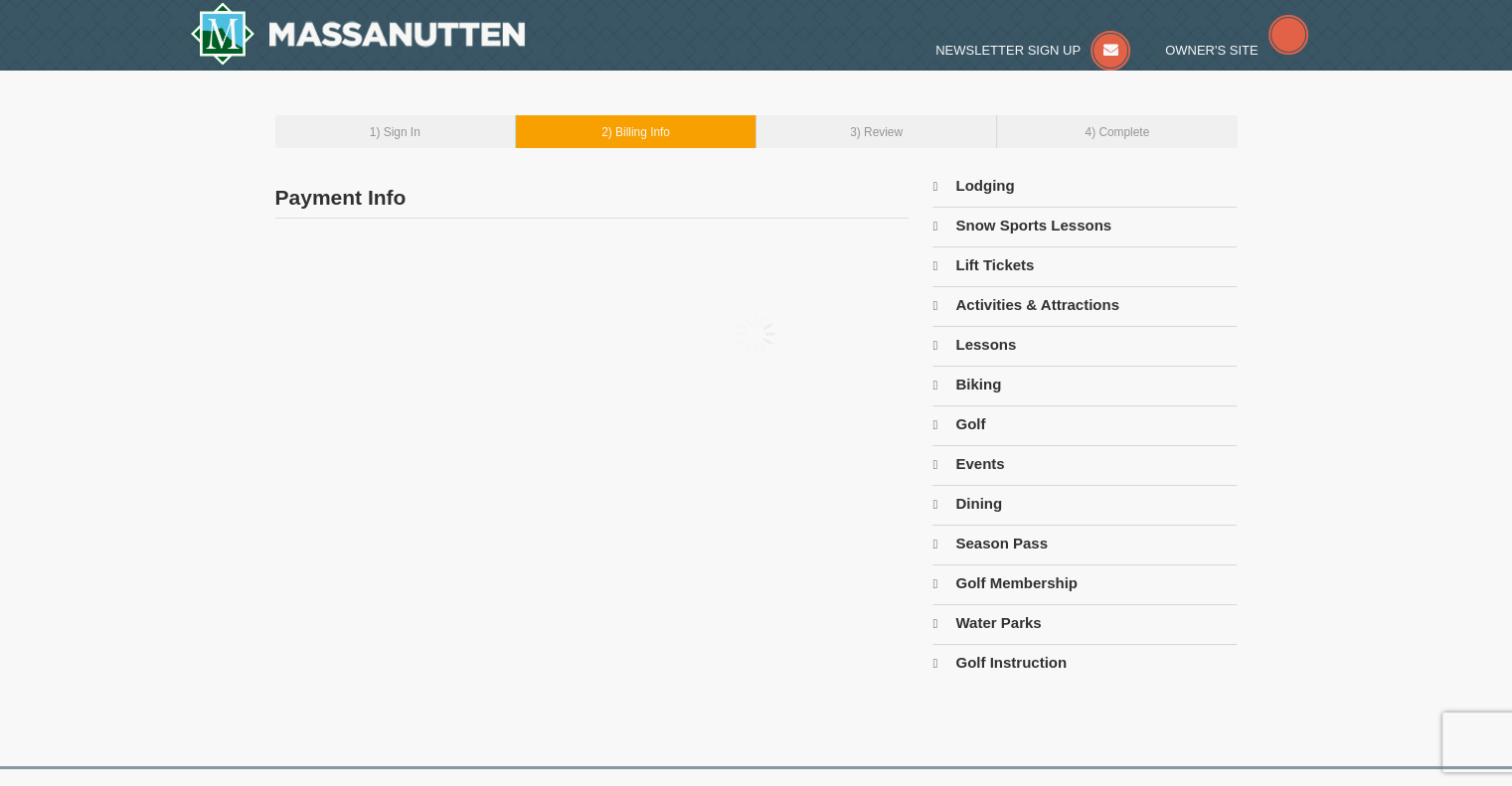 select on "8" 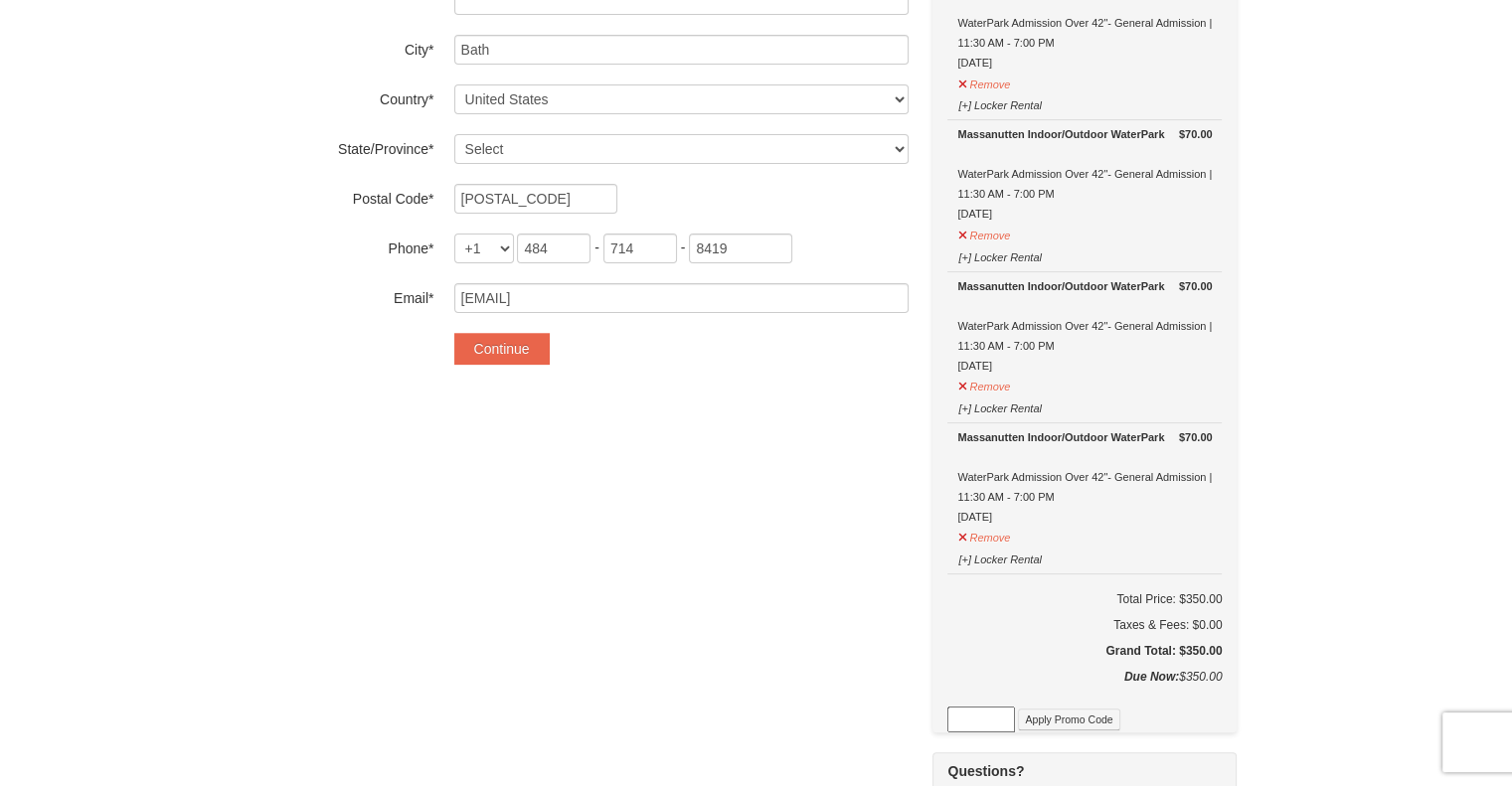 scroll, scrollTop: 530, scrollLeft: 0, axis: vertical 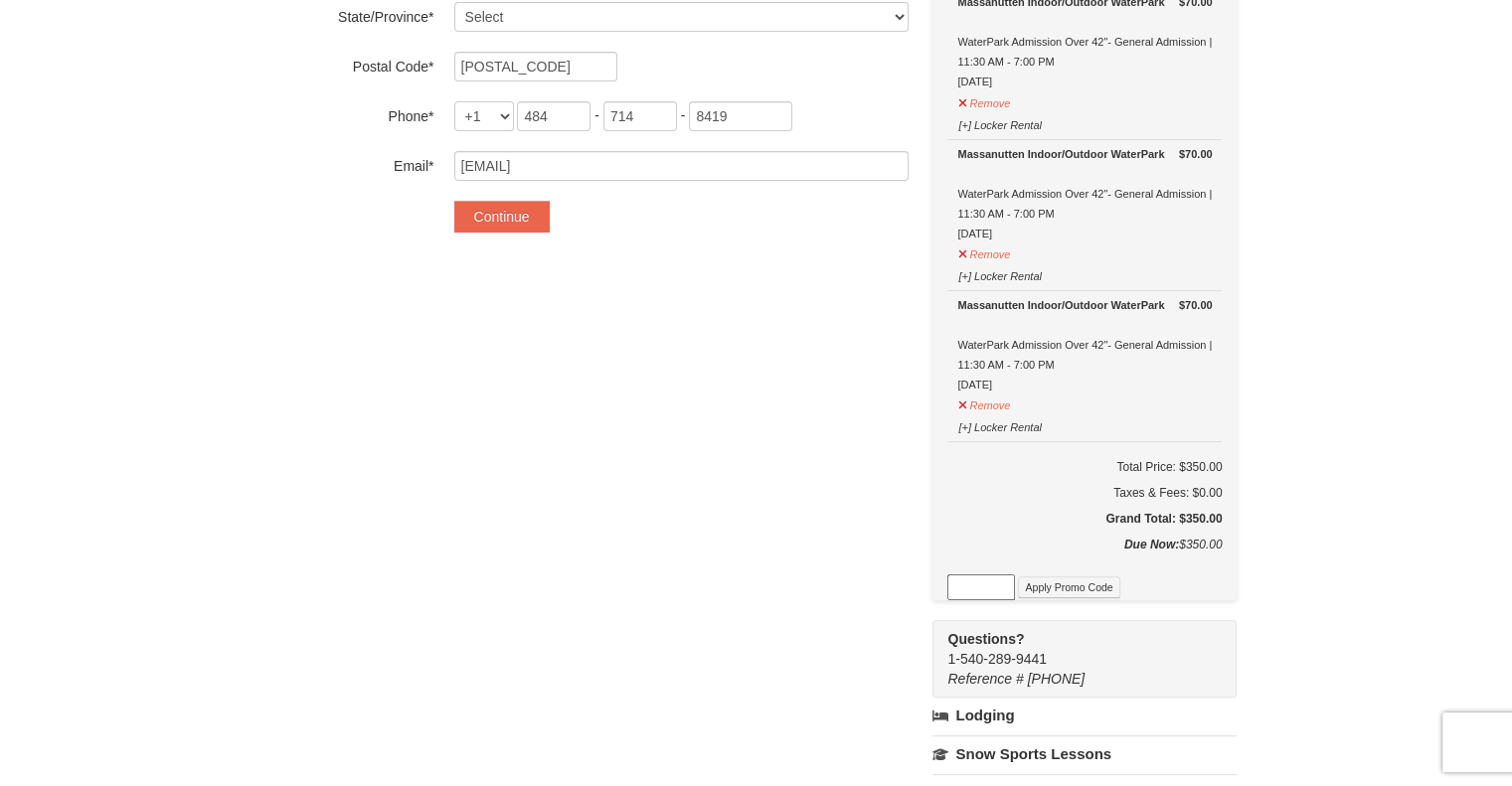 click on "Payment Info
Card To Use*
Exp: 10/29      VI-XXXX New Card
Are you sure you want to remove this card?
No
Yes
CVV*
Card Number* 2025" at bounding box center (756, 408) 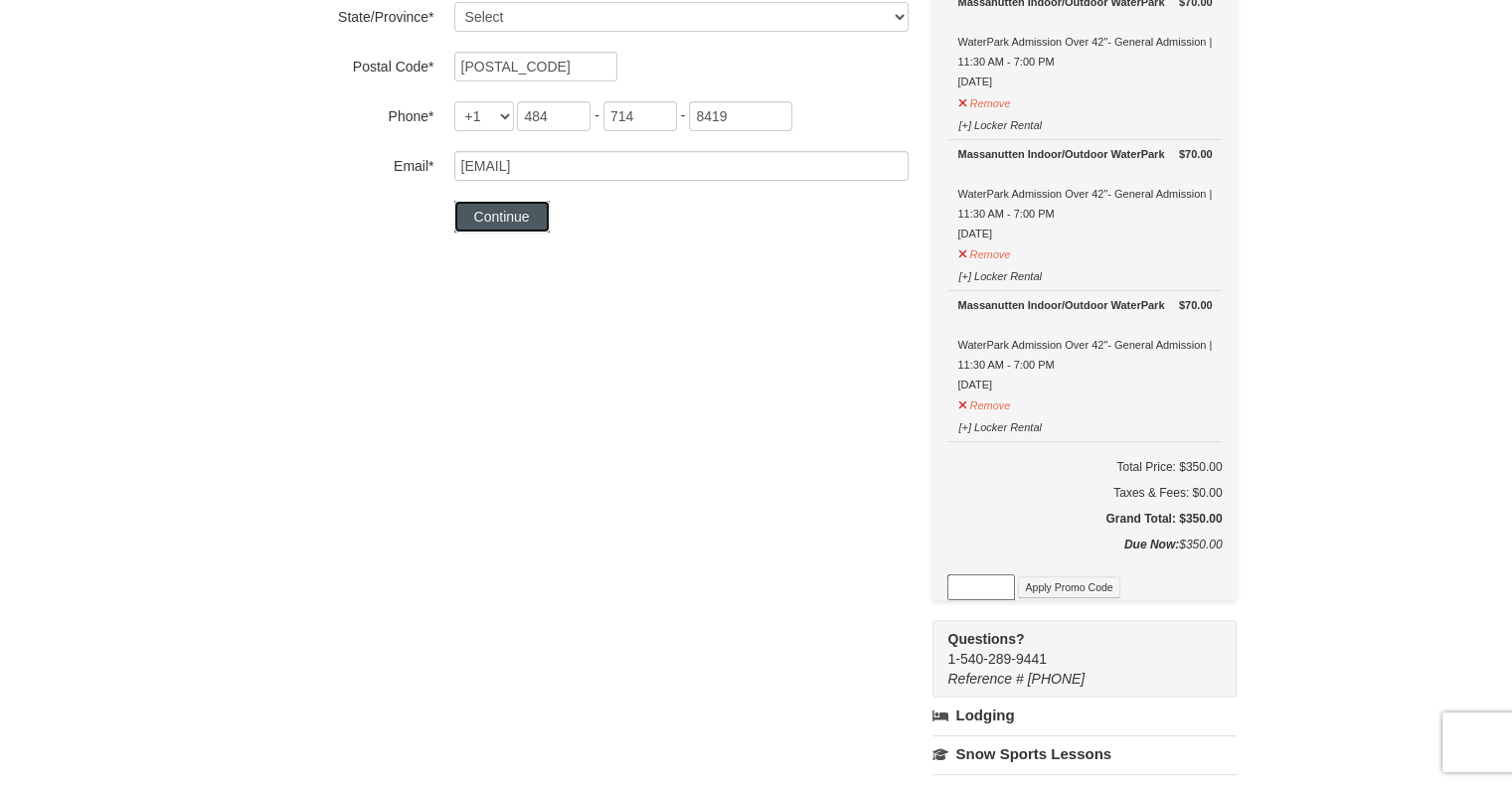 click on "Continue" at bounding box center [502, 217] 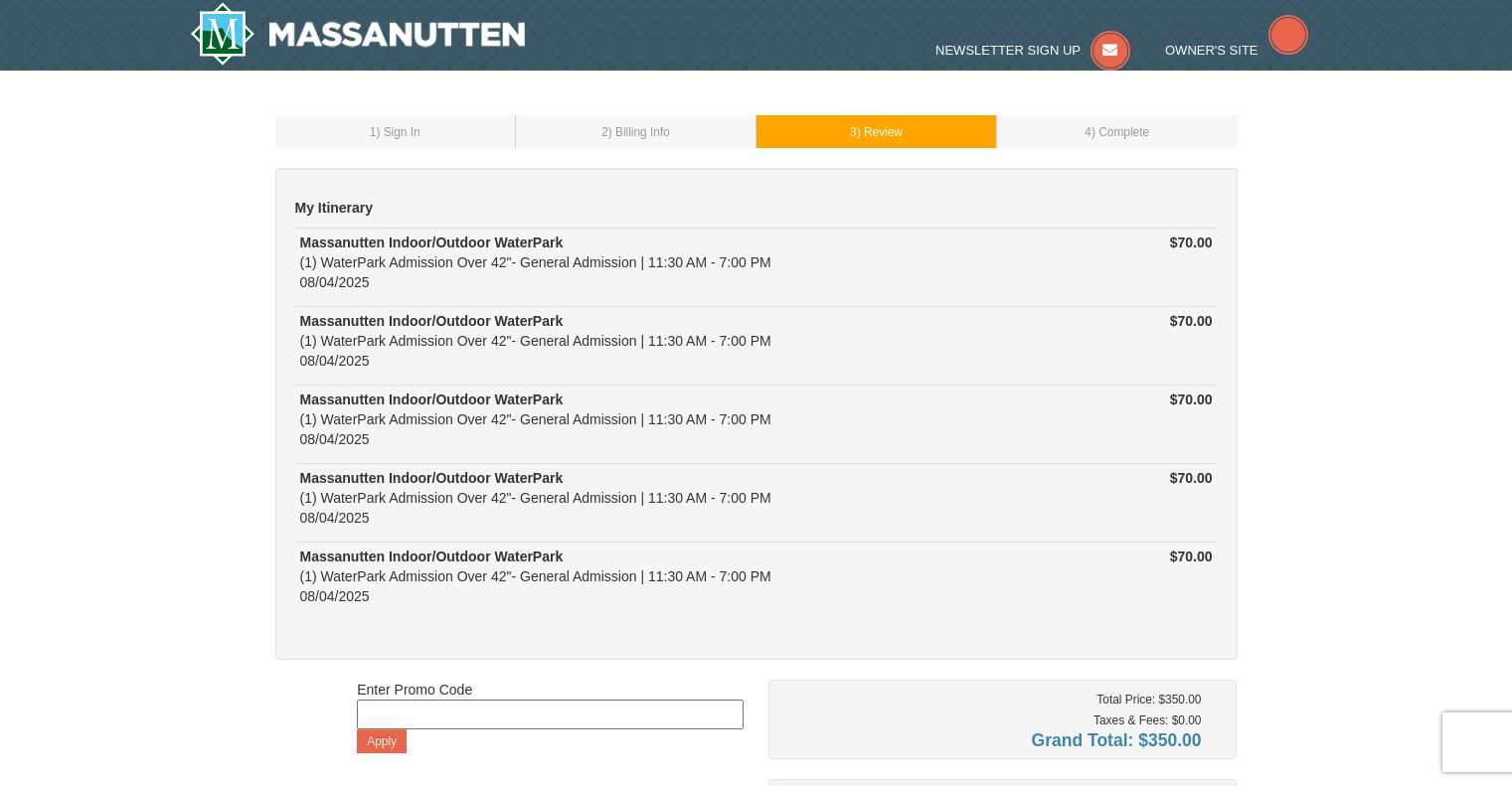 scroll, scrollTop: 0, scrollLeft: 0, axis: both 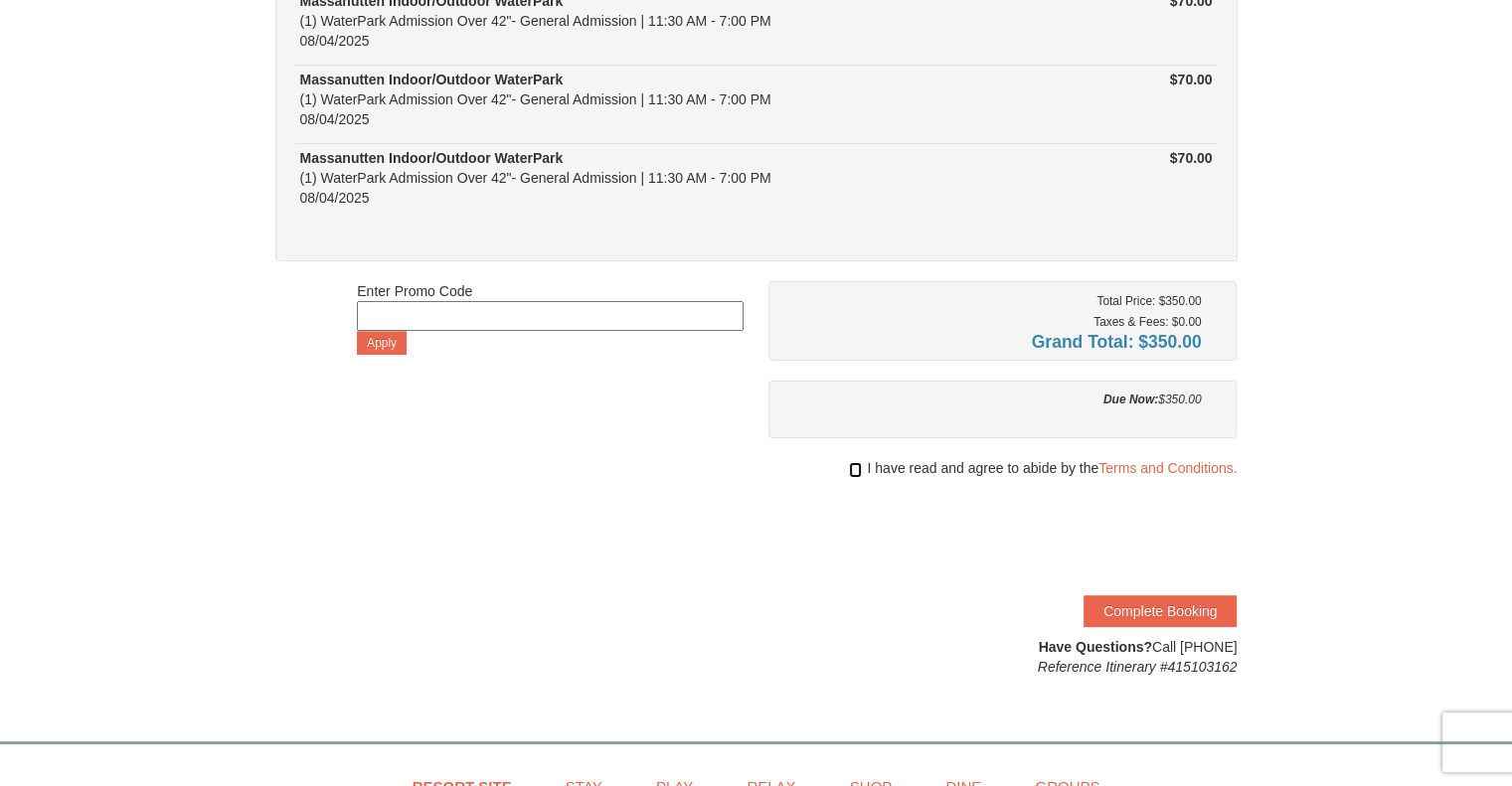 click at bounding box center [855, 470] 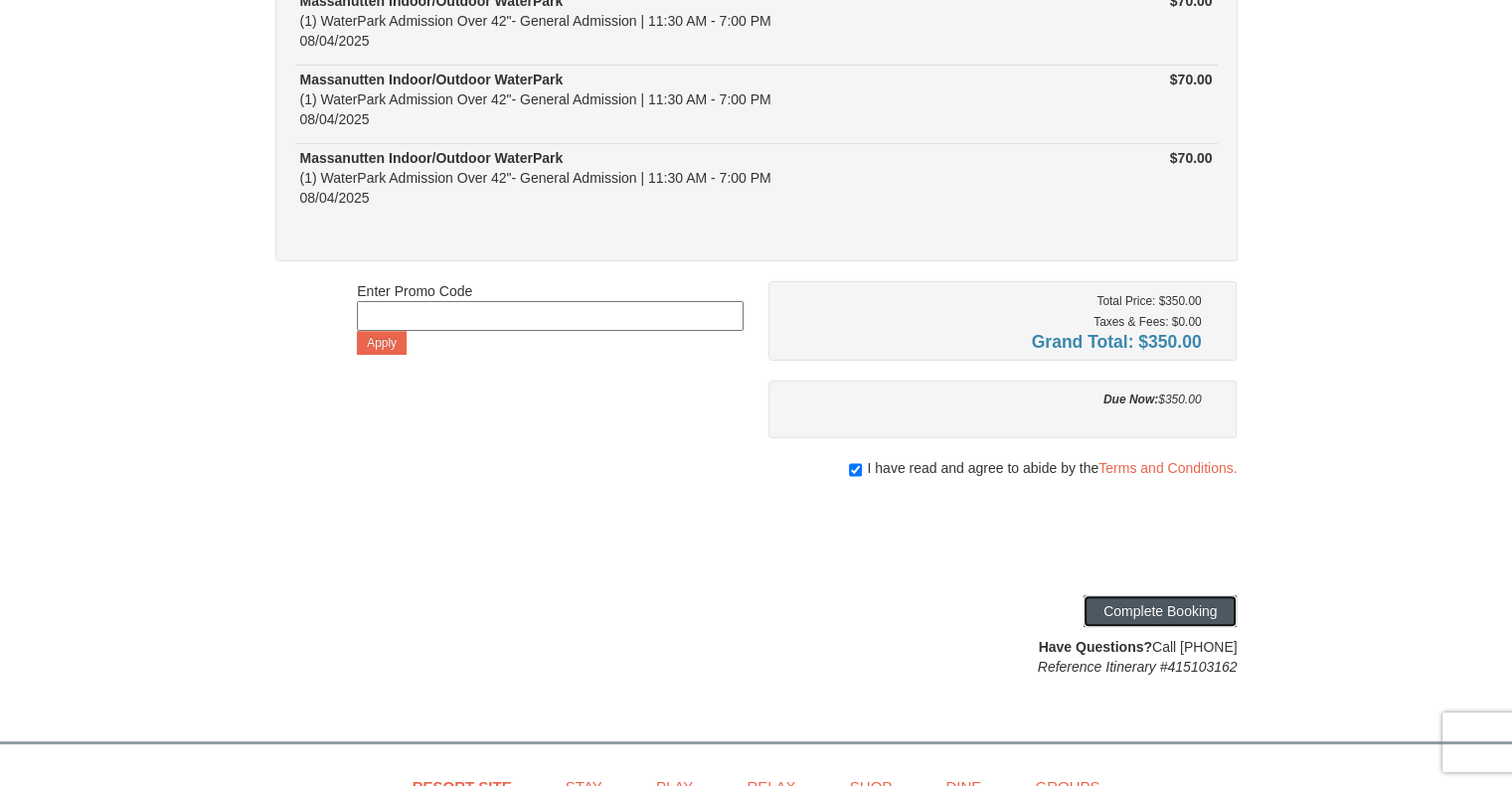 click on "Complete Booking" at bounding box center (1160, 611) 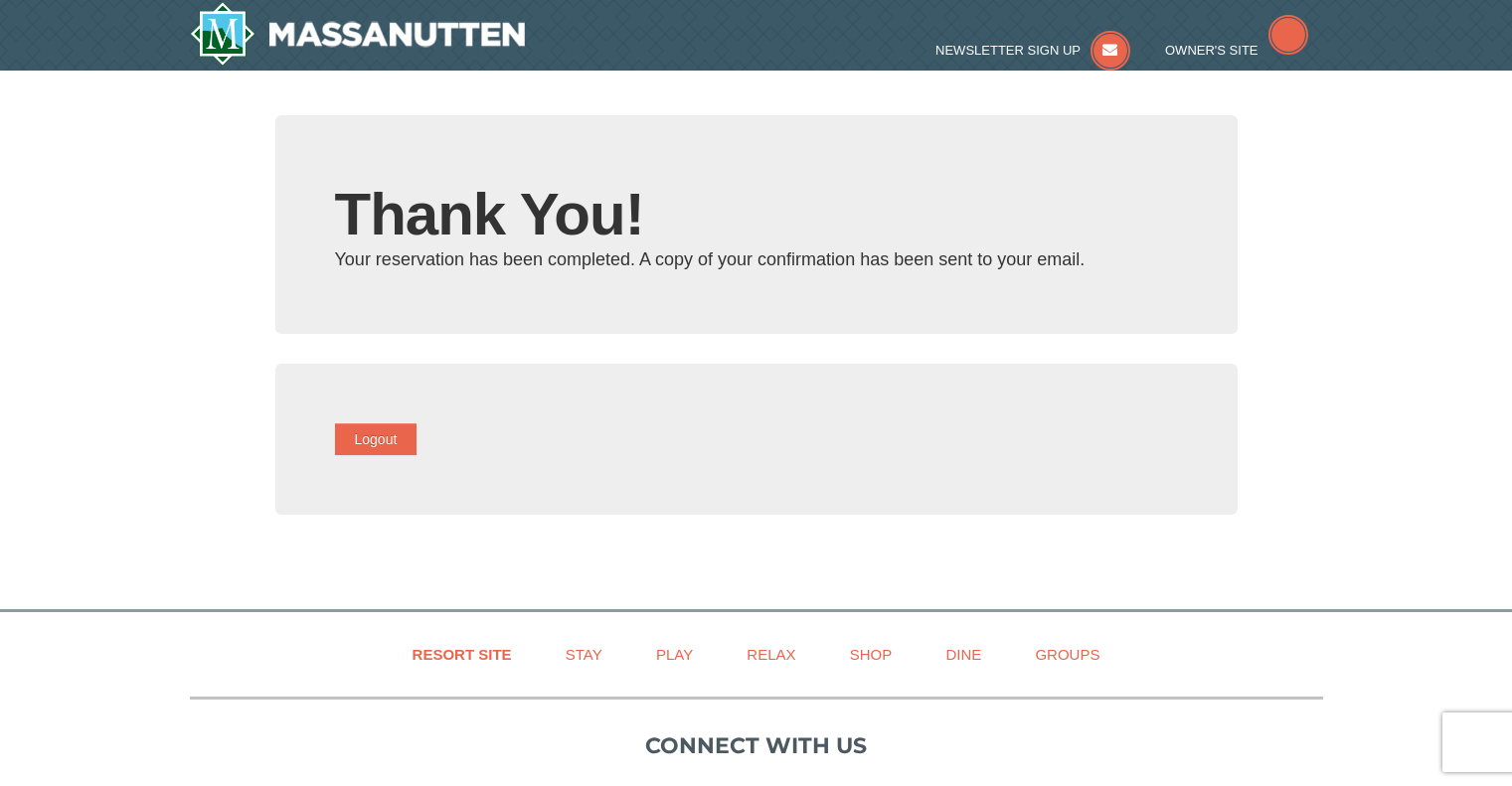 scroll, scrollTop: 0, scrollLeft: 0, axis: both 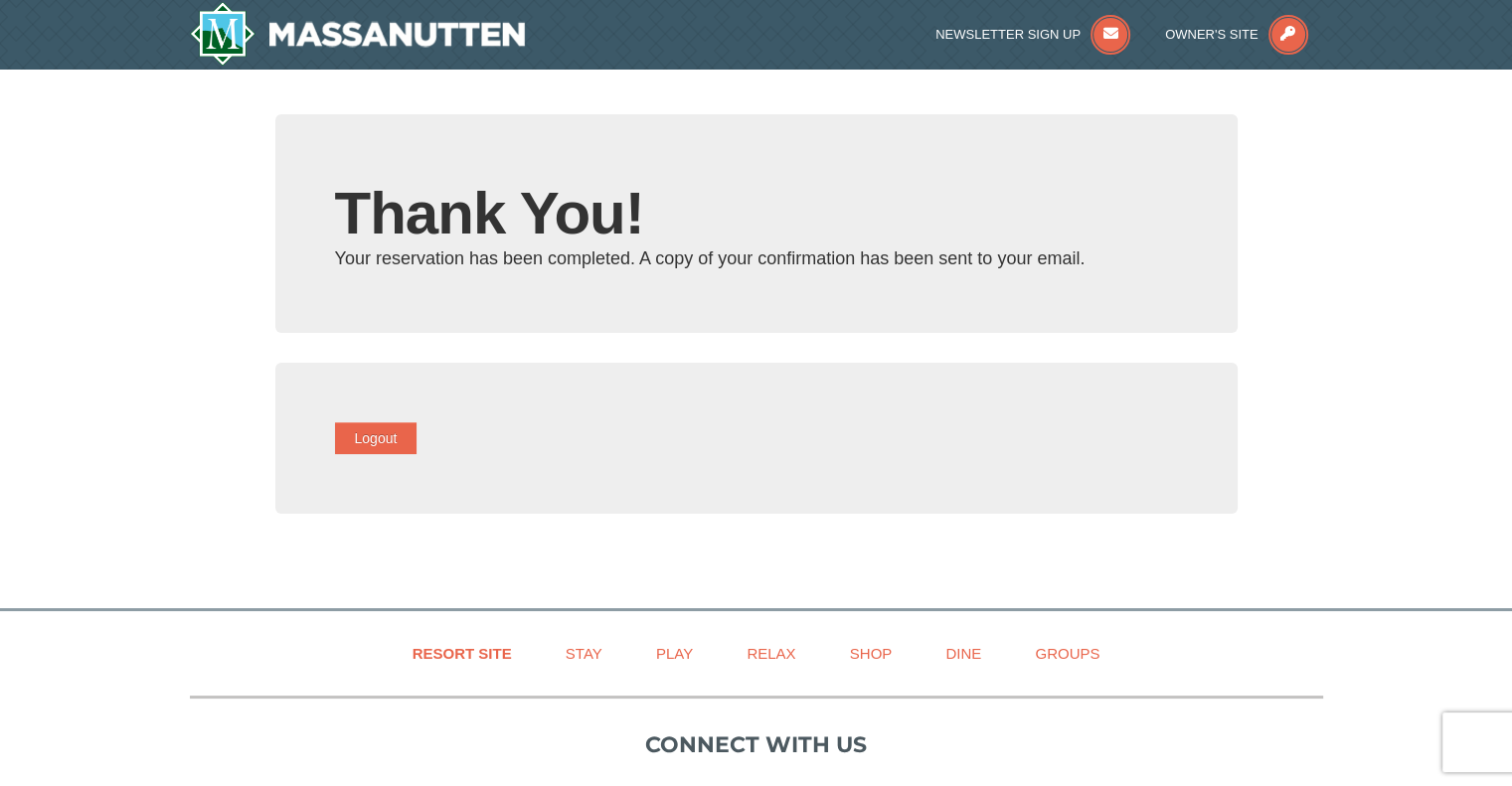 type on "[EMAIL]" 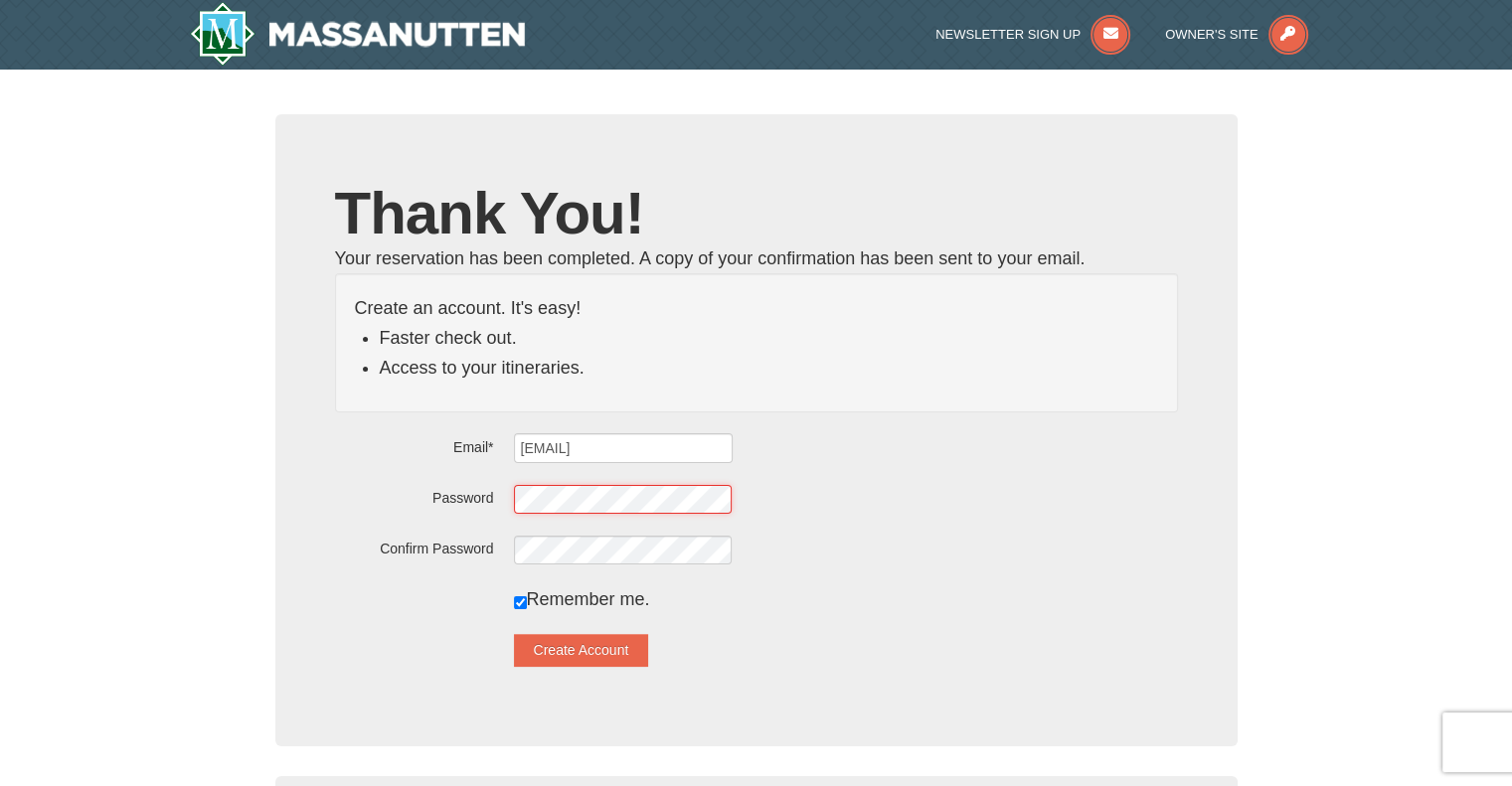 click on "Email*
sarahmelissa79@gmail.com
Password
Confirm Password
Remember me.
Create Account" at bounding box center (756, 550) 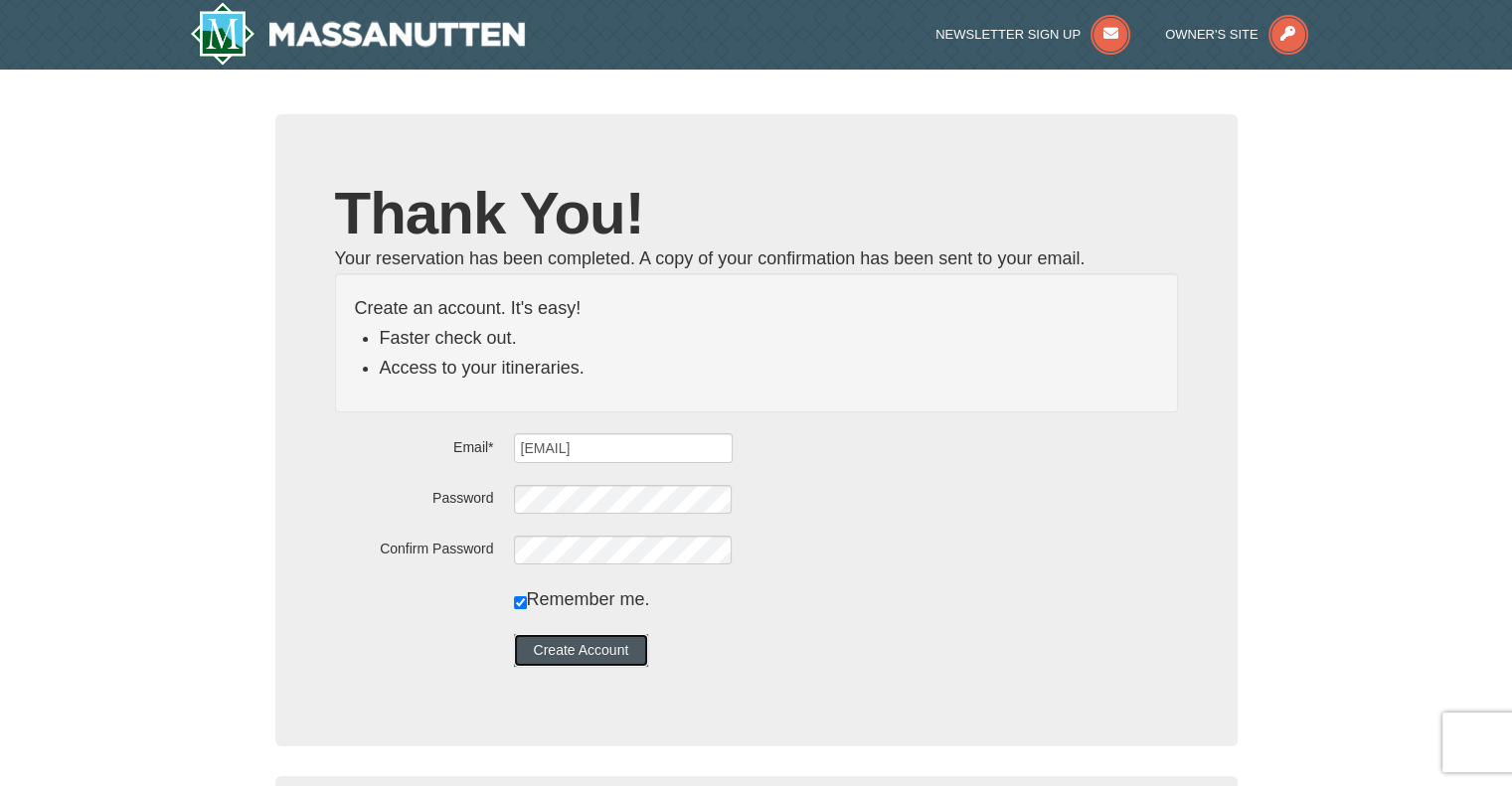 click on "Create Account" at bounding box center (582, 650) 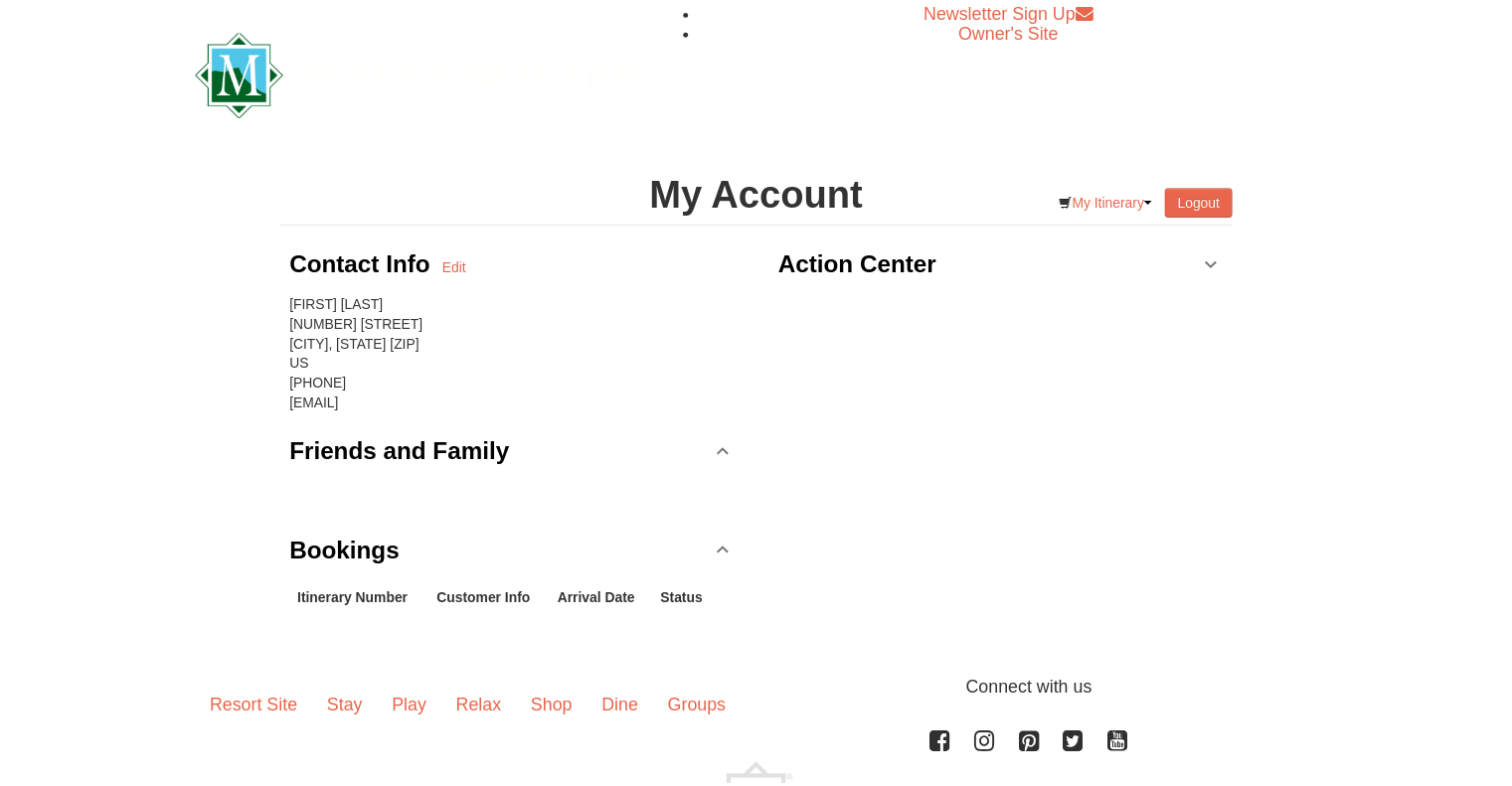 scroll, scrollTop: 0, scrollLeft: 0, axis: both 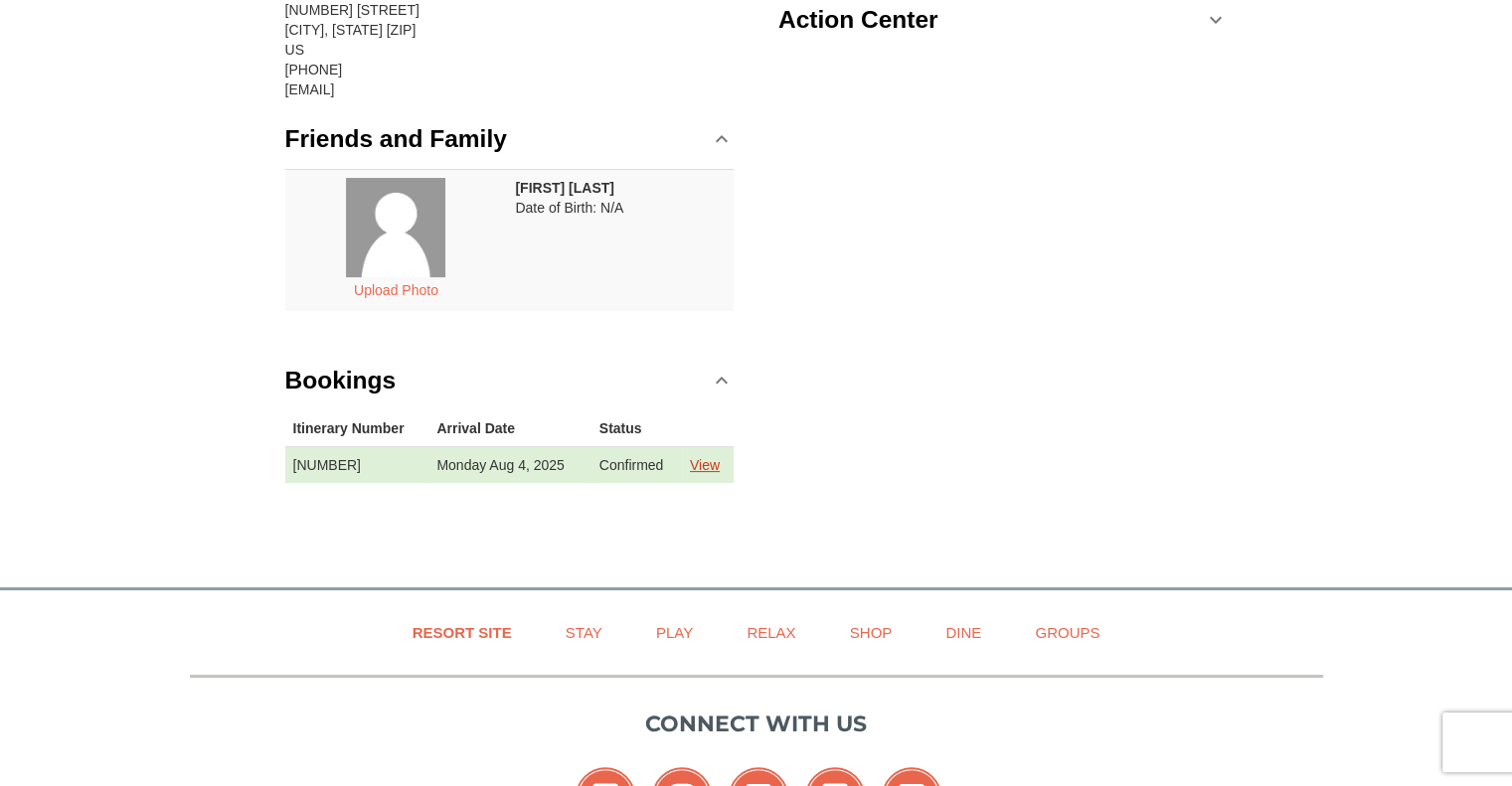 click on "View" at bounding box center [705, 465] 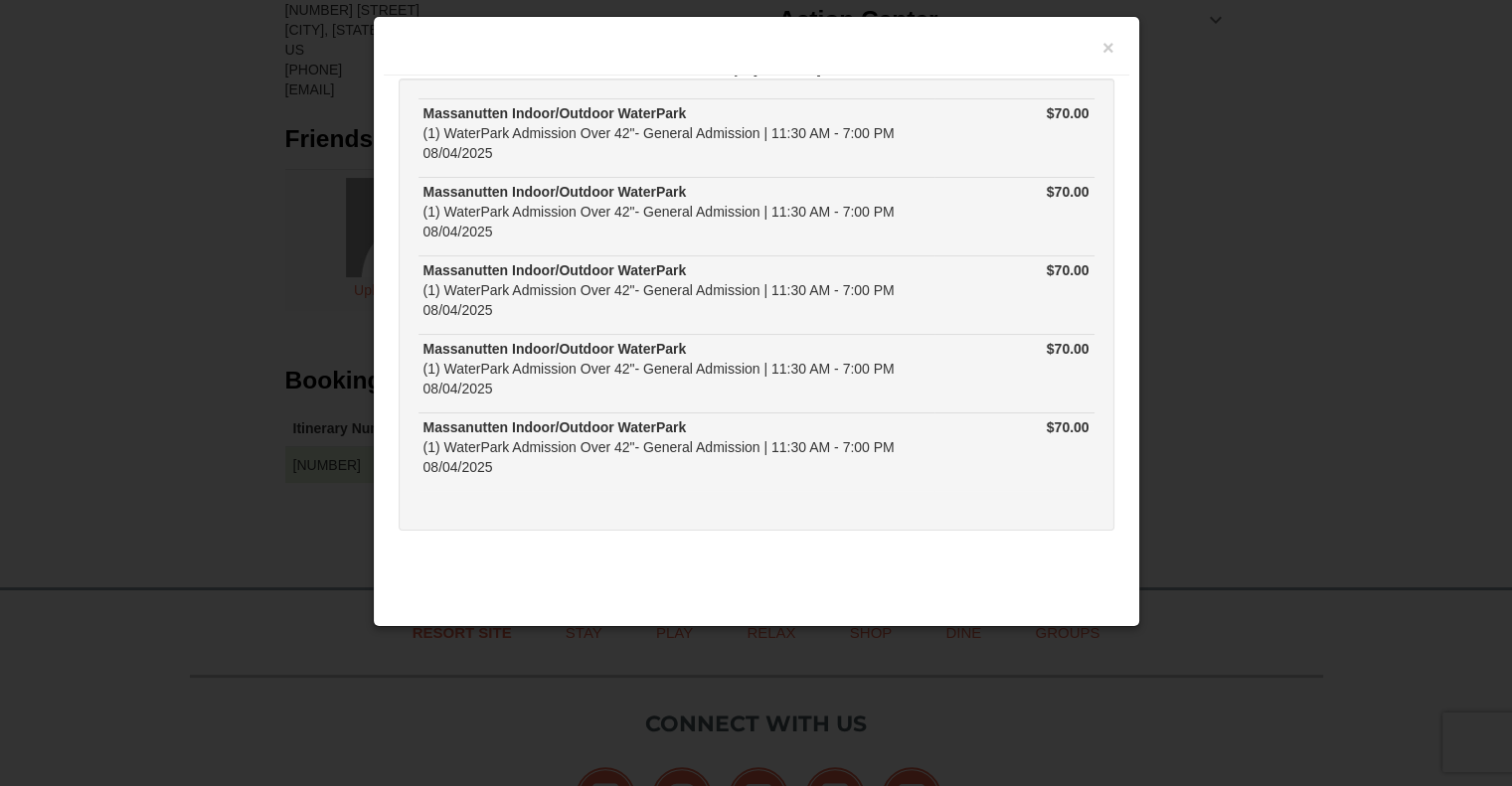 scroll, scrollTop: 0, scrollLeft: 0, axis: both 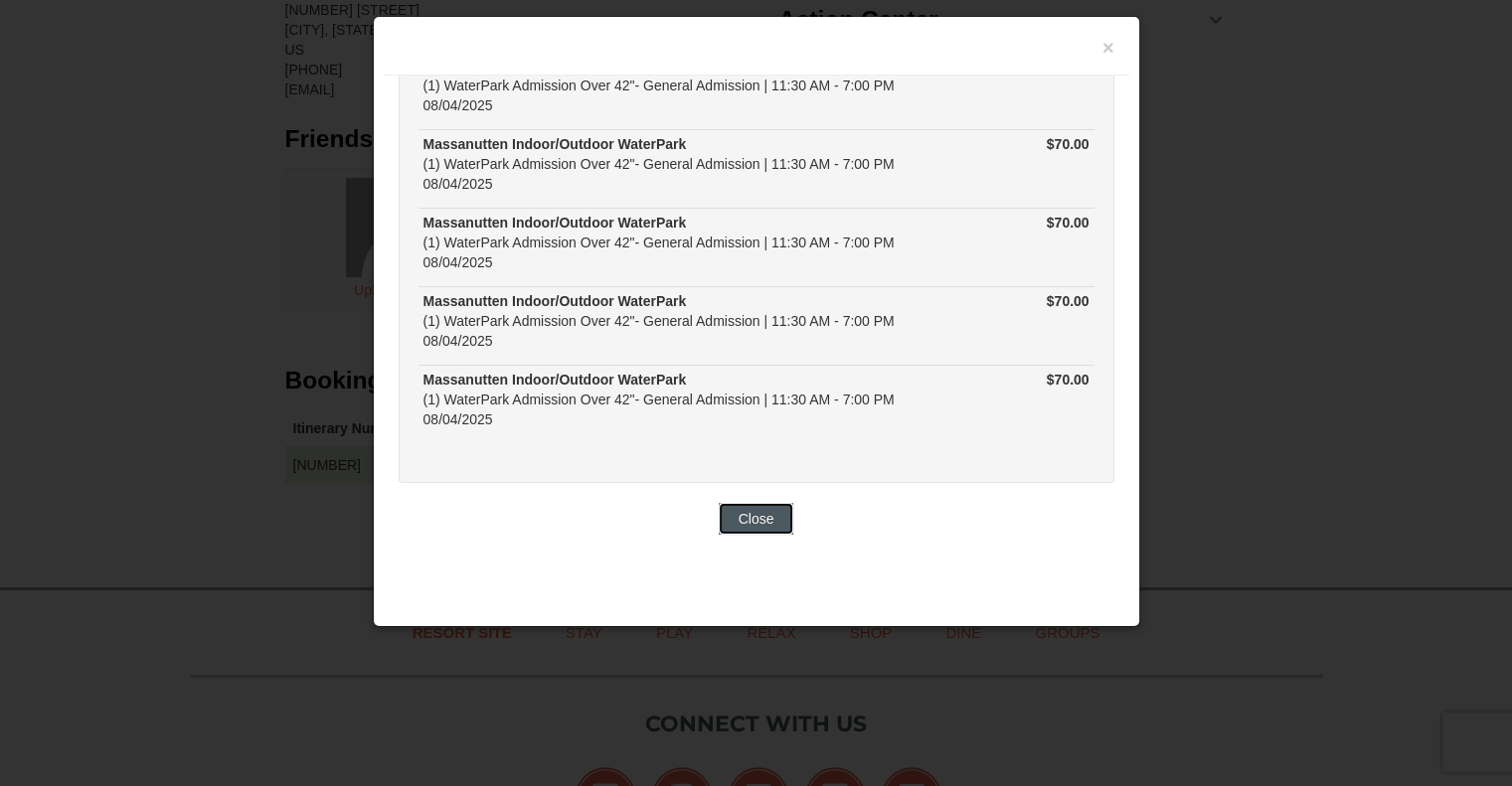 click on "Close" at bounding box center (756, 519) 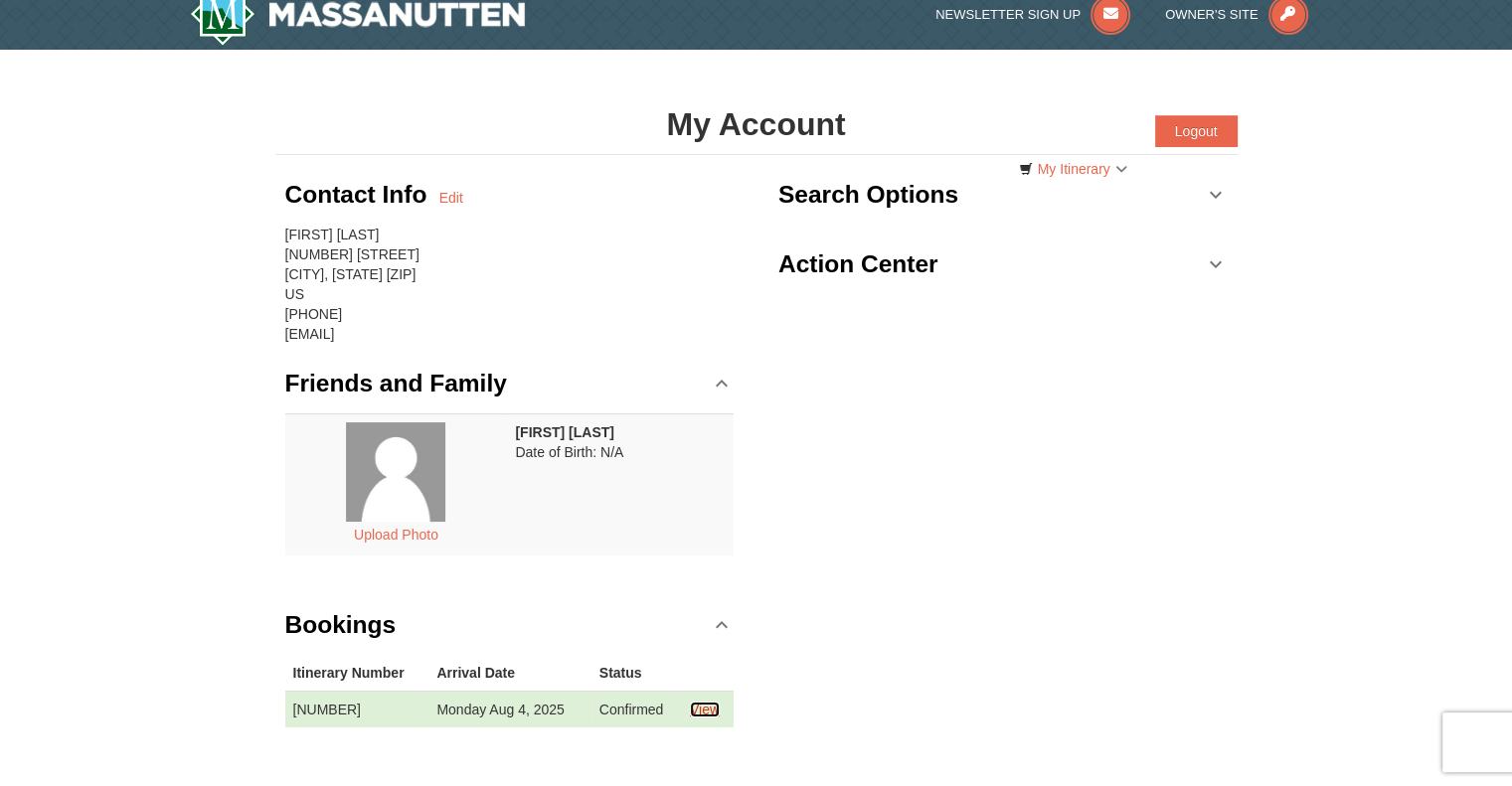 scroll, scrollTop: 0, scrollLeft: 0, axis: both 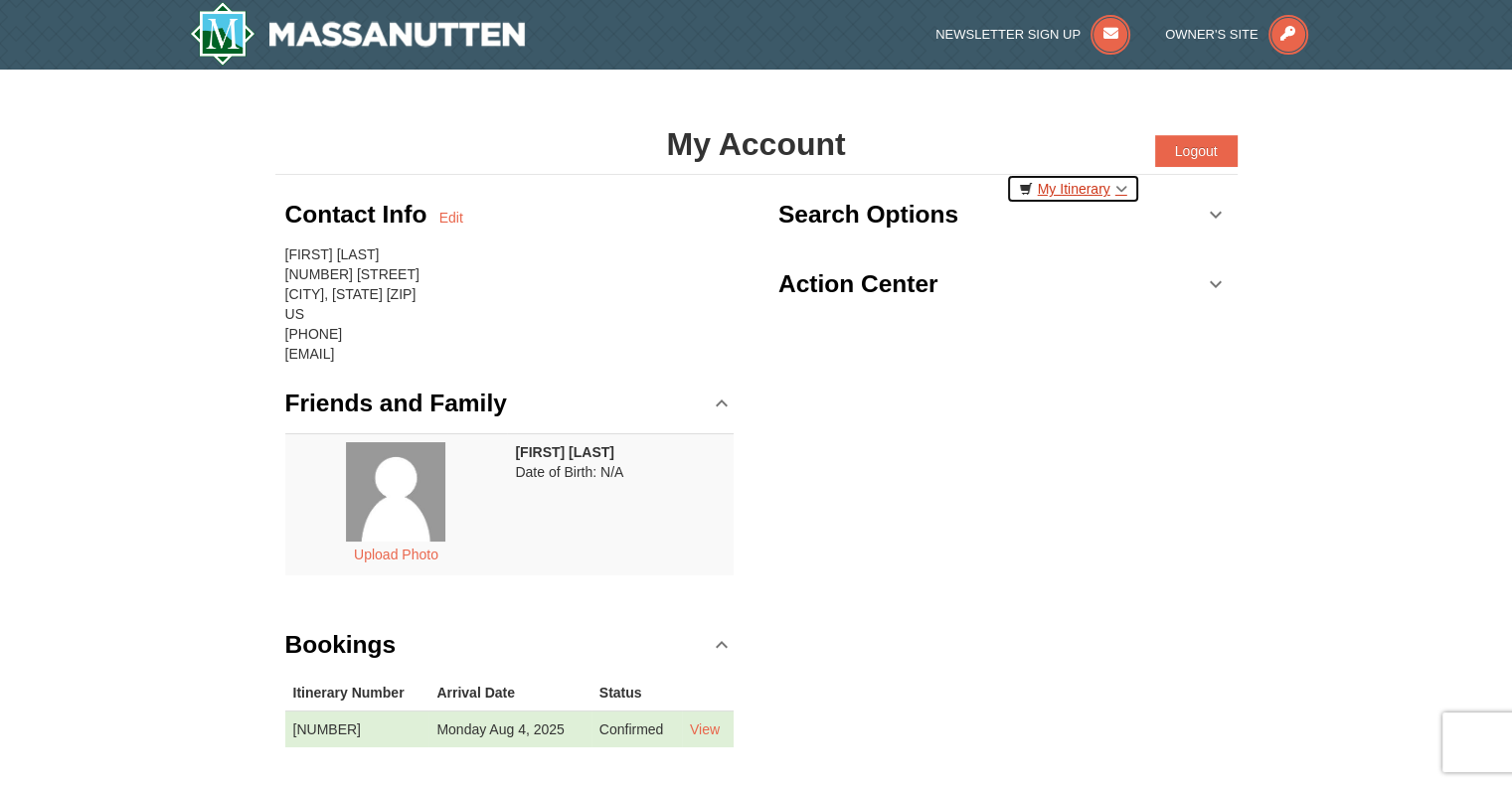 click on "My Itinerary" at bounding box center [1073, 189] 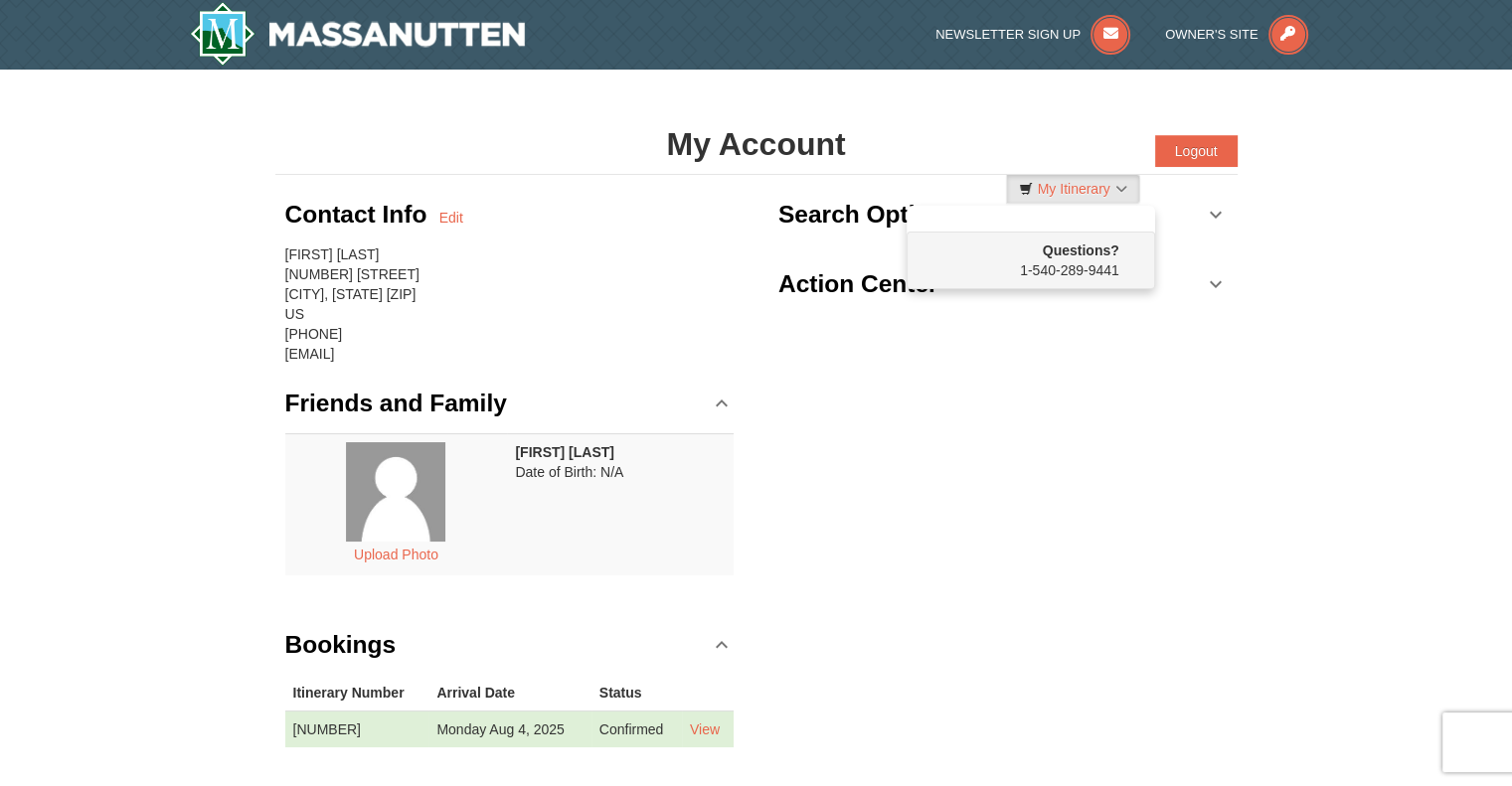 click on "Search Options" at bounding box center (1003, 215) 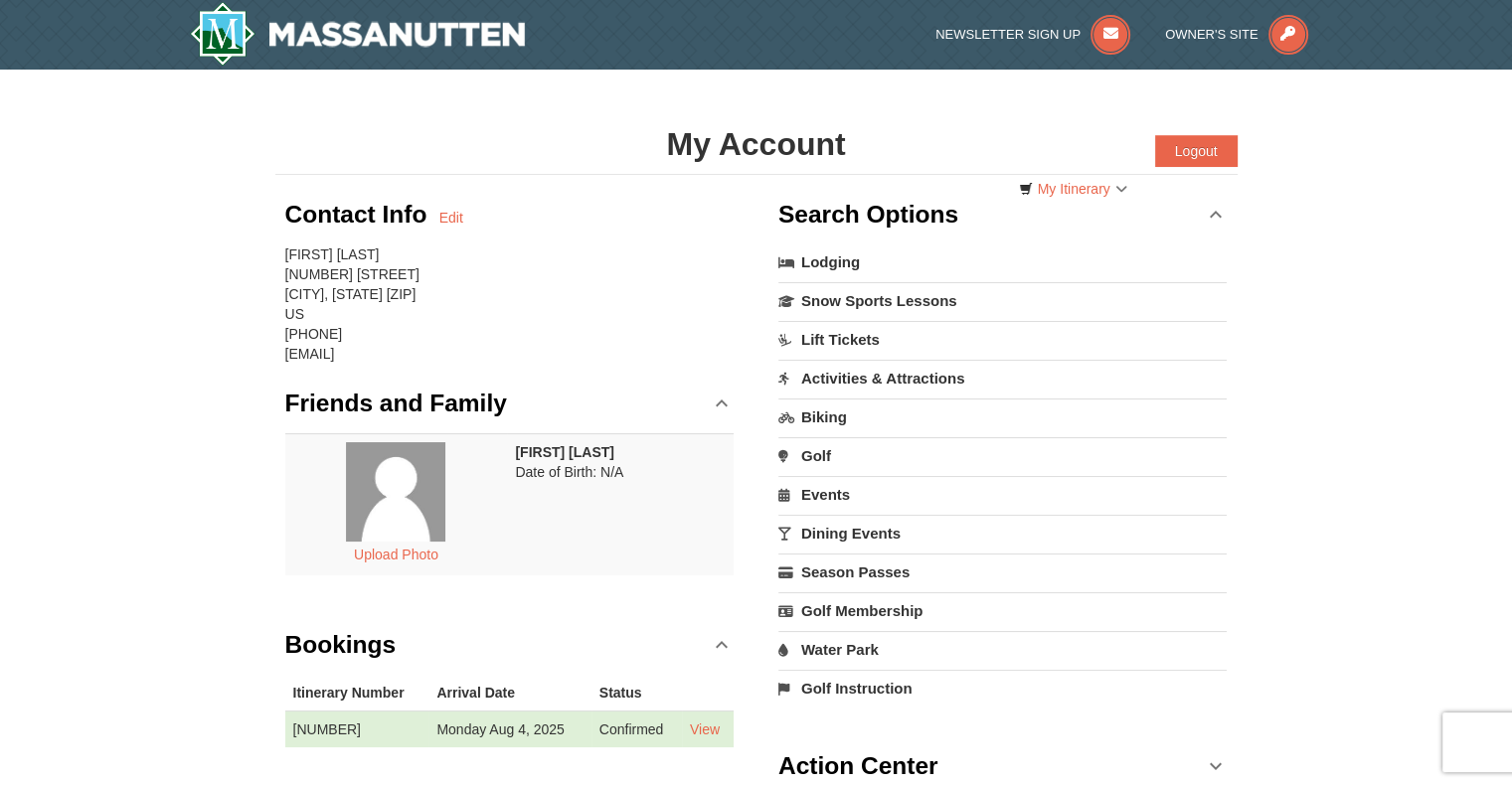 click on "Water Park" at bounding box center [1003, 649] 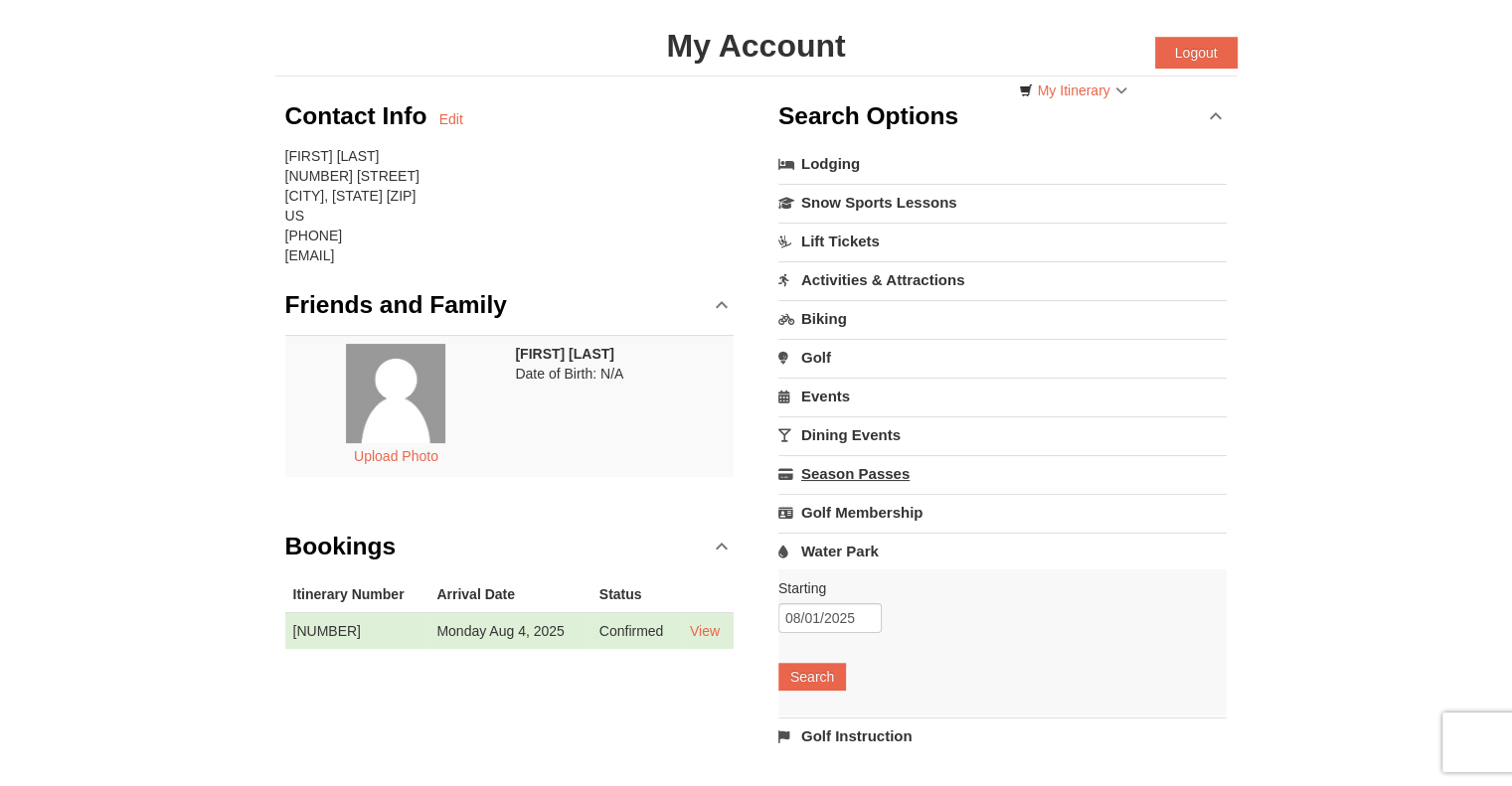 scroll, scrollTop: 0, scrollLeft: 0, axis: both 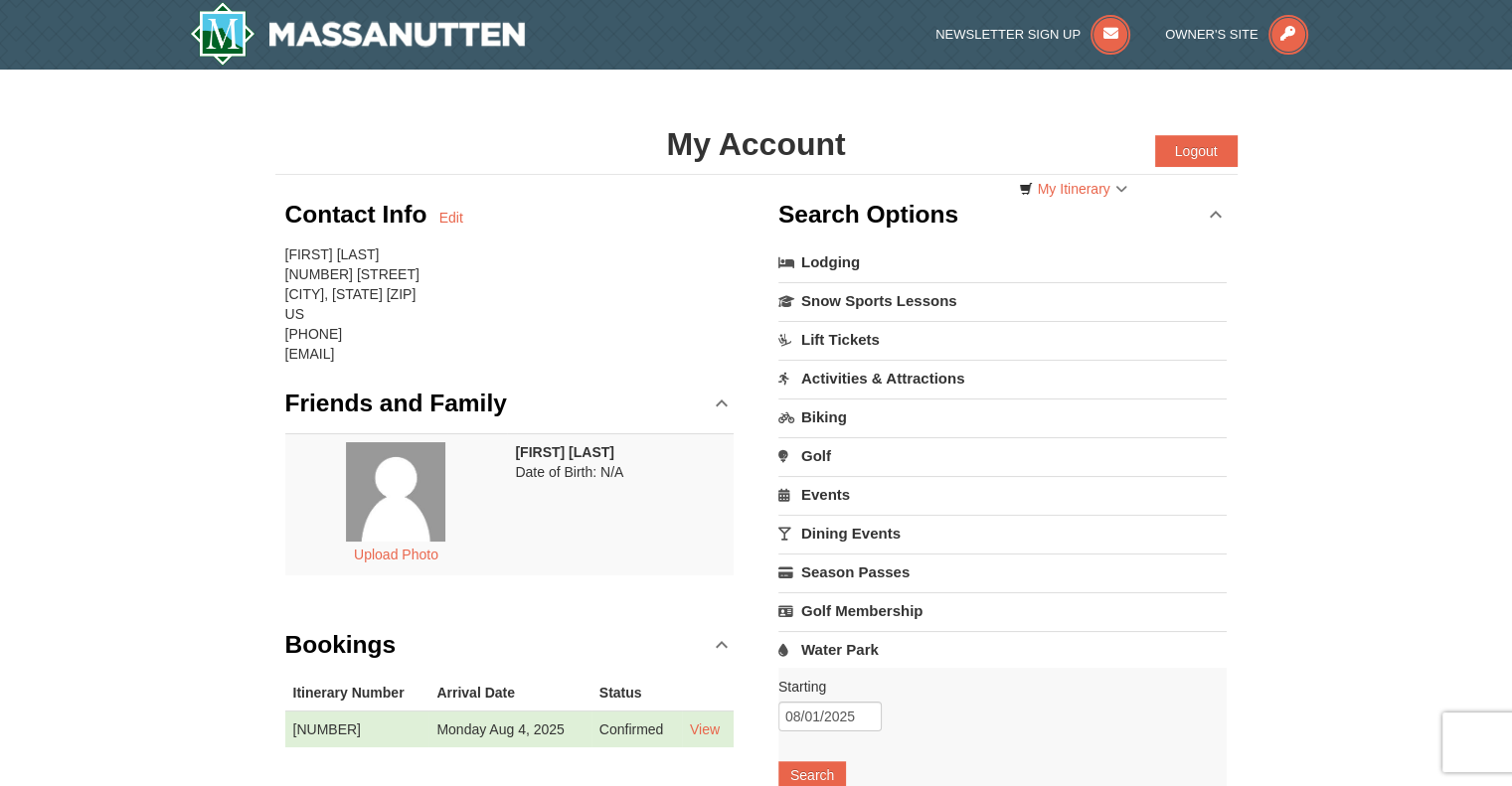 click on "Golf" at bounding box center (1003, 455) 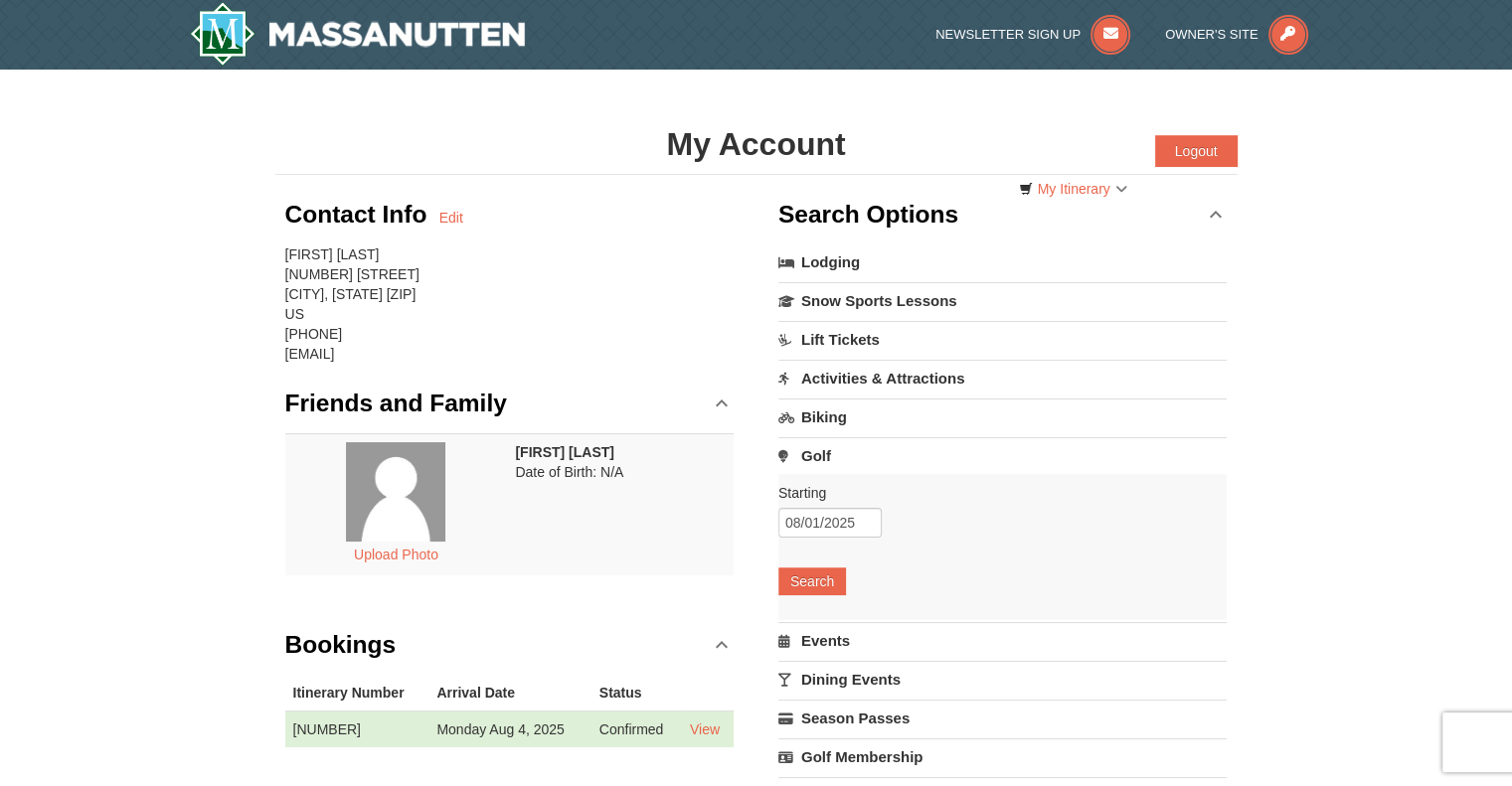 click on "Biking" at bounding box center [1003, 416] 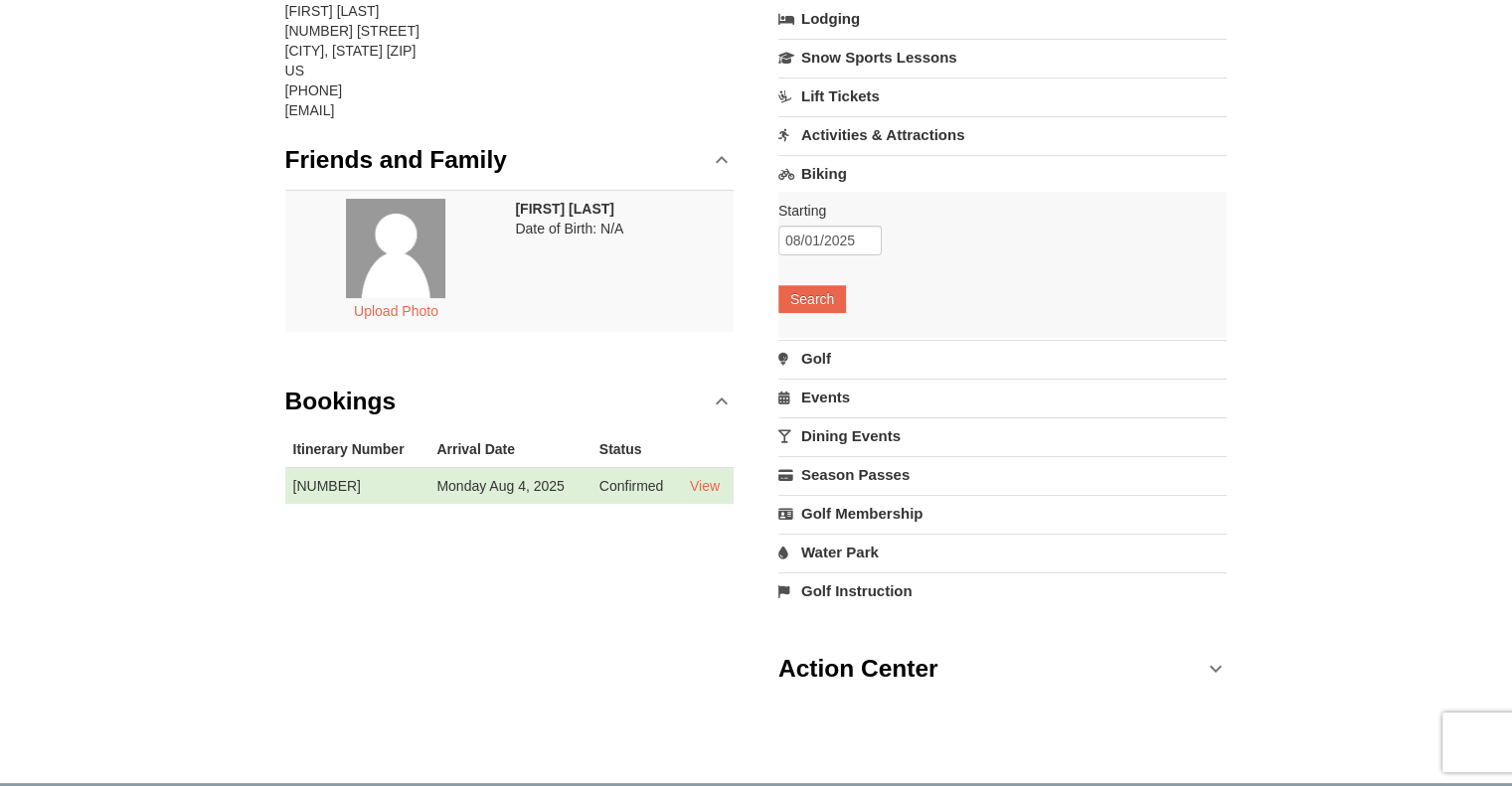 scroll, scrollTop: 264, scrollLeft: 0, axis: vertical 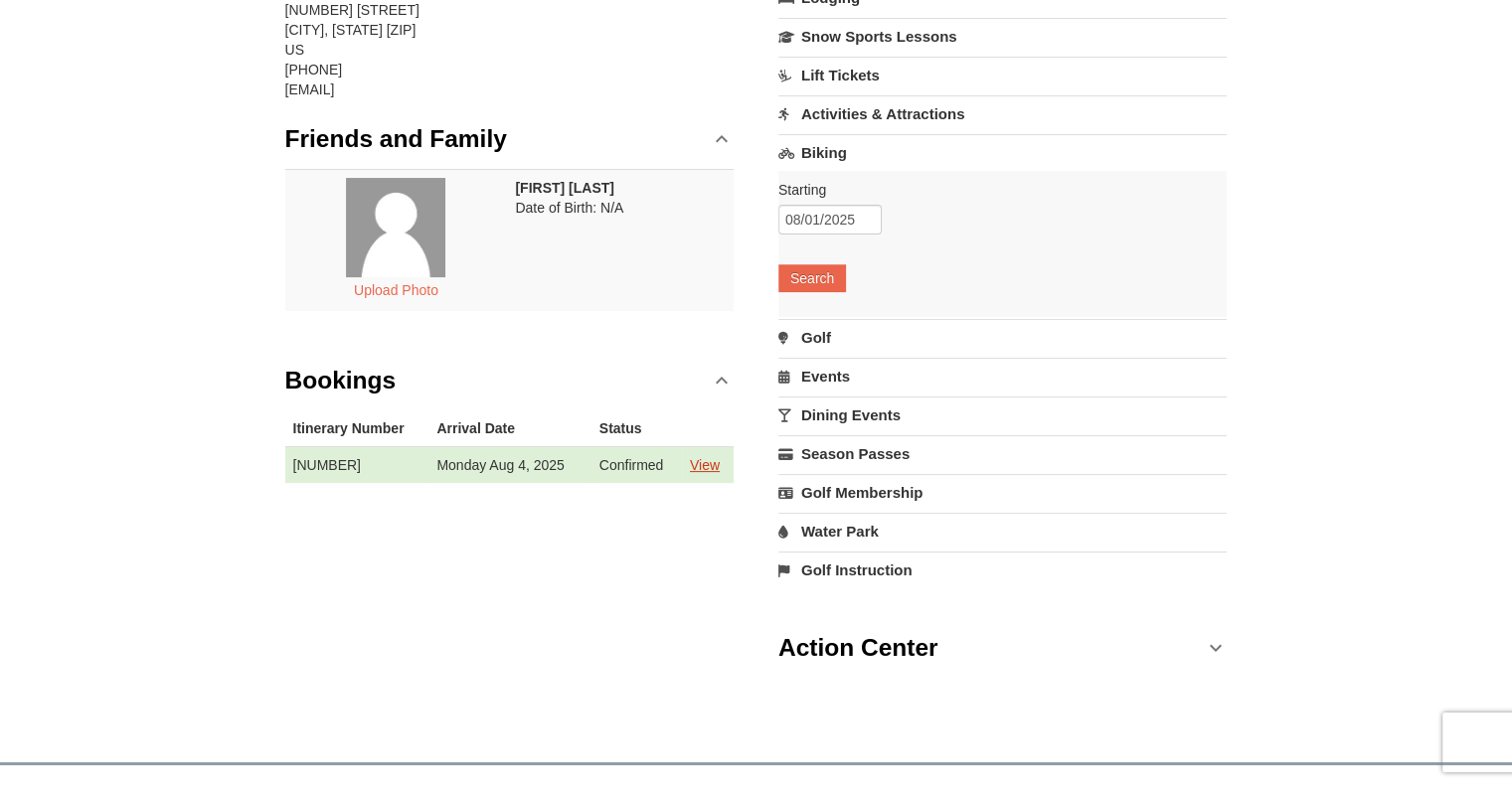click on "View" at bounding box center [705, 465] 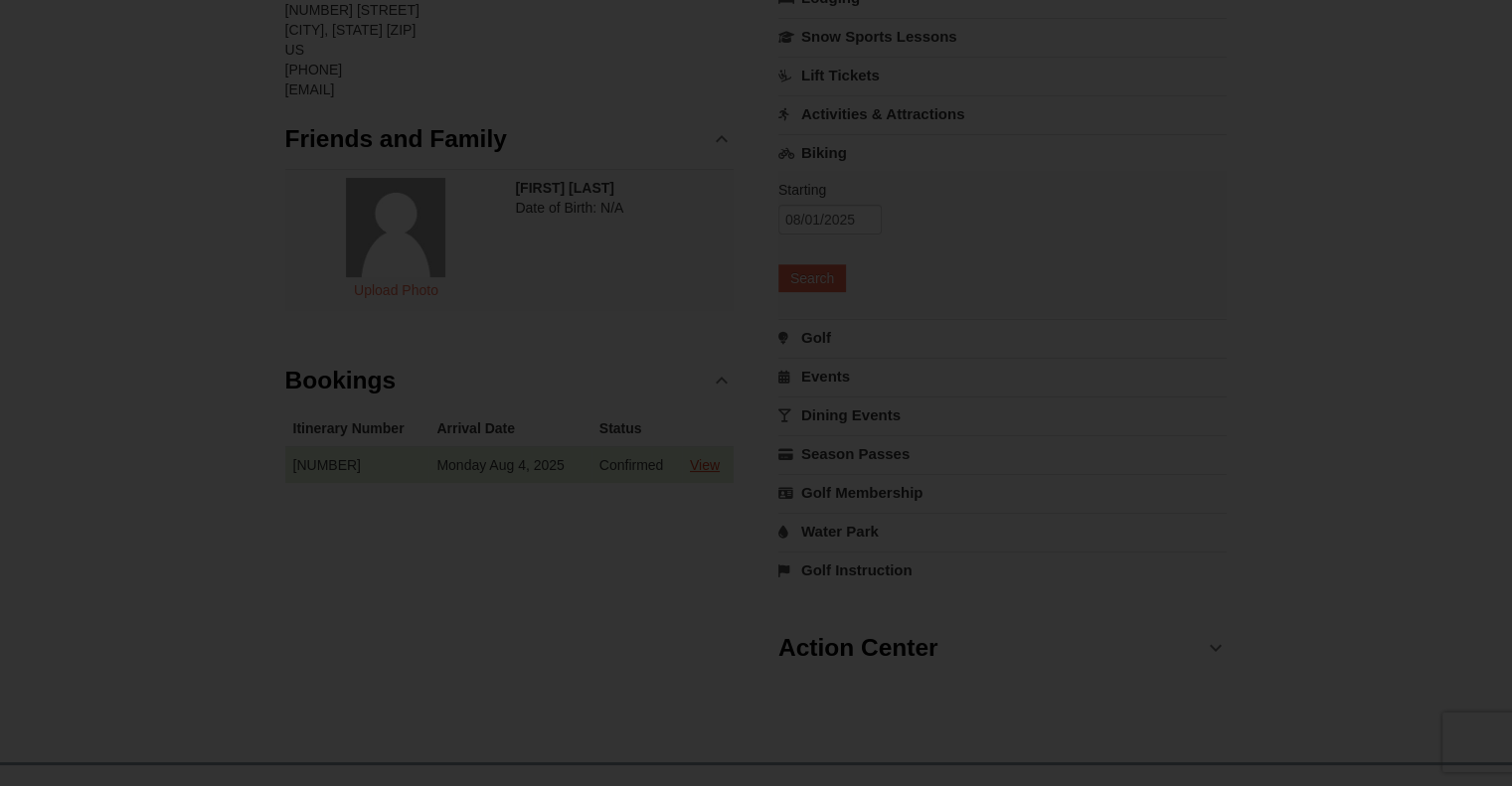 scroll, scrollTop: 0, scrollLeft: 0, axis: both 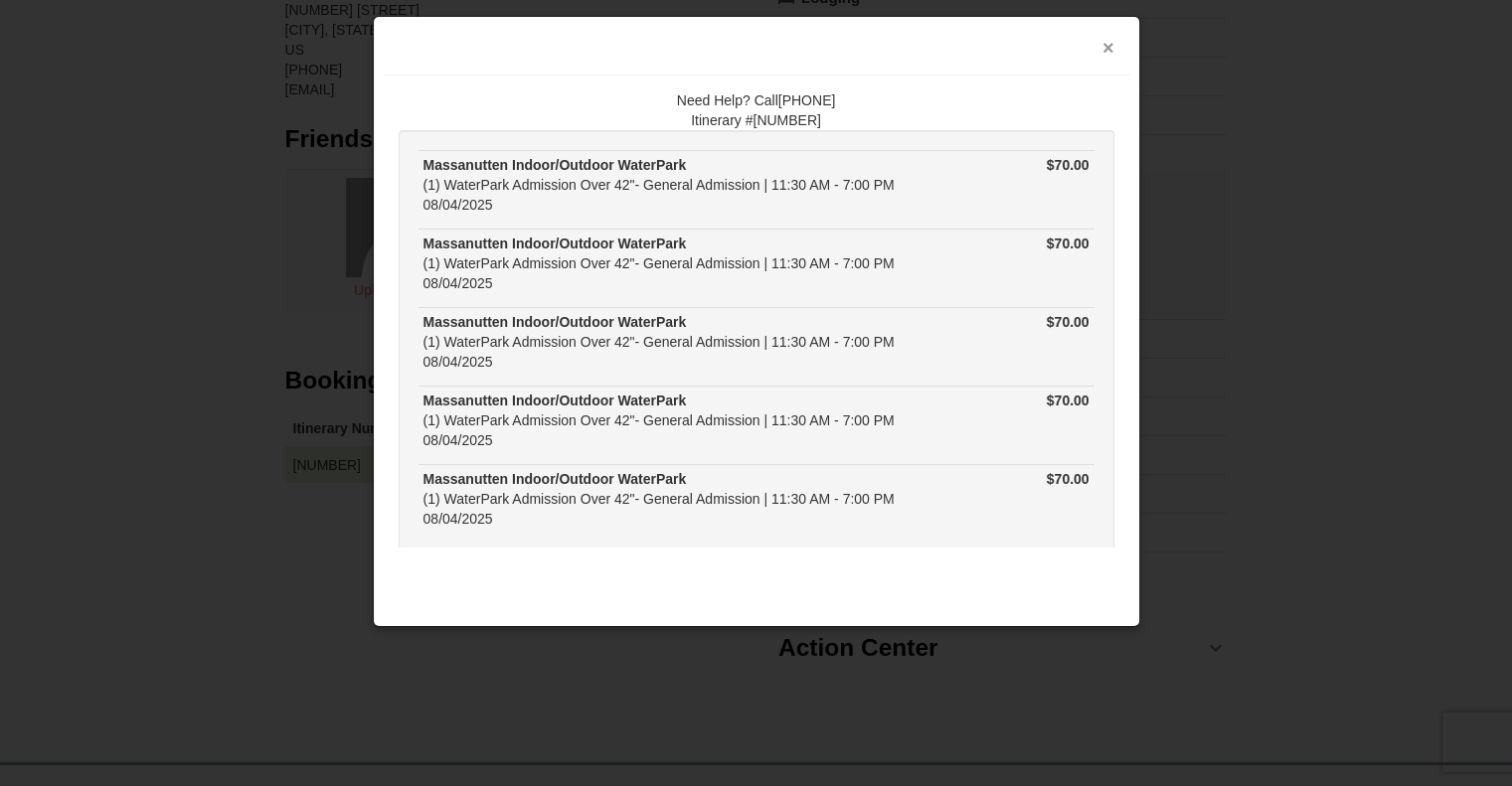 click on "×" at bounding box center (1108, 48) 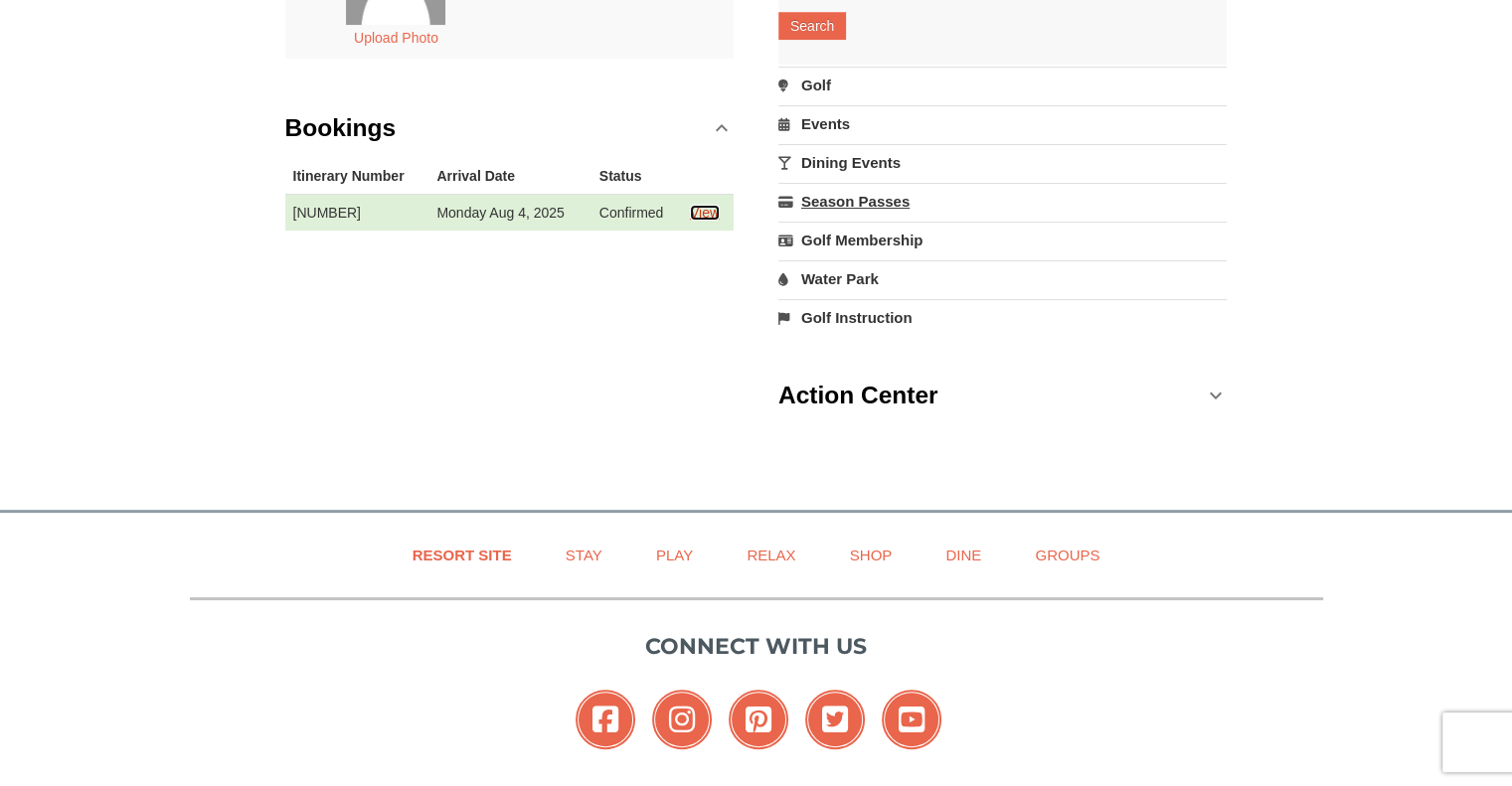 scroll, scrollTop: 530, scrollLeft: 0, axis: vertical 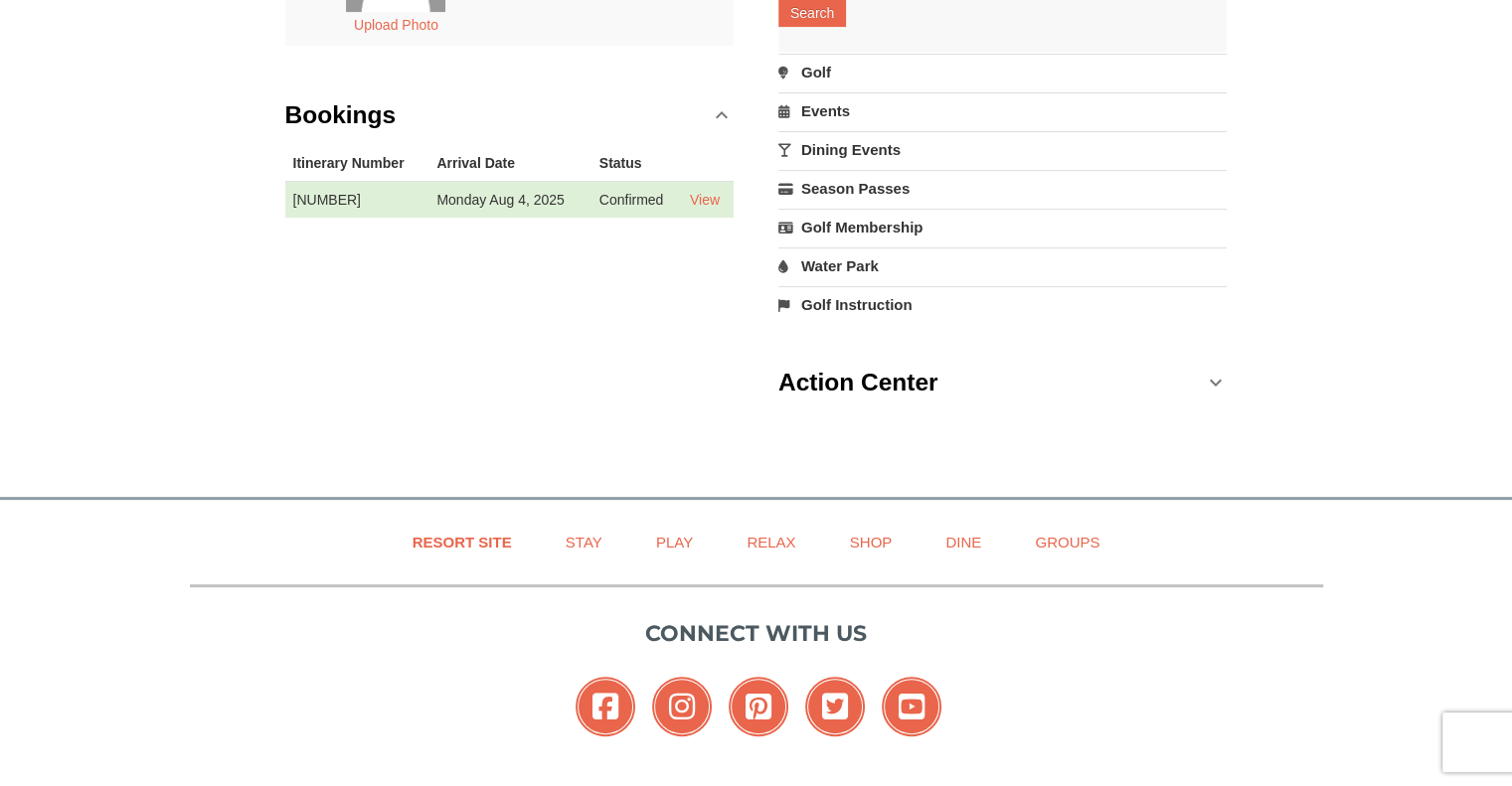 click on "Water Park" at bounding box center [1003, 265] 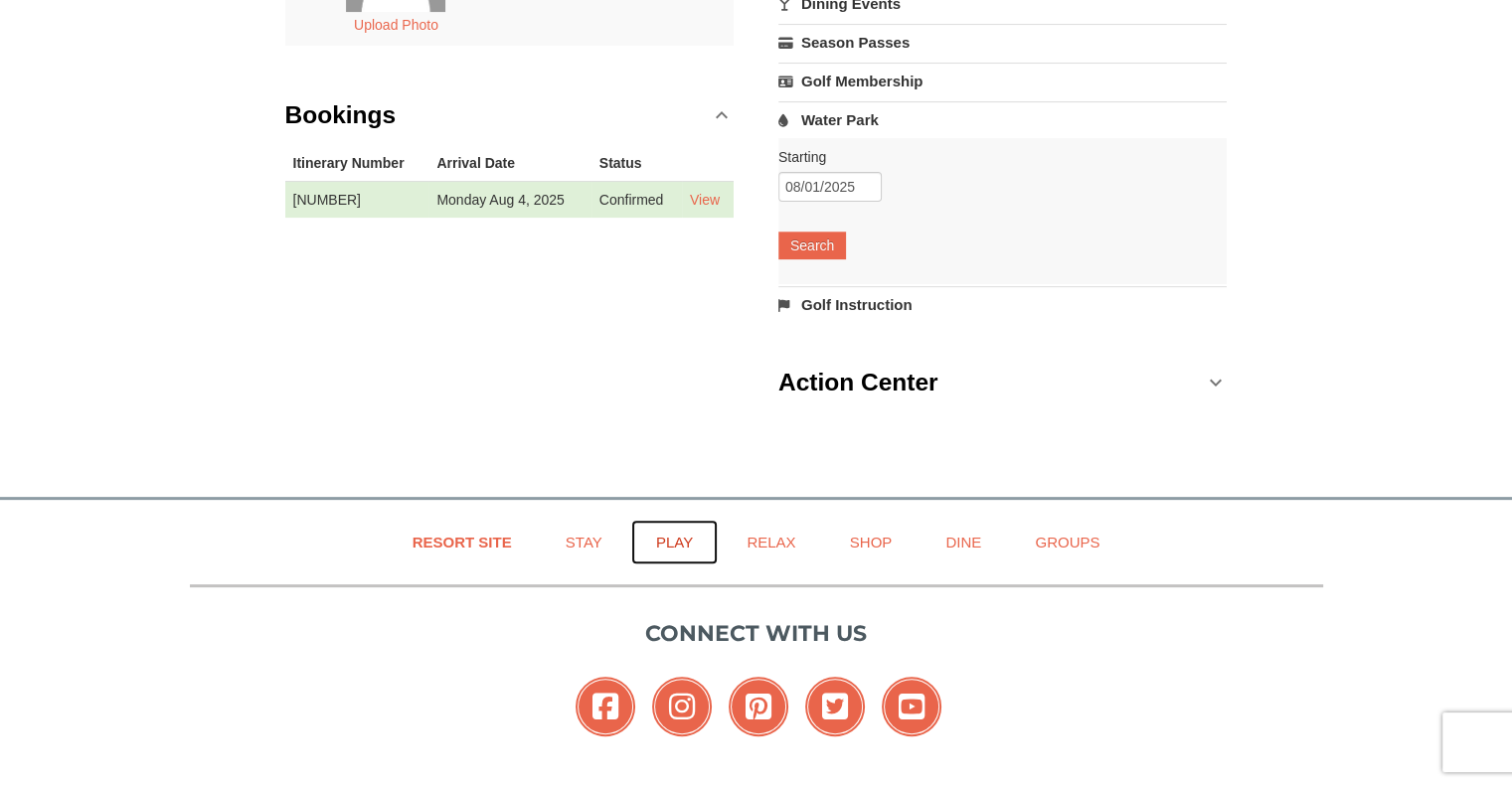 click on "Play" at bounding box center [674, 542] 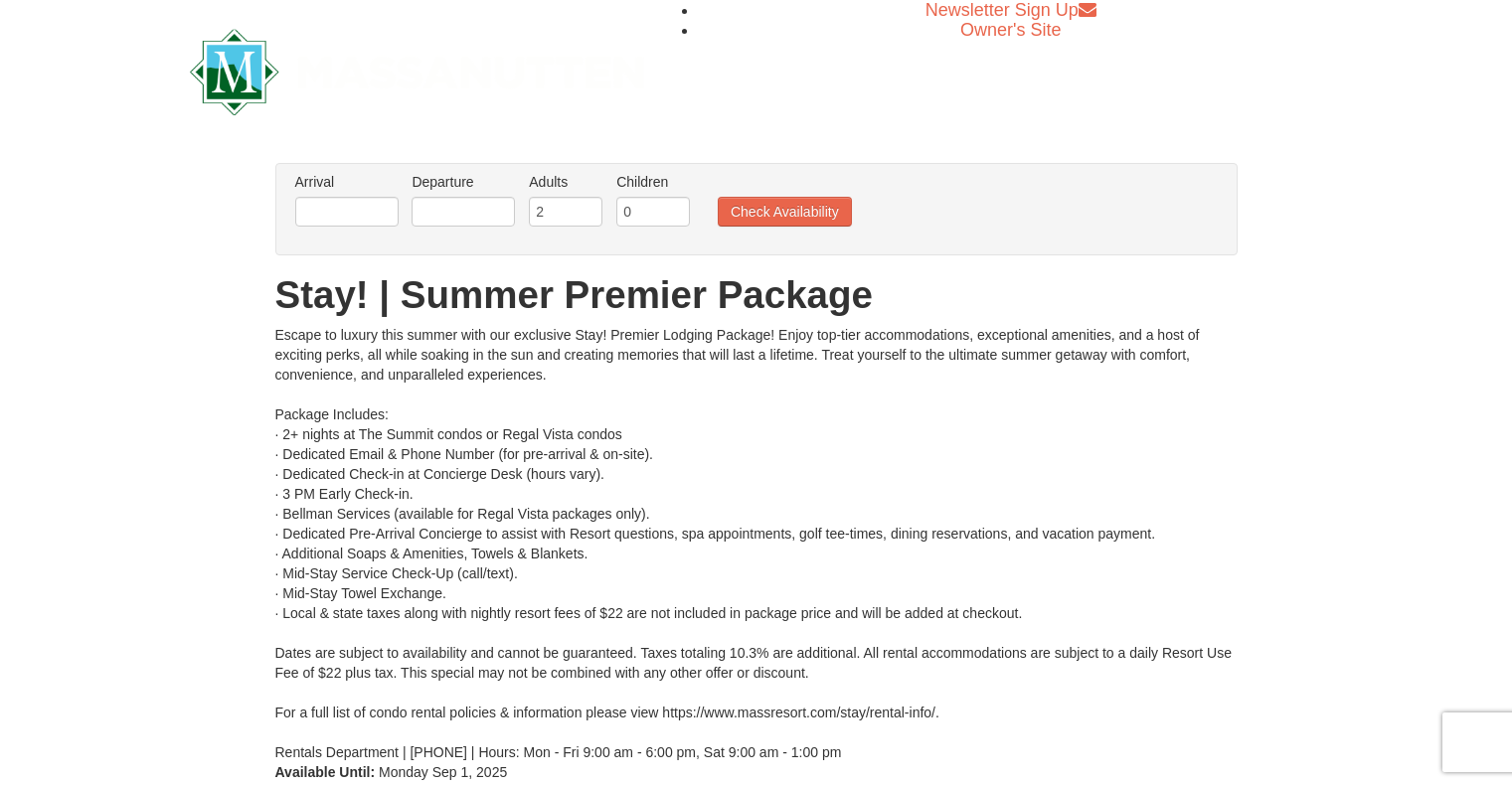 scroll, scrollTop: 0, scrollLeft: 0, axis: both 